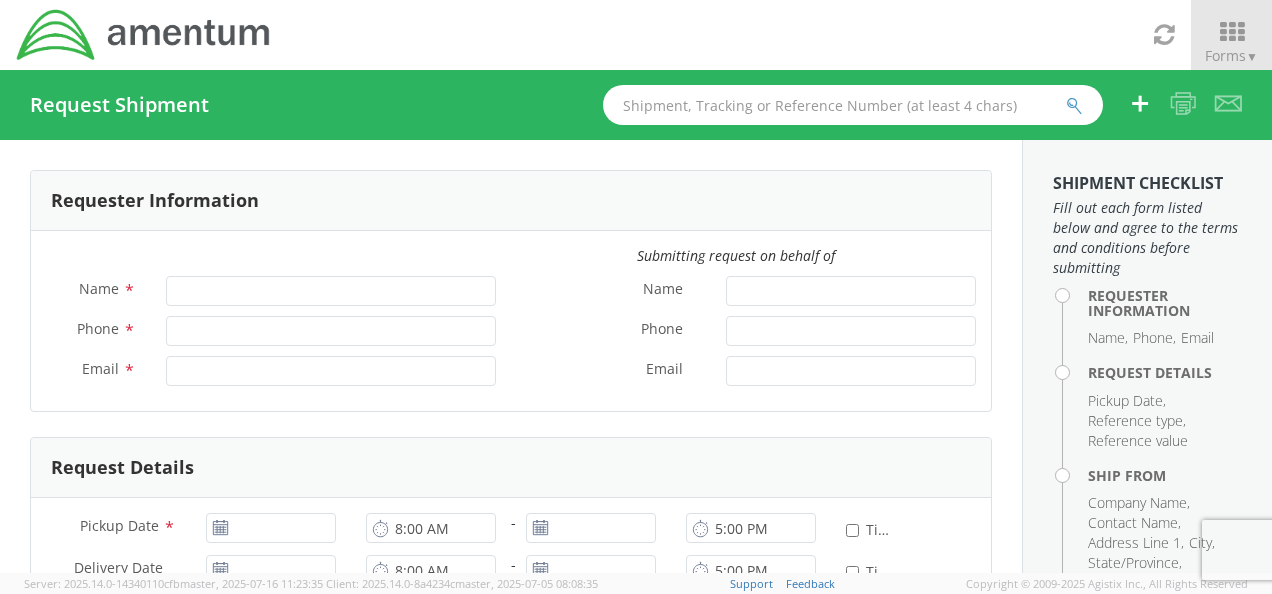 scroll, scrollTop: 0, scrollLeft: 0, axis: both 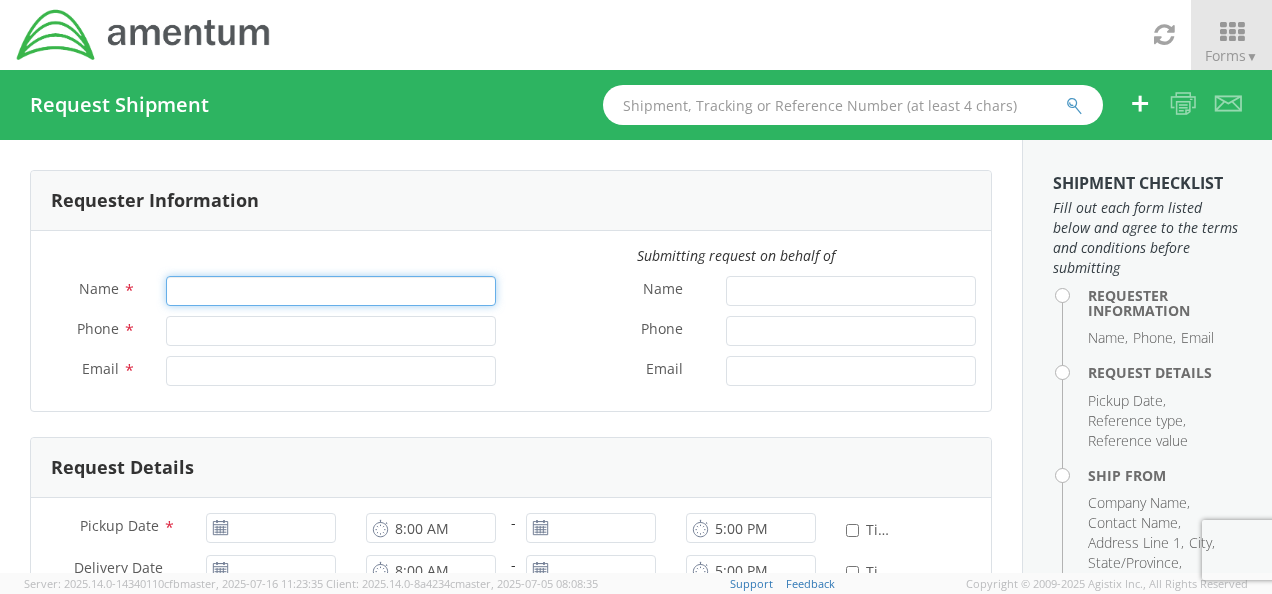 click on "Name        *" at bounding box center (331, 291) 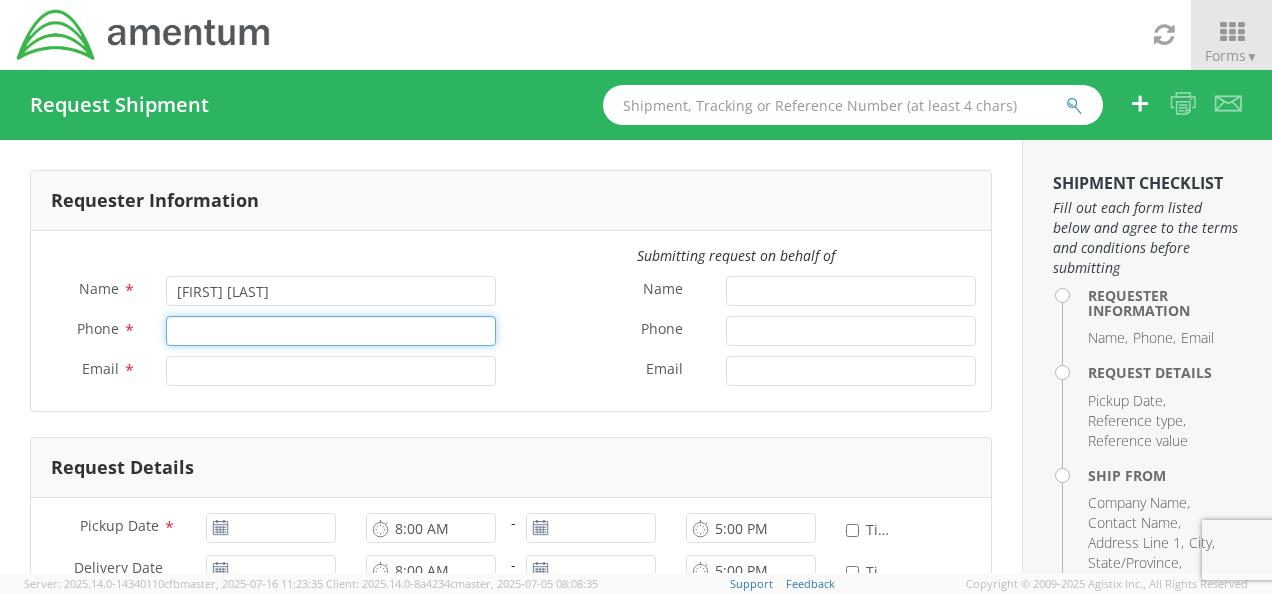 type on "9085315866" 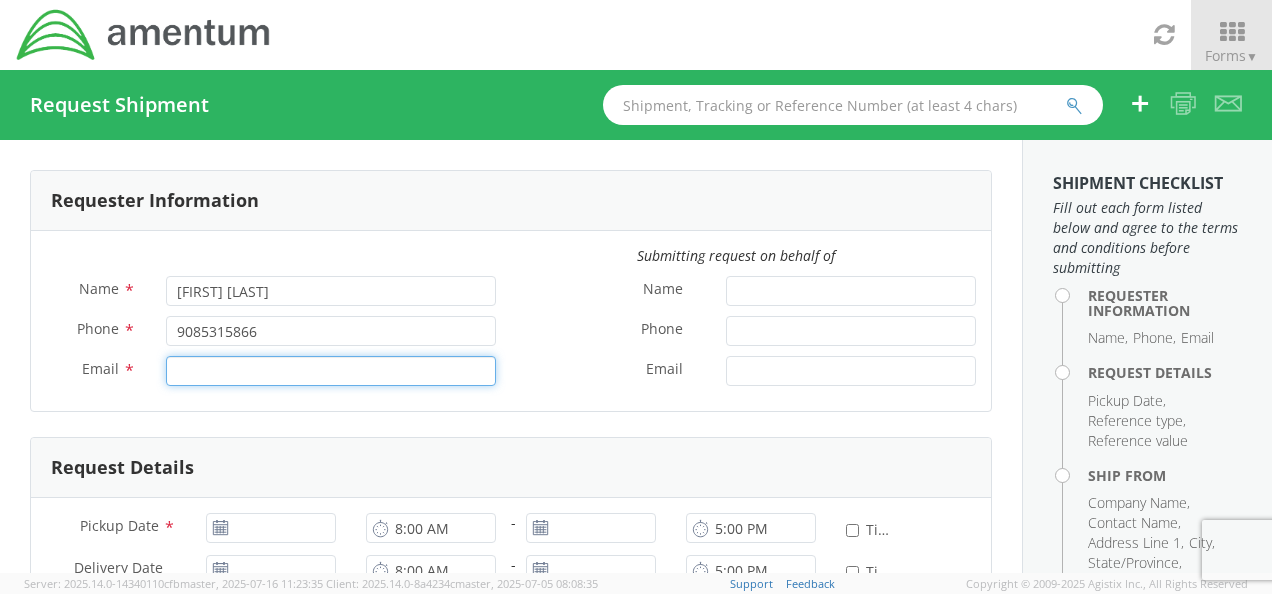 type on "[EMAIL]" 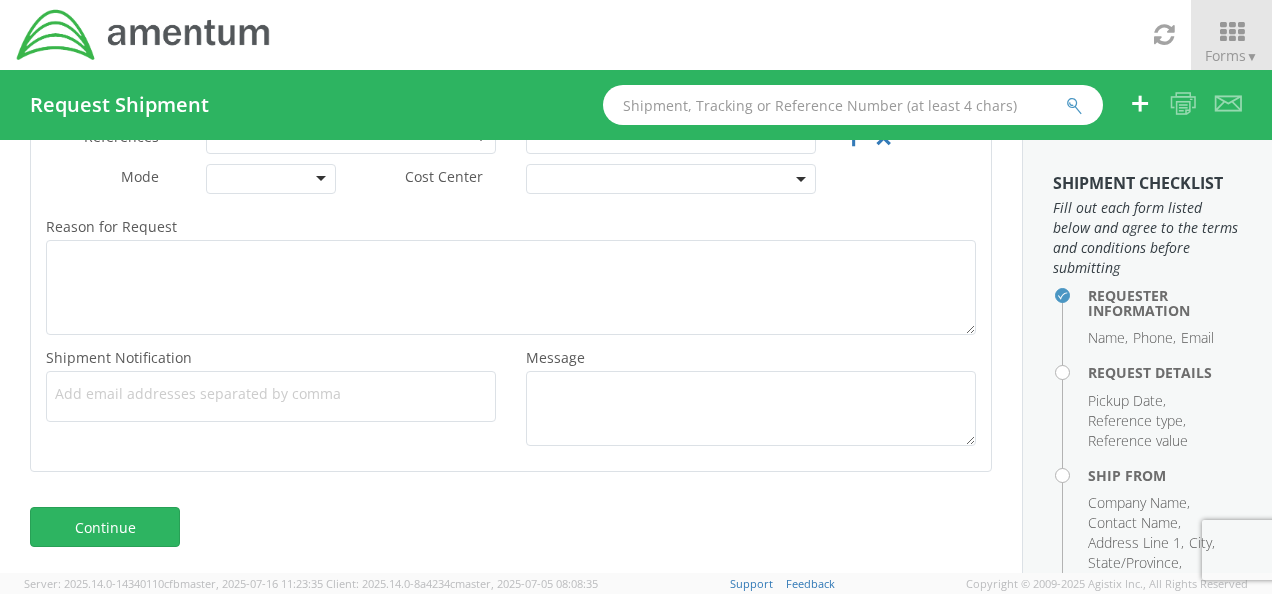 scroll, scrollTop: 0, scrollLeft: 0, axis: both 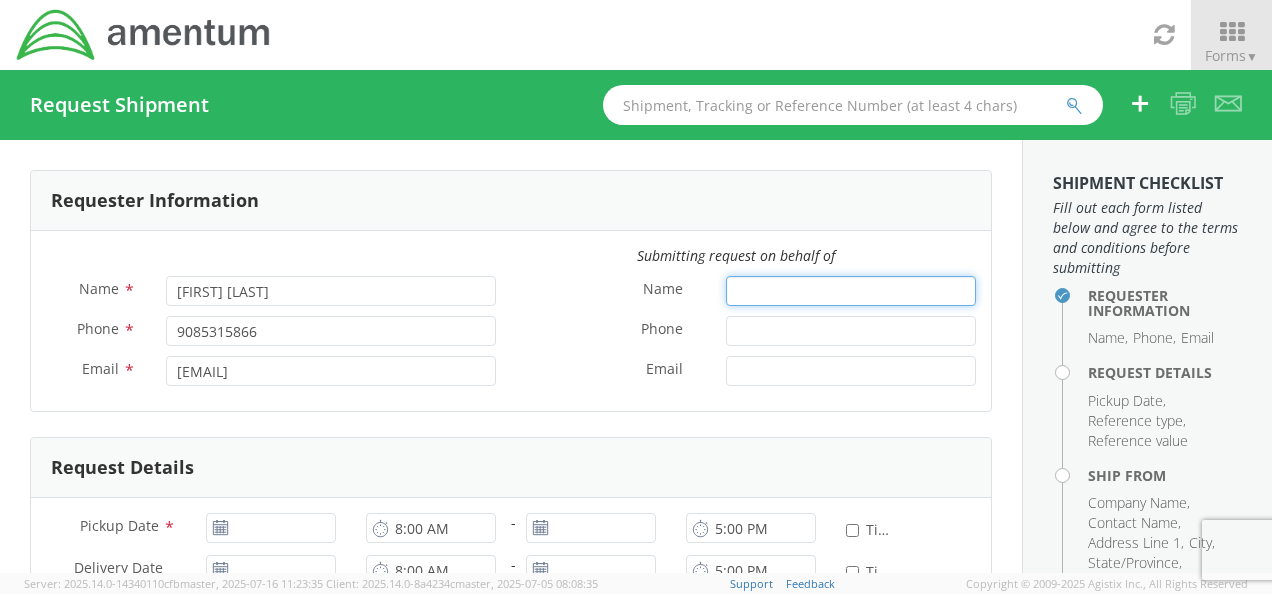 click on "Name        *" at bounding box center (851, 291) 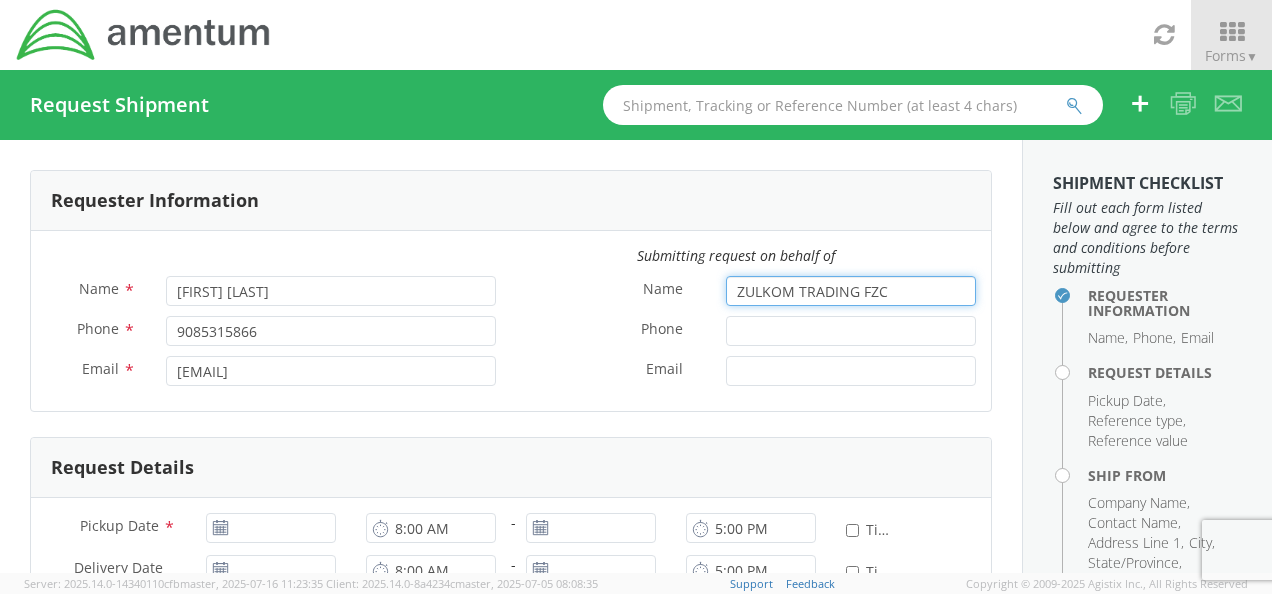 type on "[NAME]" 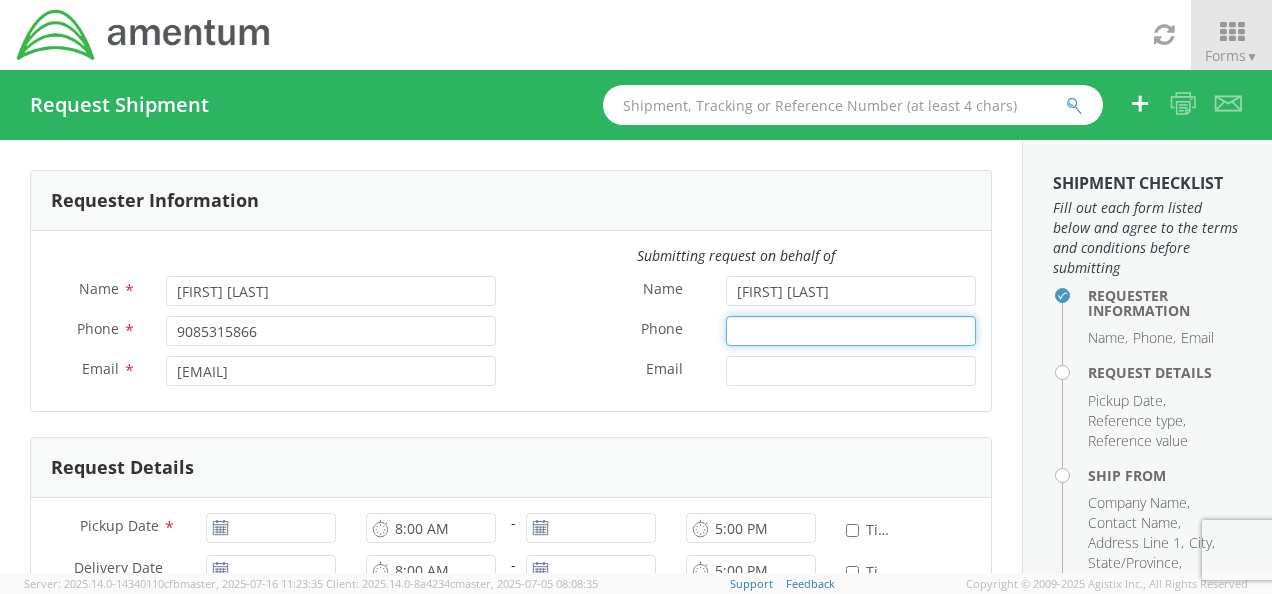 type on "9085315866" 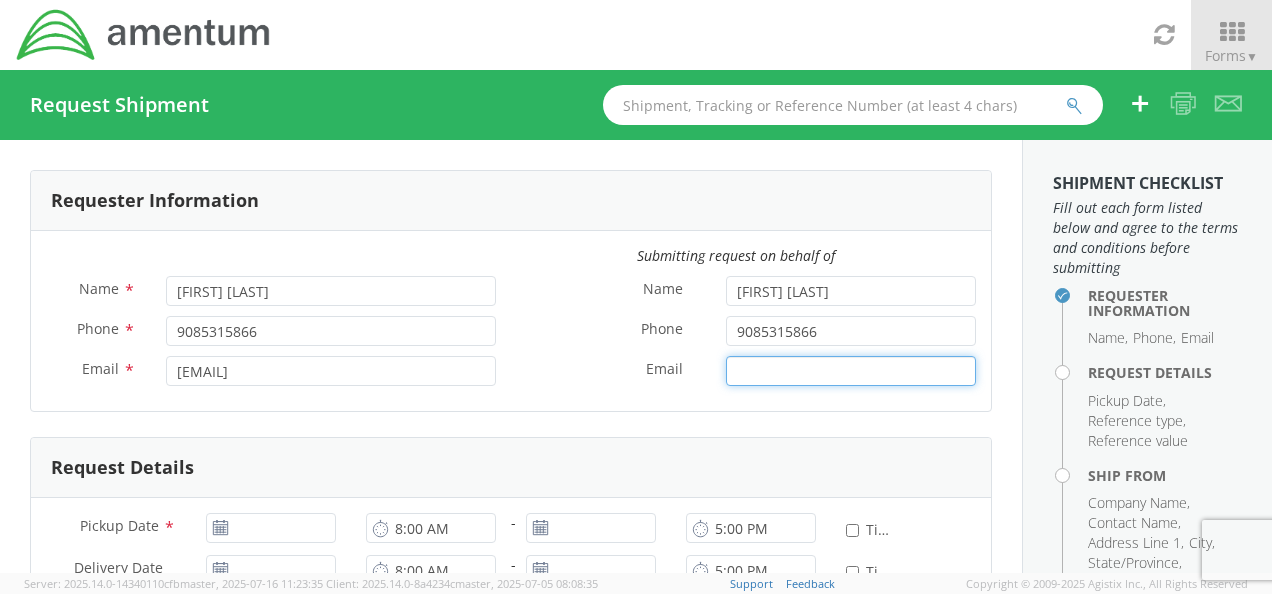 type on "[EMAIL]" 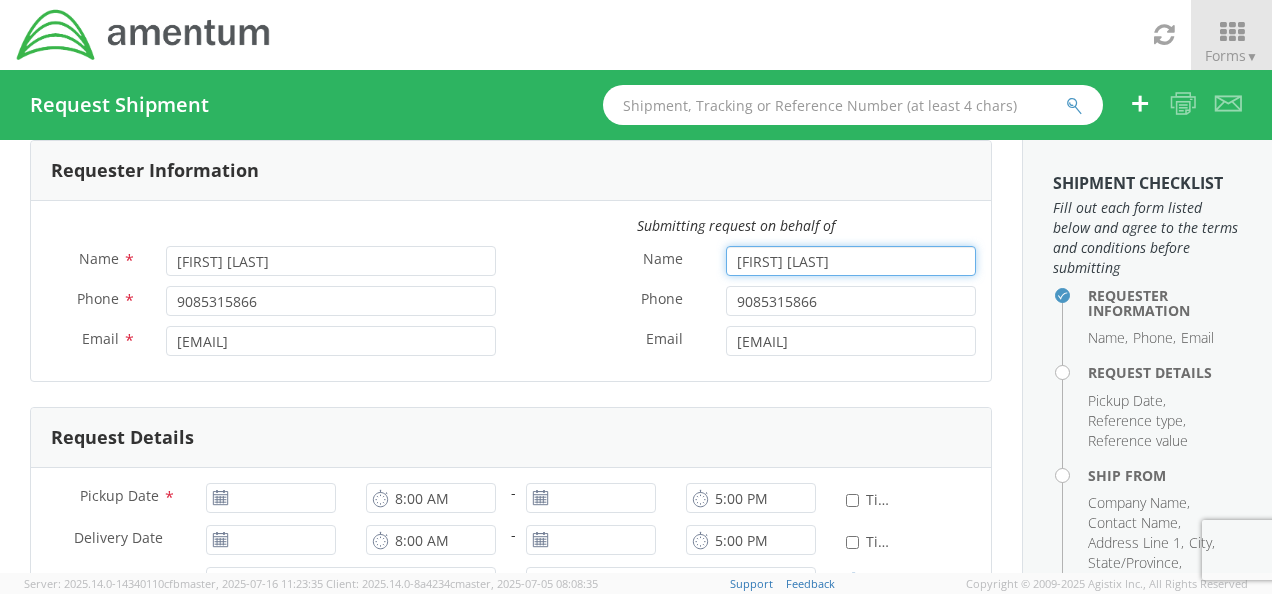 scroll, scrollTop: 28, scrollLeft: 0, axis: vertical 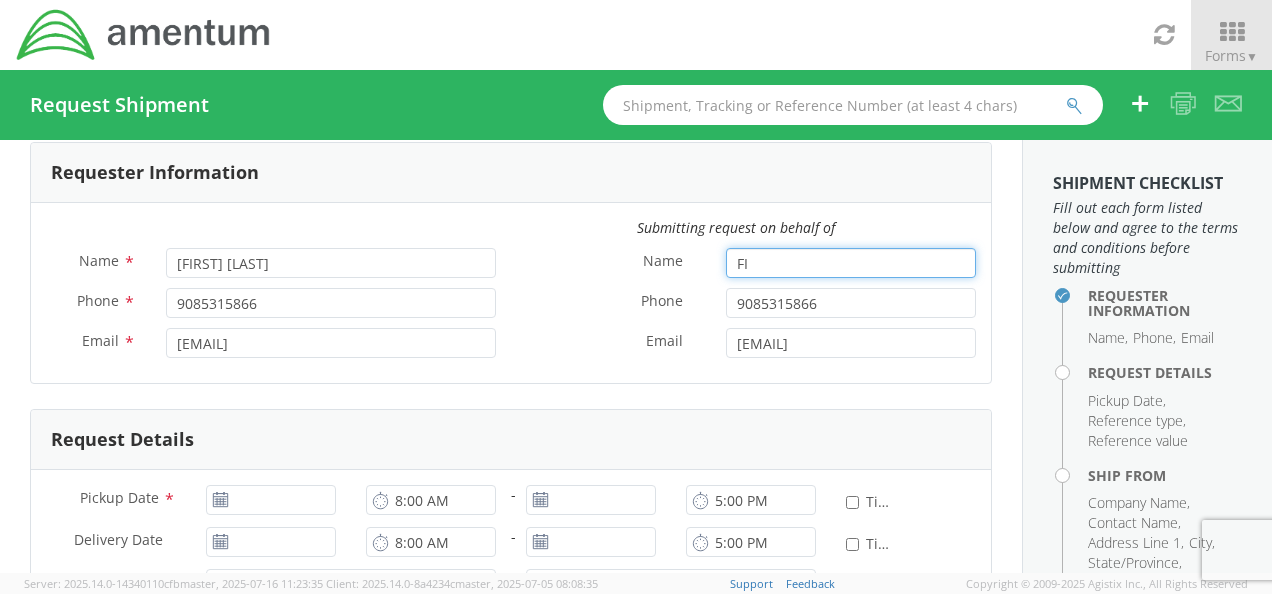 type on "F" 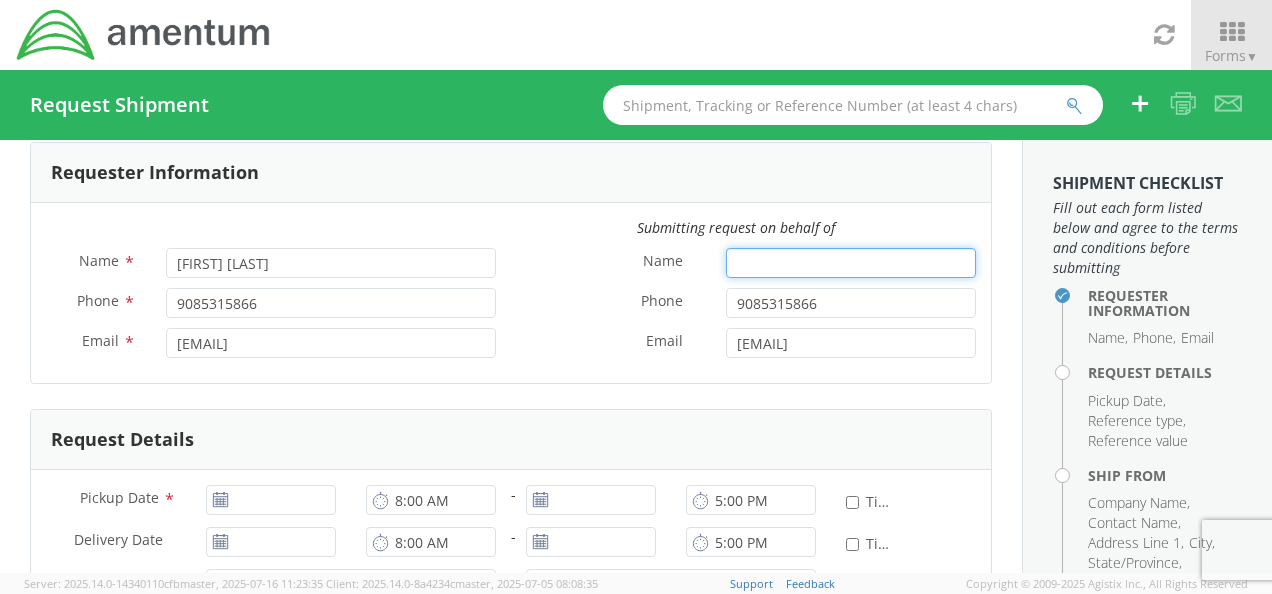 type 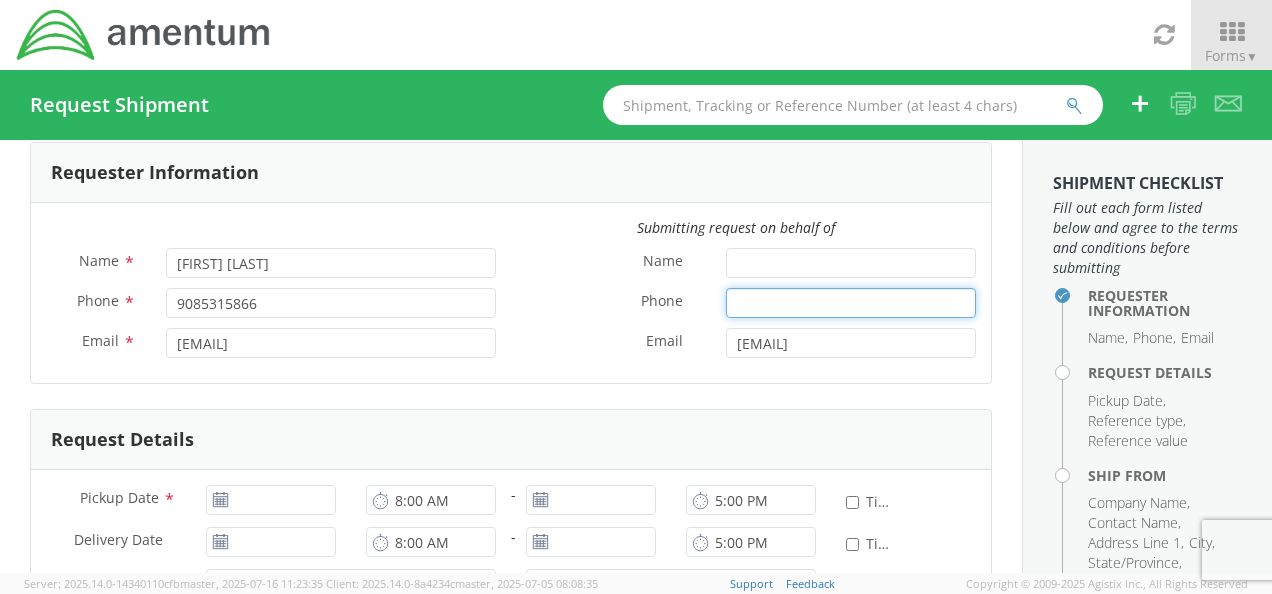 type 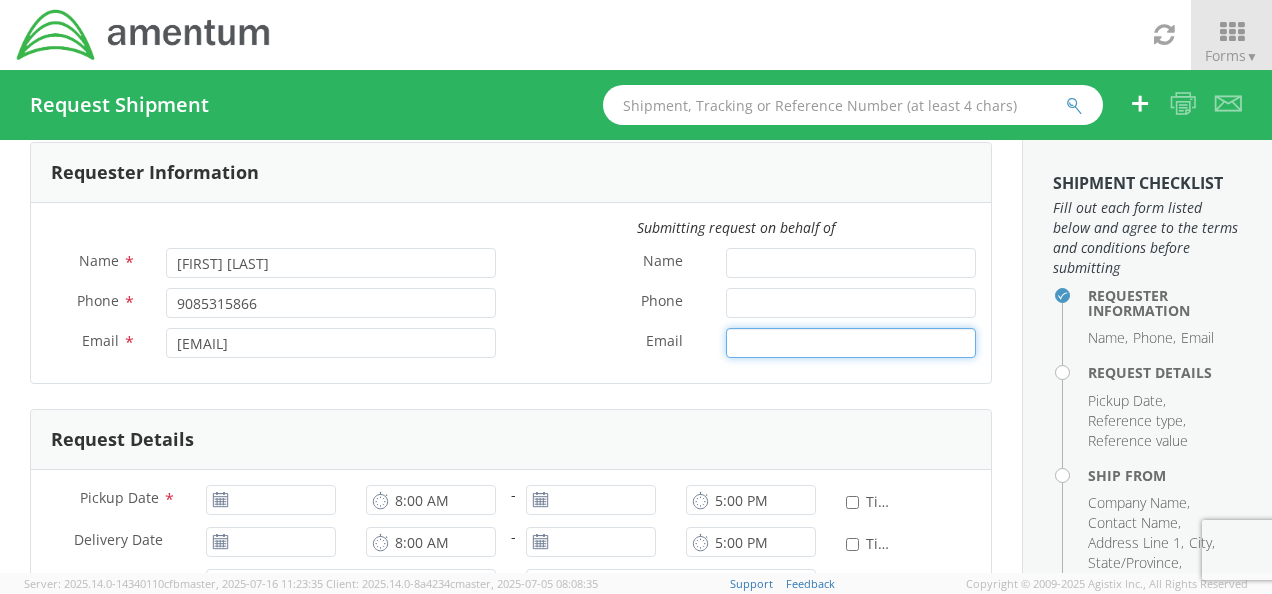 type 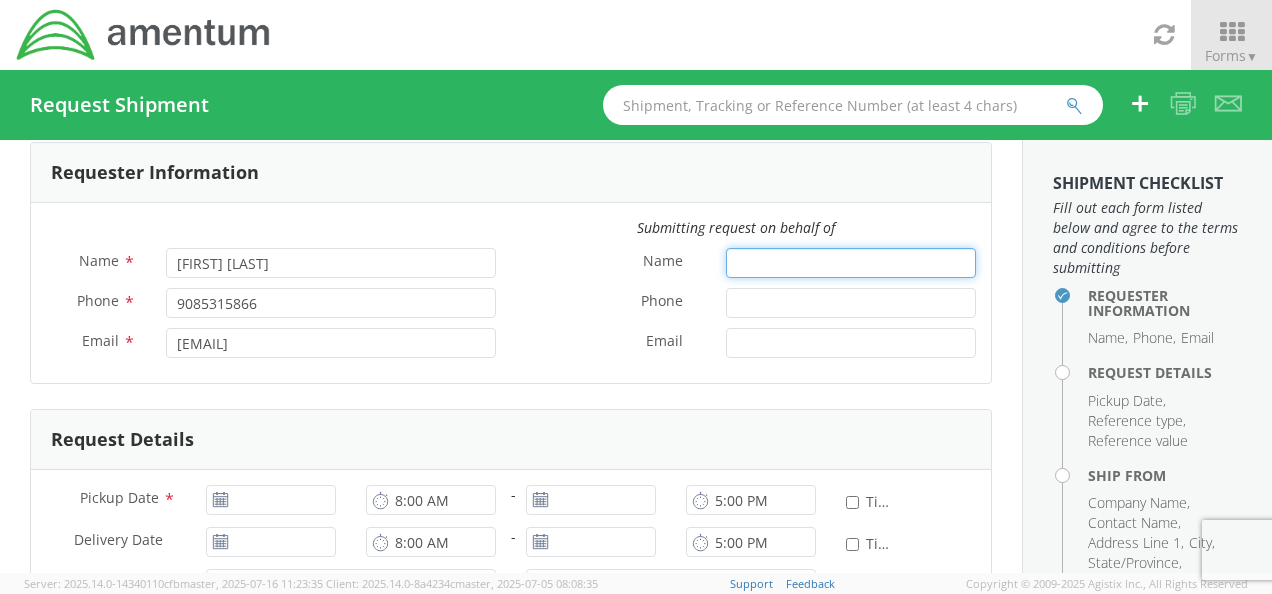 click on "Name        *" at bounding box center (851, 263) 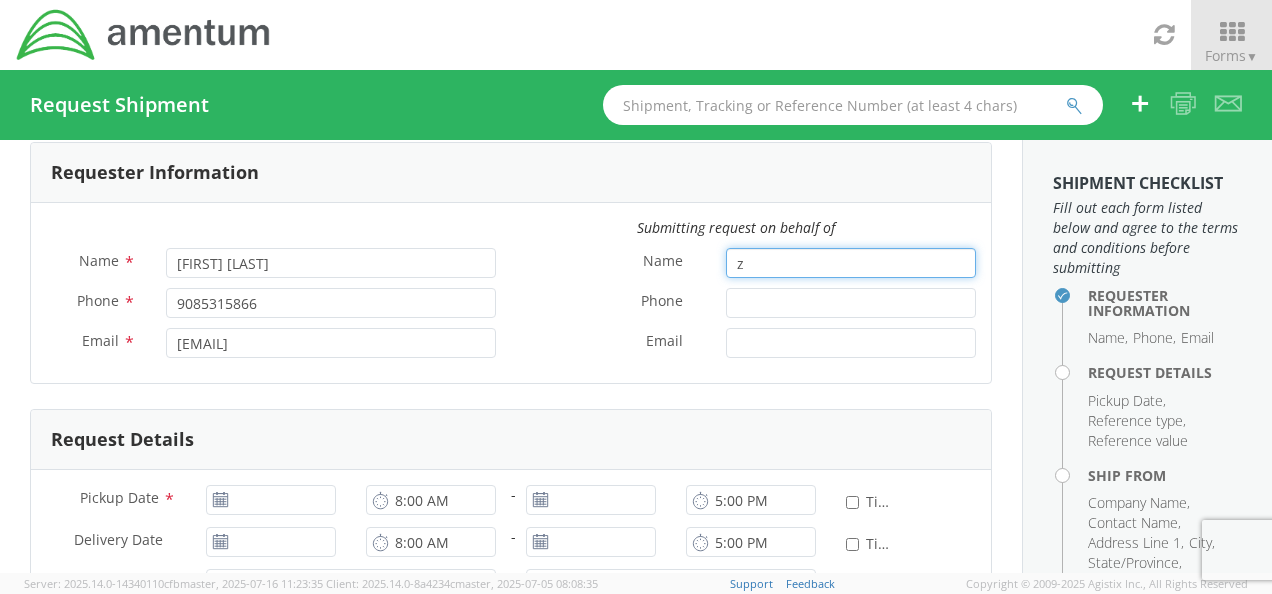 type on "ZULKOM TRADING FZC" 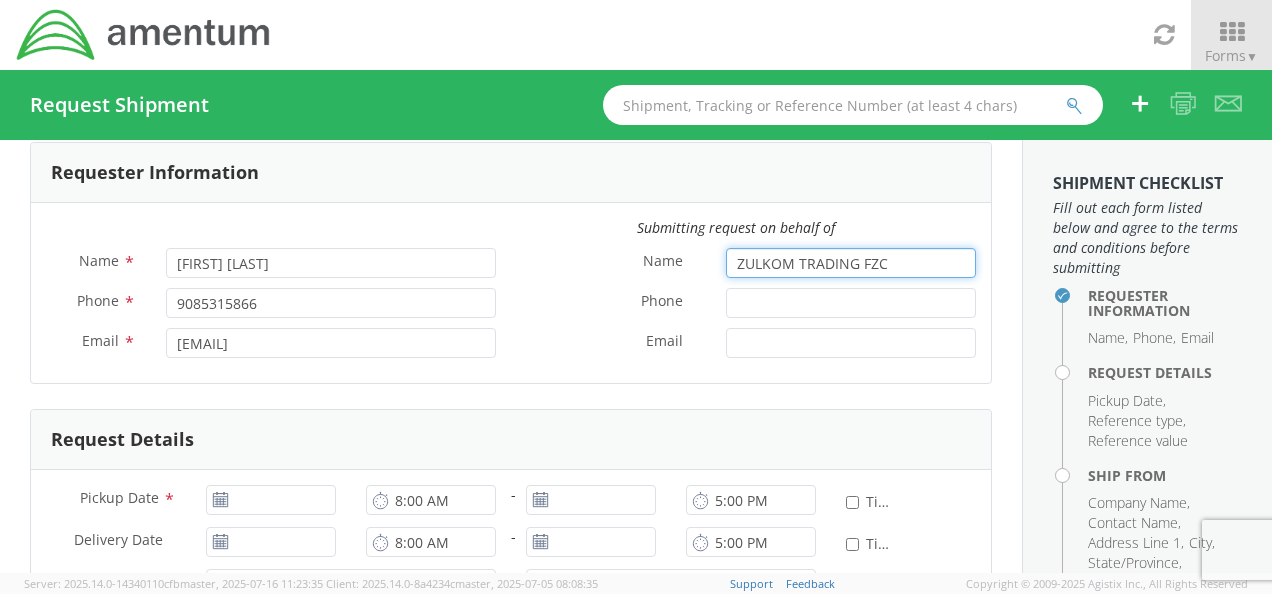 scroll, scrollTop: 187, scrollLeft: 0, axis: vertical 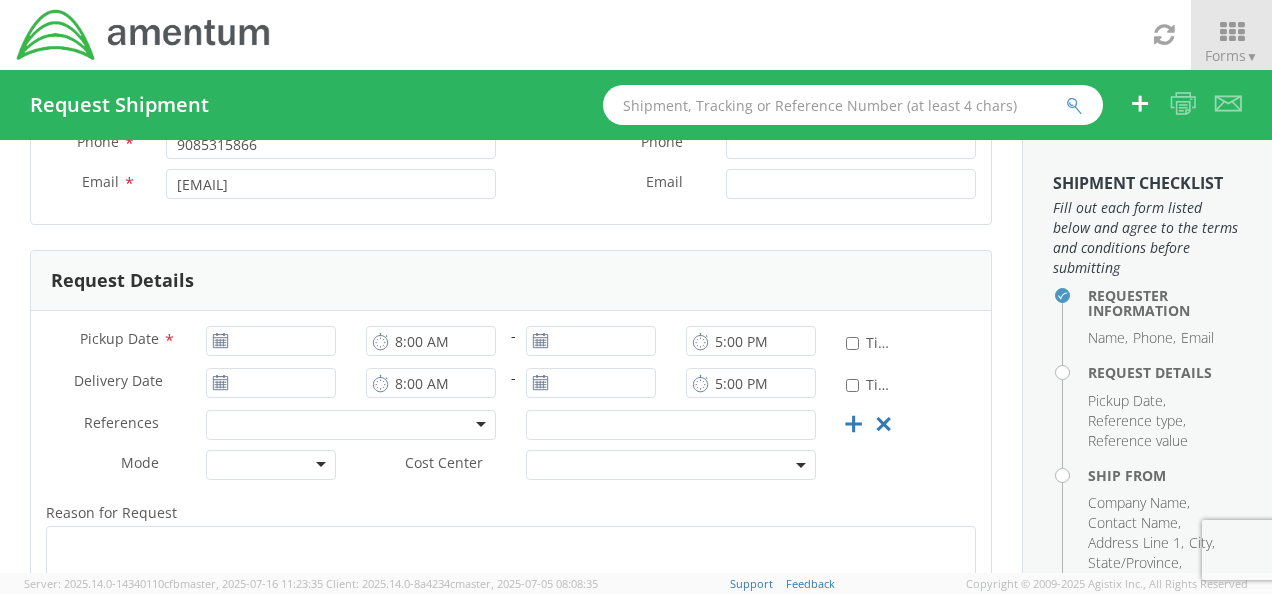 click 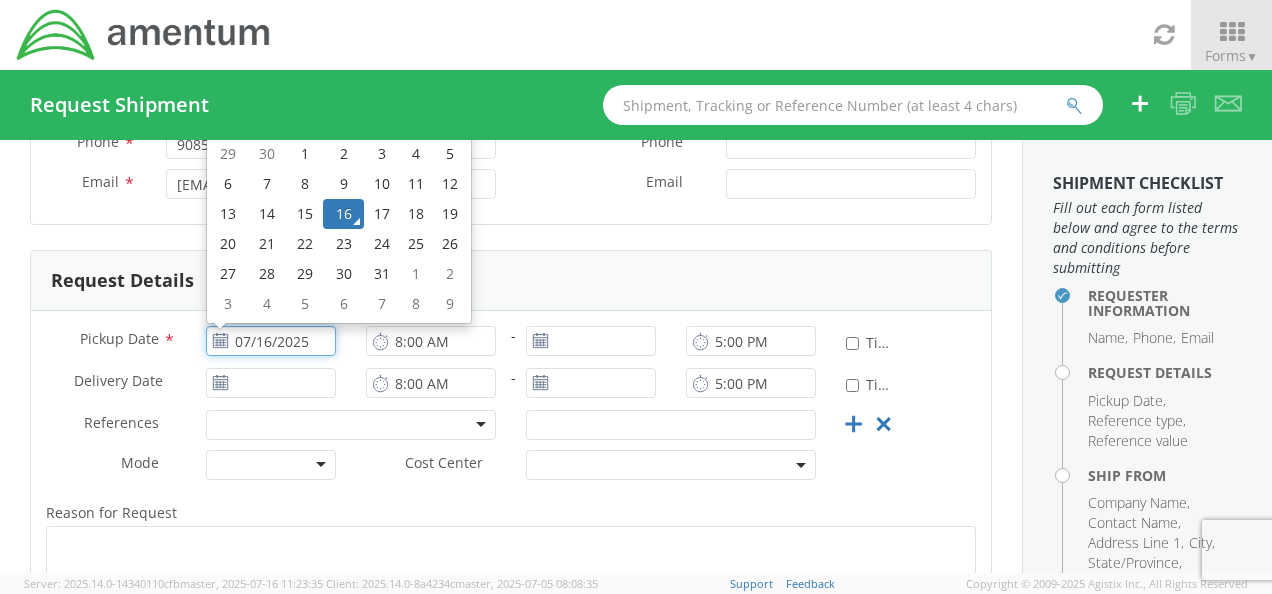 click on "07/16/2025" at bounding box center (271, 341) 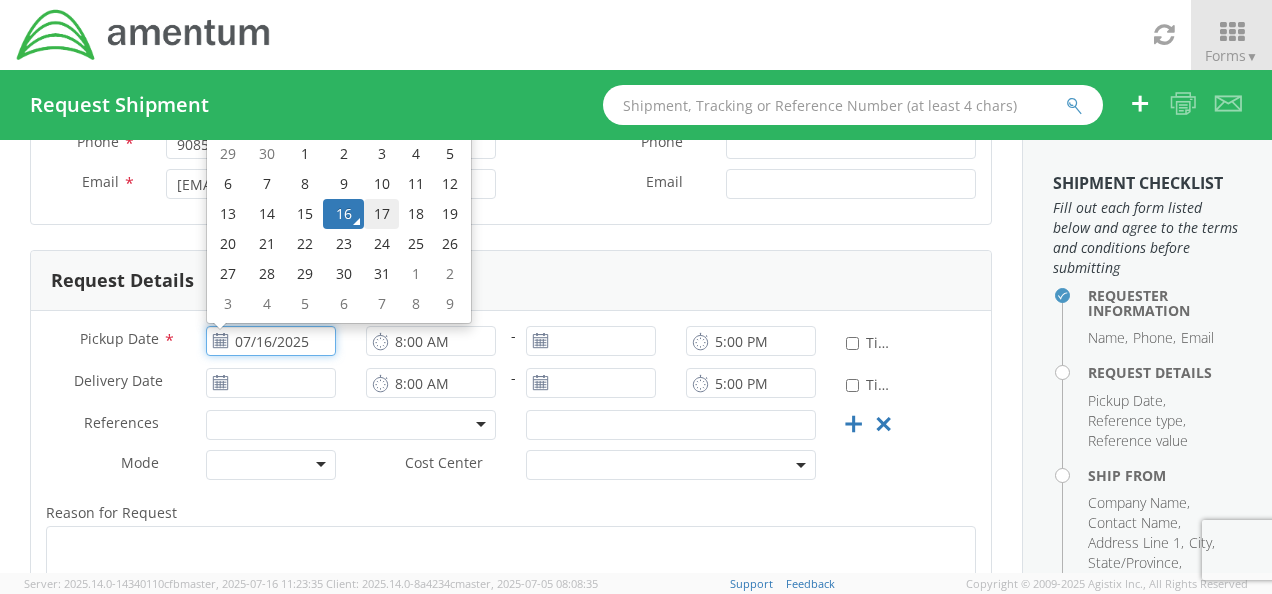 click on "17" at bounding box center [381, 214] 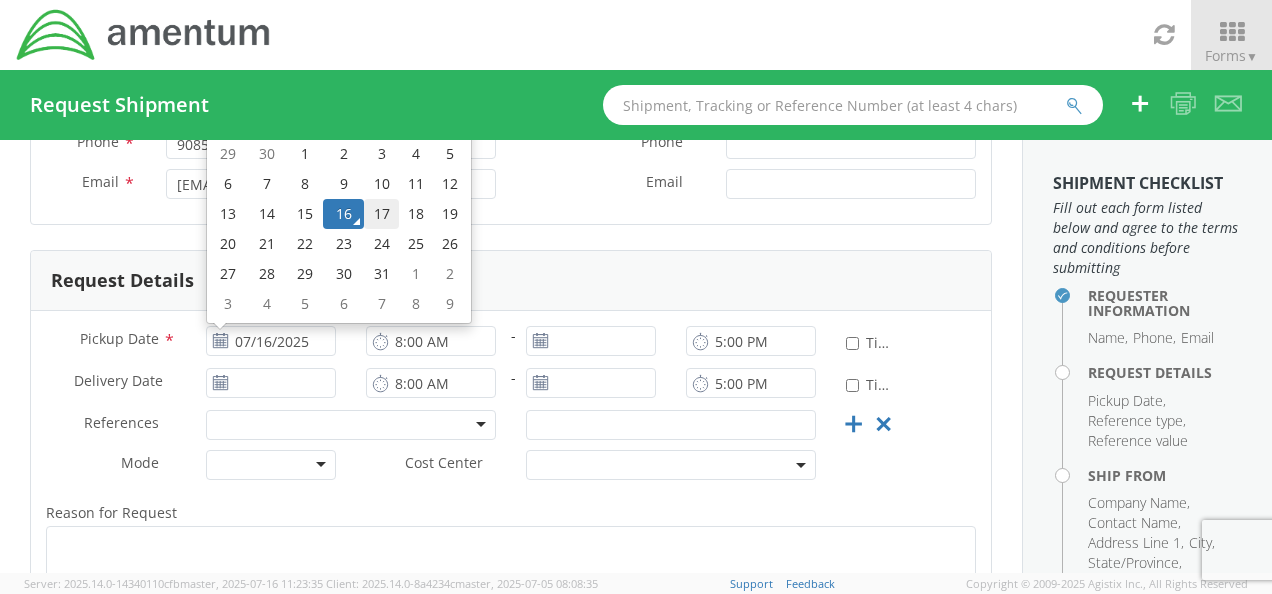 type on "07/17/2025" 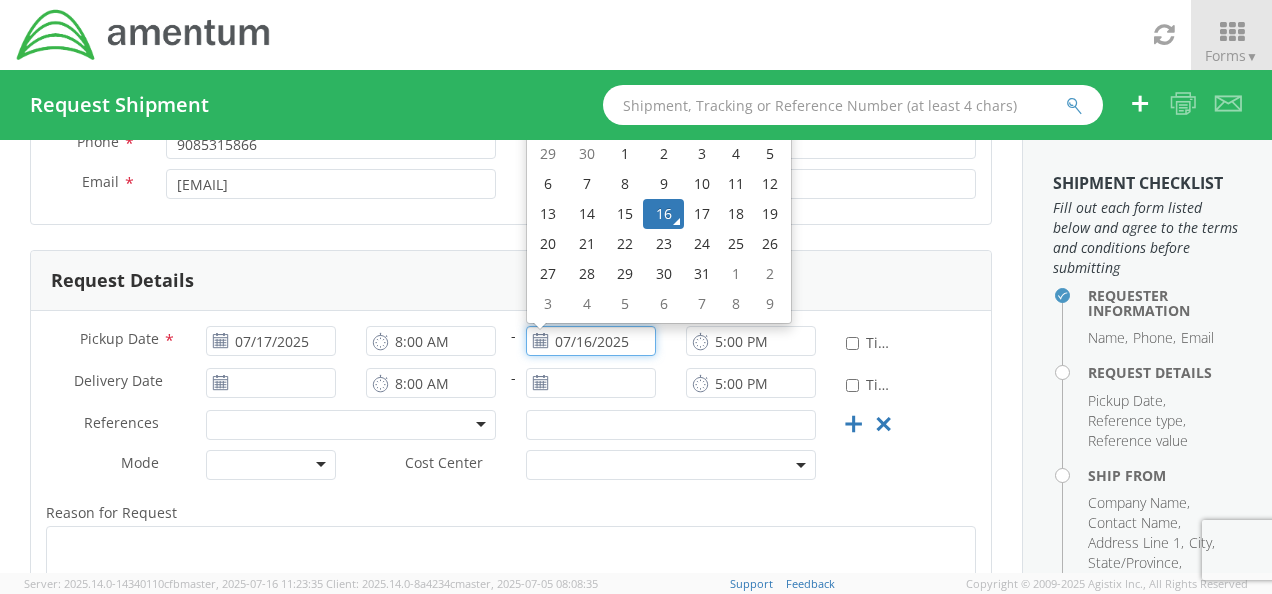 click on "07/16/2025" at bounding box center [591, 341] 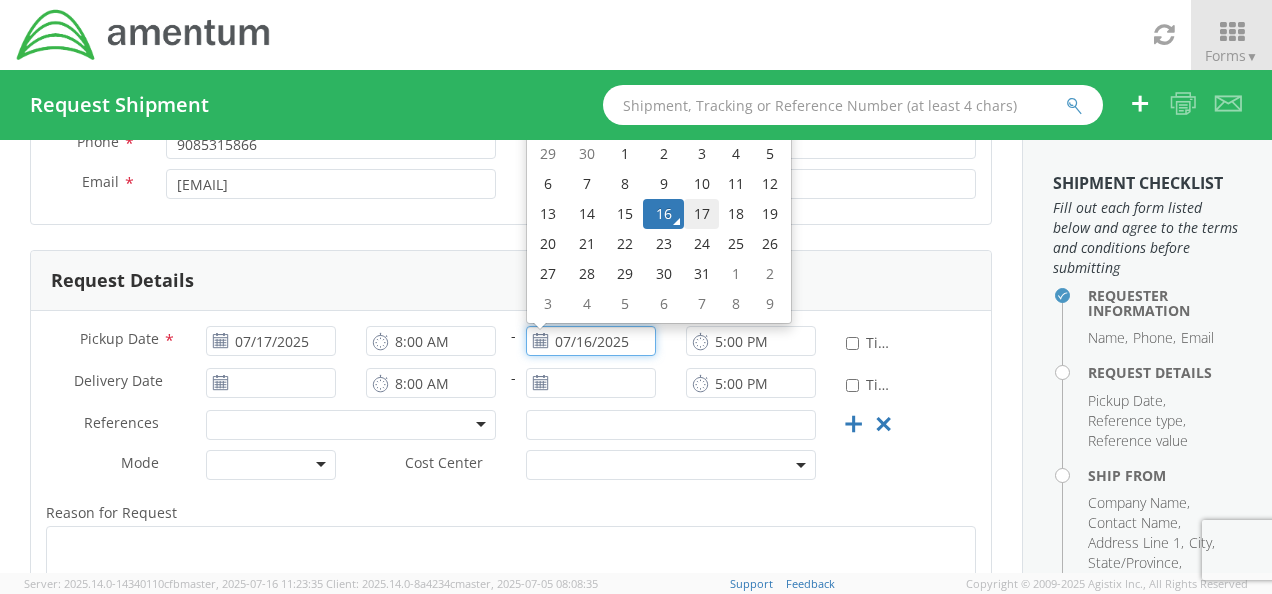 click on "17" at bounding box center (701, 214) 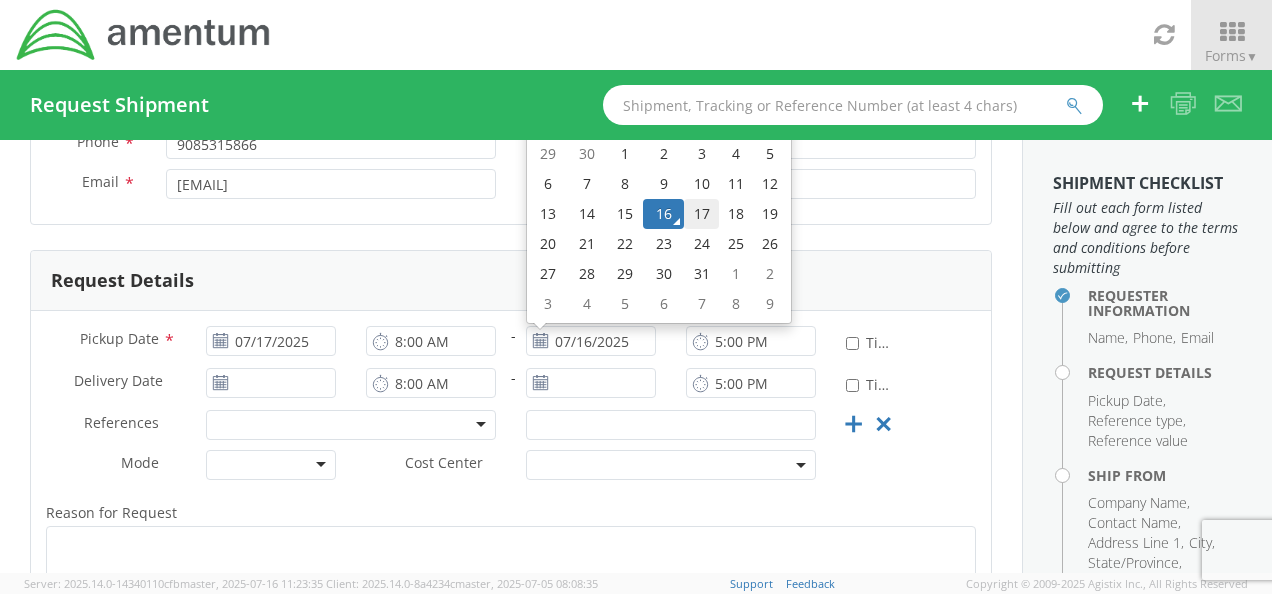 type on "07/17/2025" 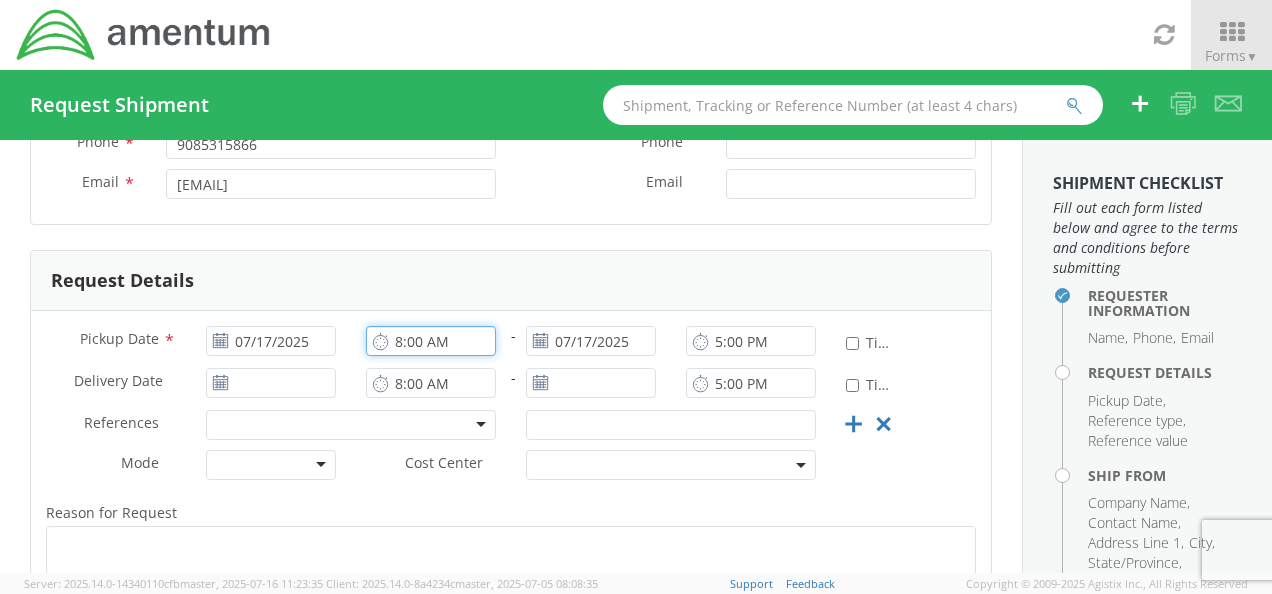click on "8:00 AM" at bounding box center (431, 341) 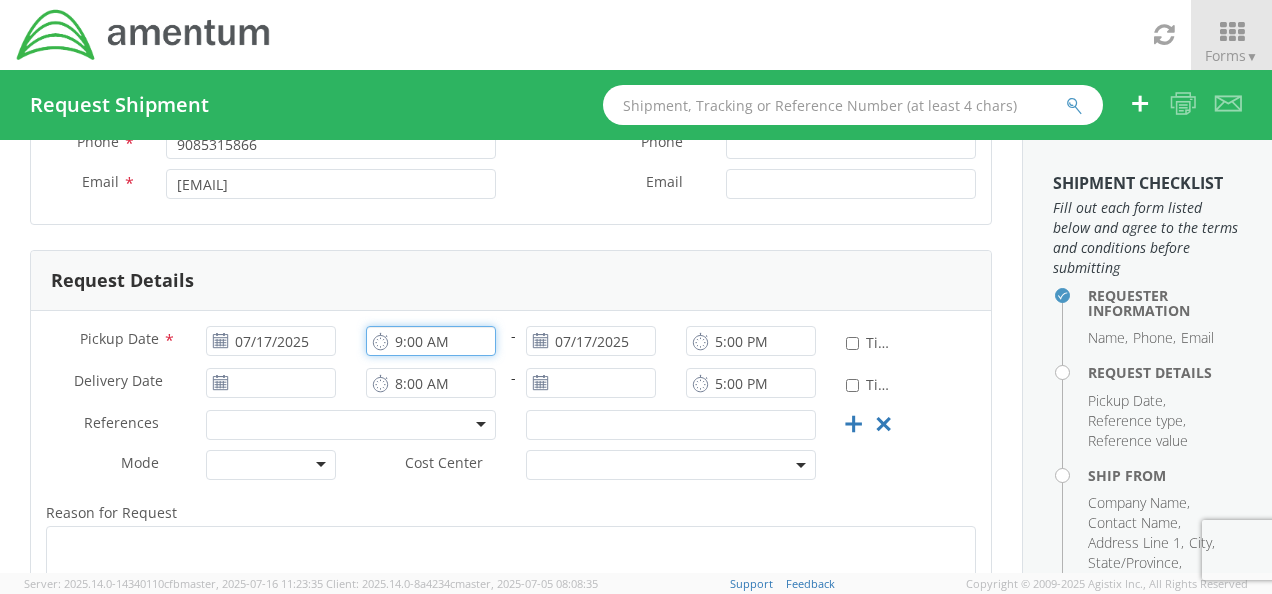 type on "9:00 AM" 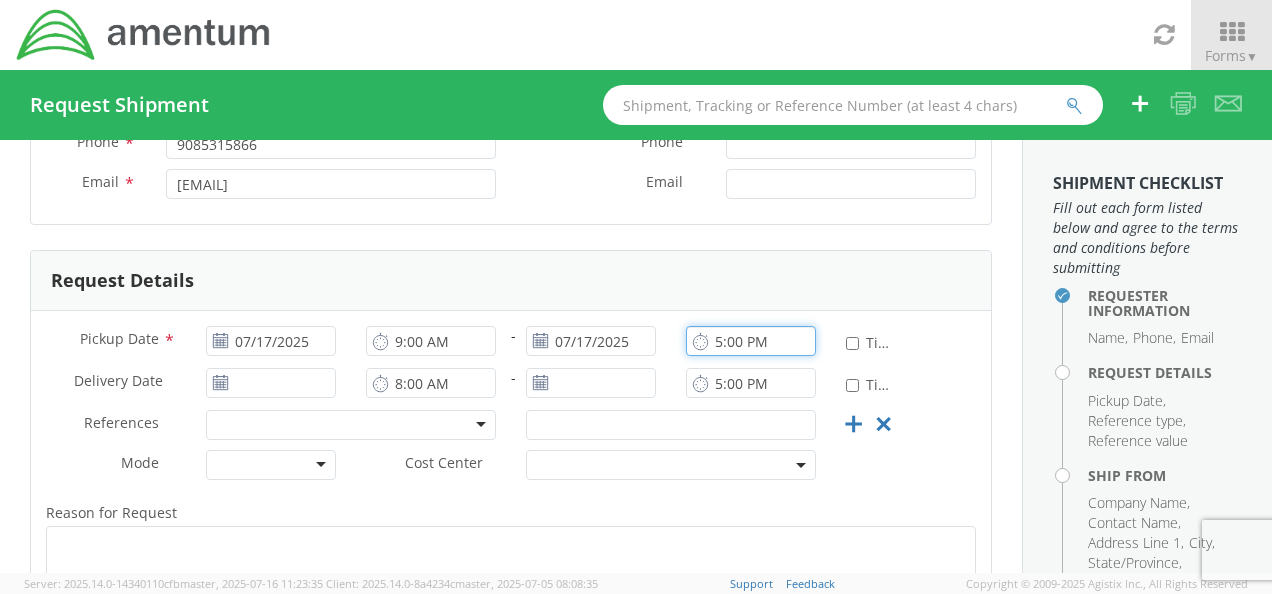 click on "5:00 PM" at bounding box center [751, 341] 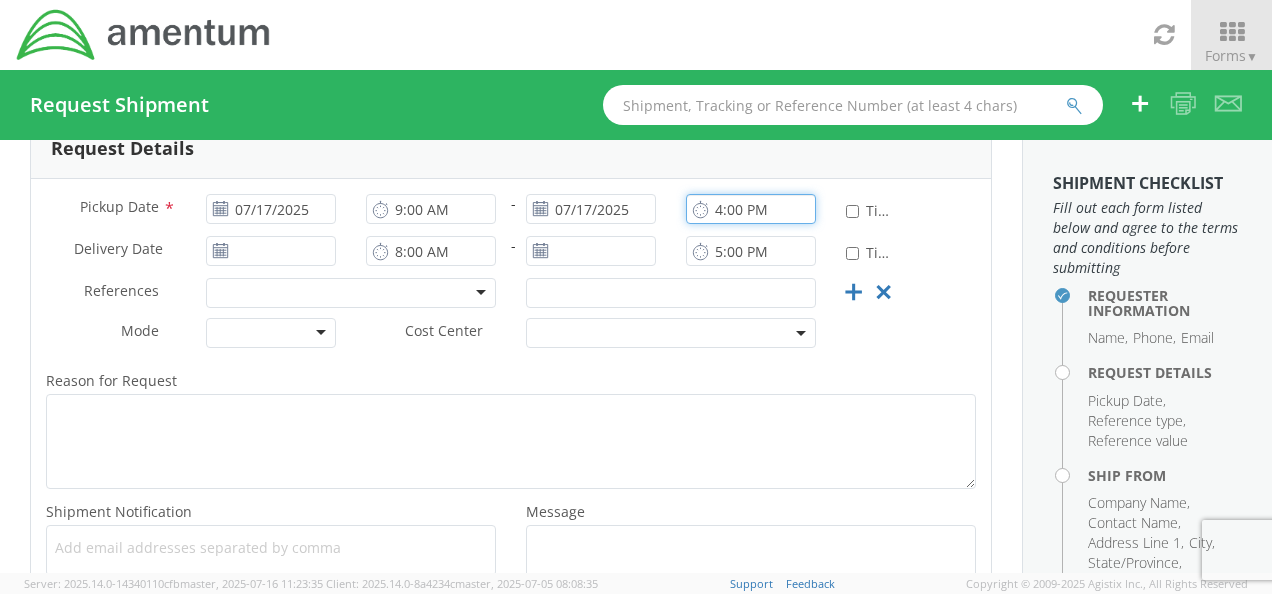 scroll, scrollTop: 306, scrollLeft: 0, axis: vertical 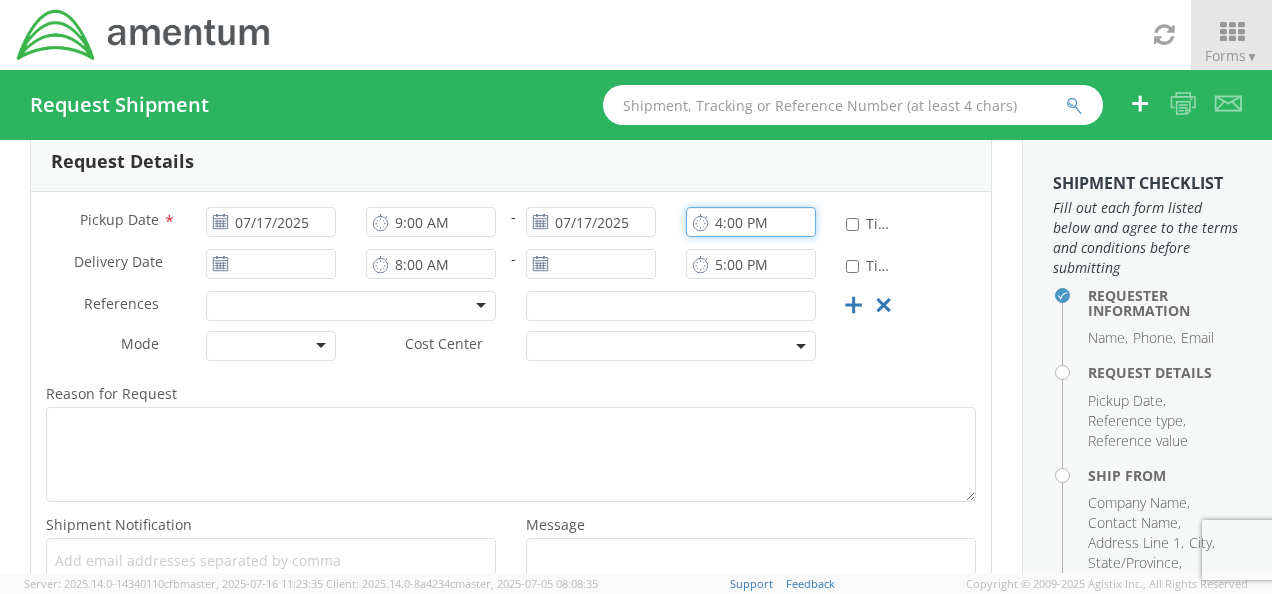 type on "4:00 PM" 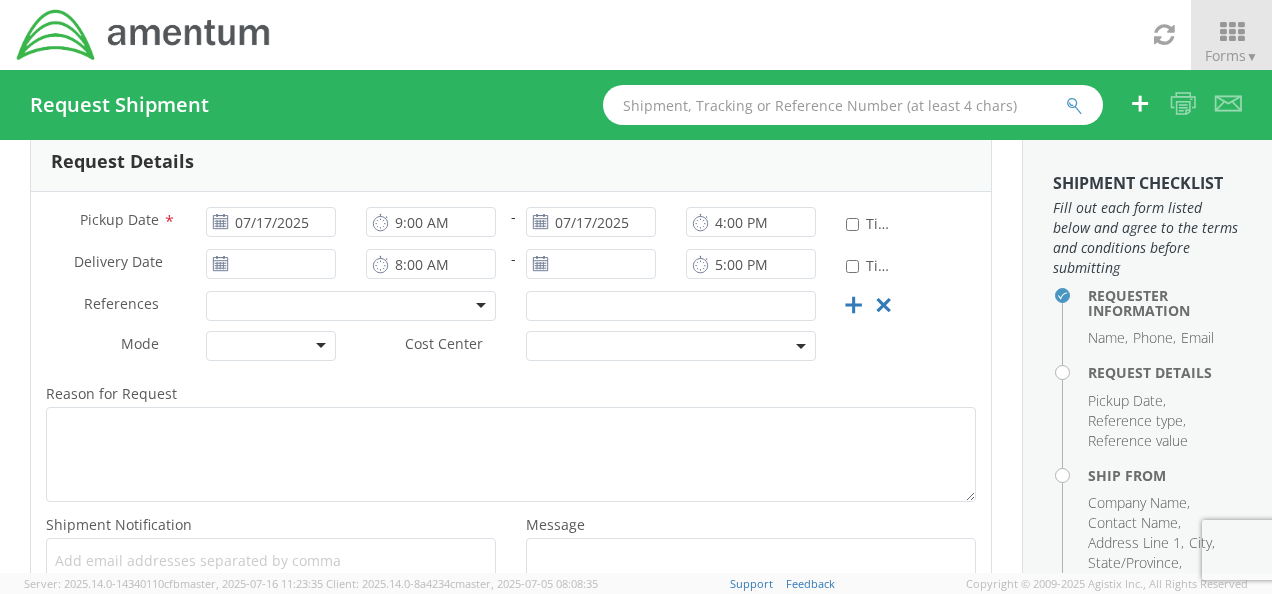 click at bounding box center (351, 306) 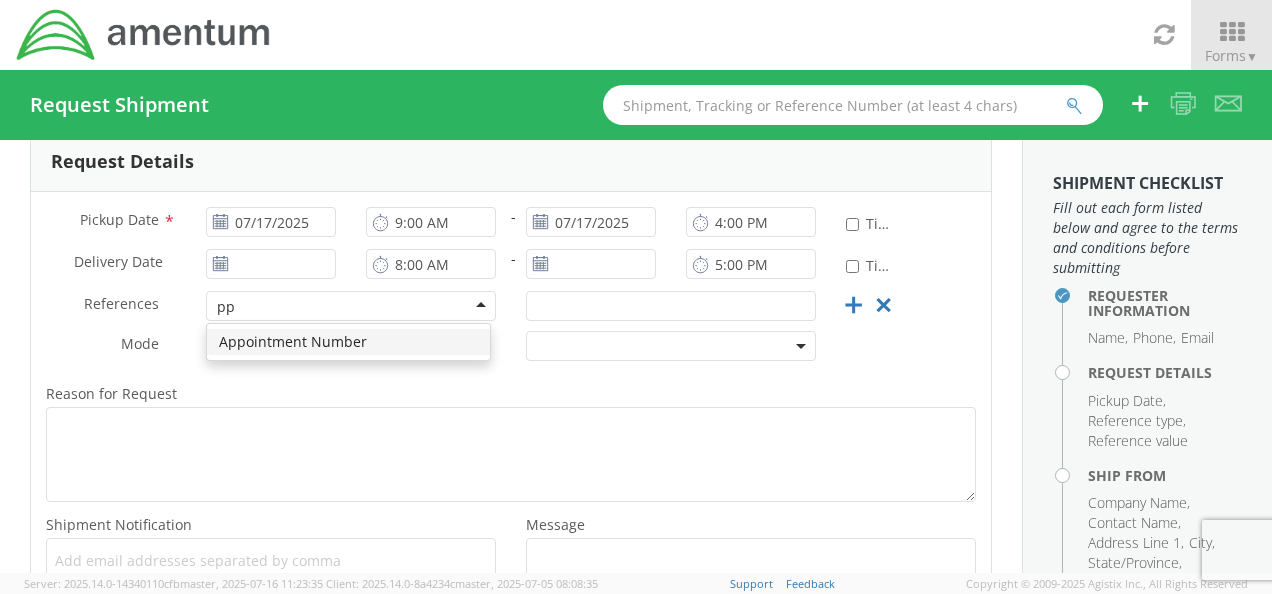 scroll, scrollTop: 0, scrollLeft: 0, axis: both 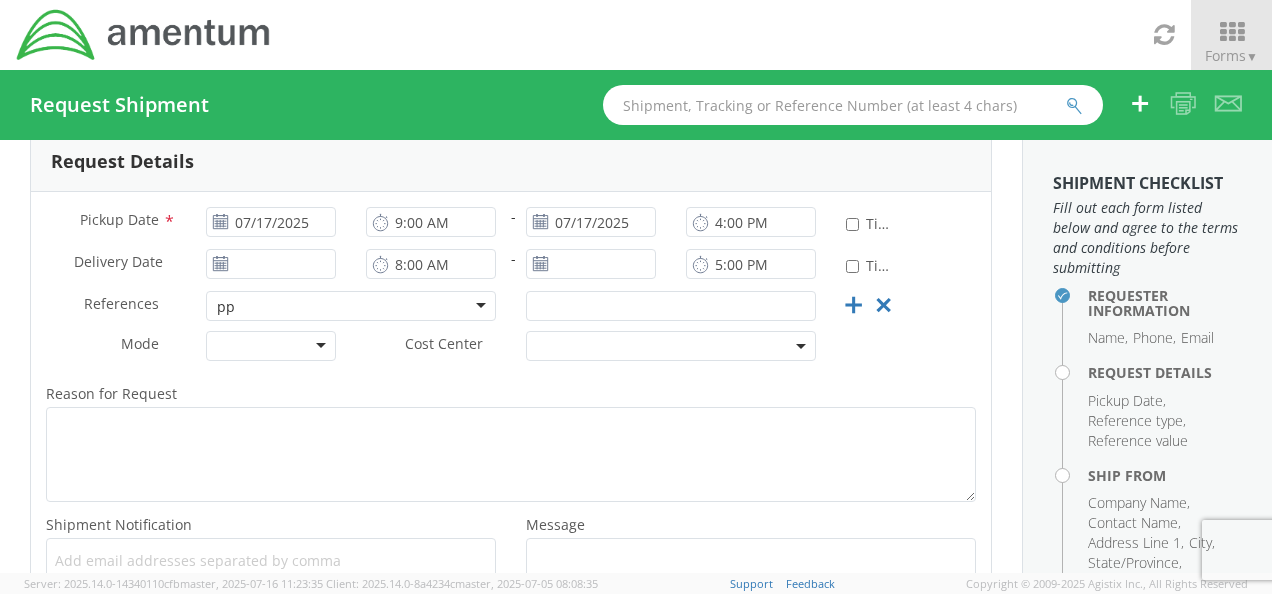 type on "p" 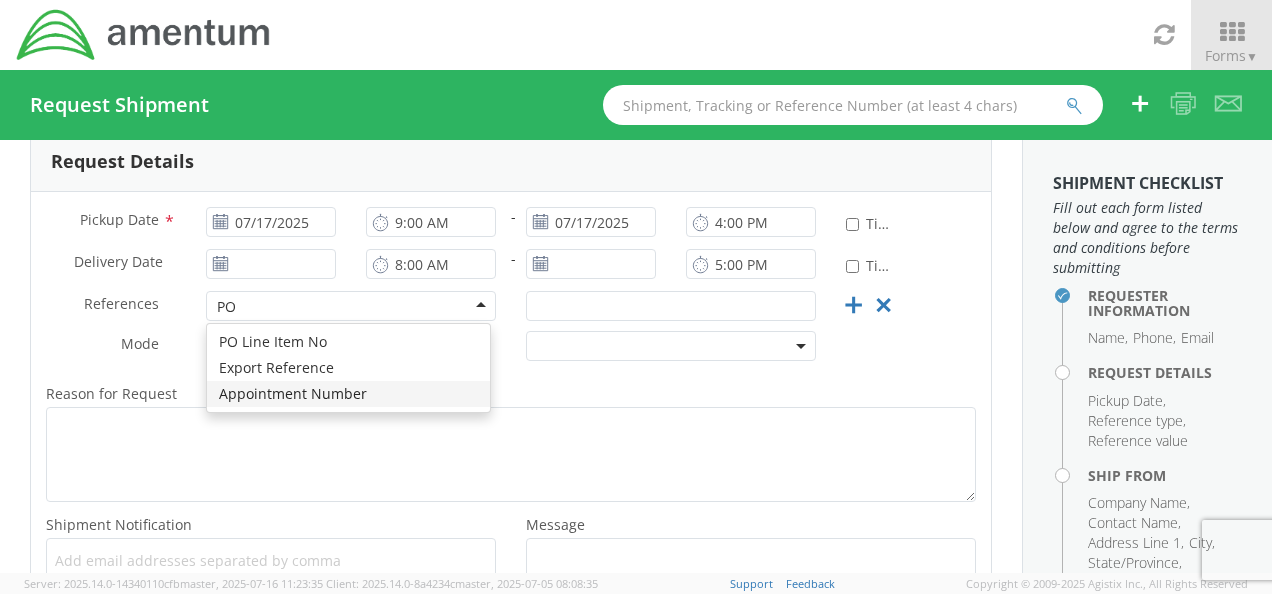 scroll, scrollTop: 0, scrollLeft: 0, axis: both 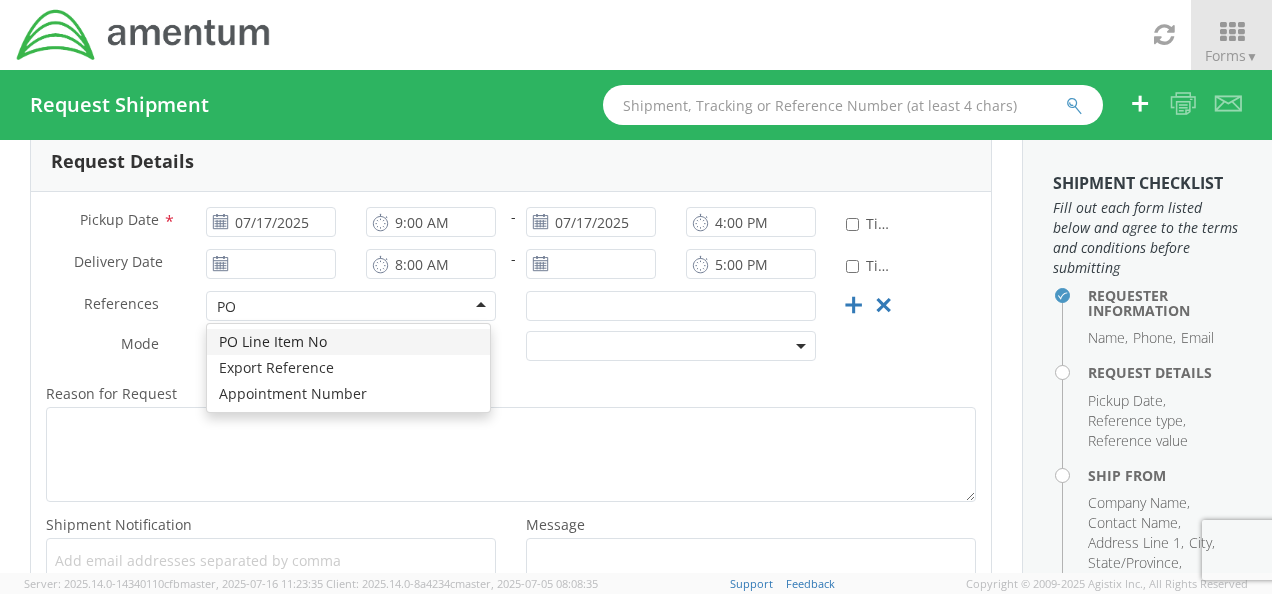 type on "P" 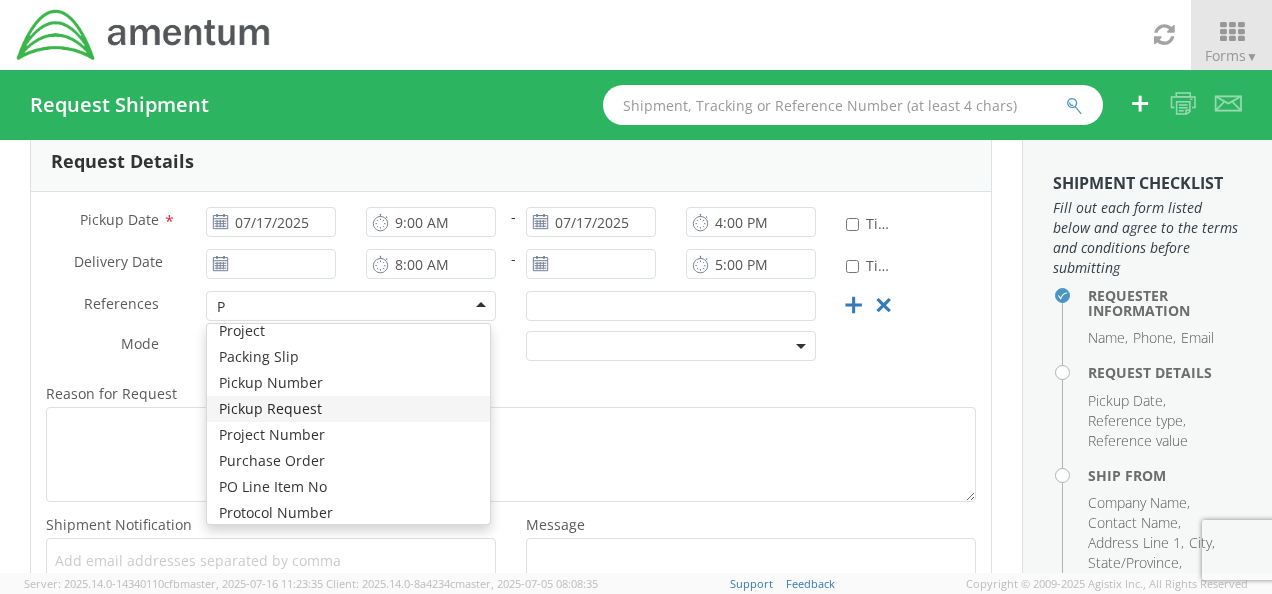 scroll, scrollTop: 12, scrollLeft: 0, axis: vertical 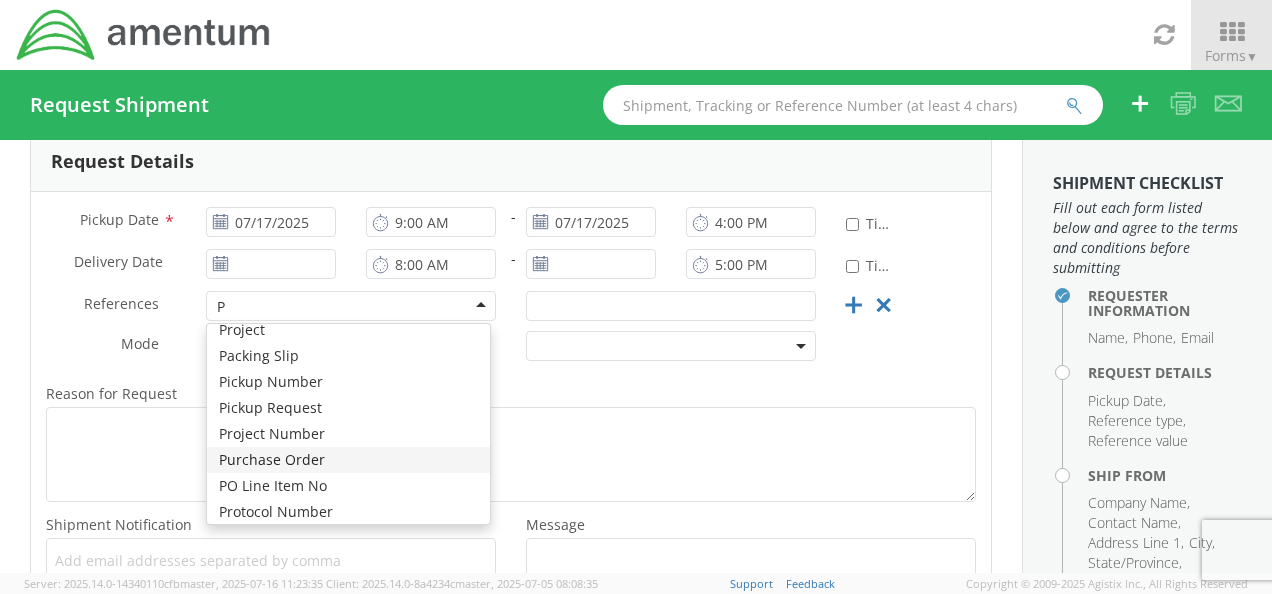 type 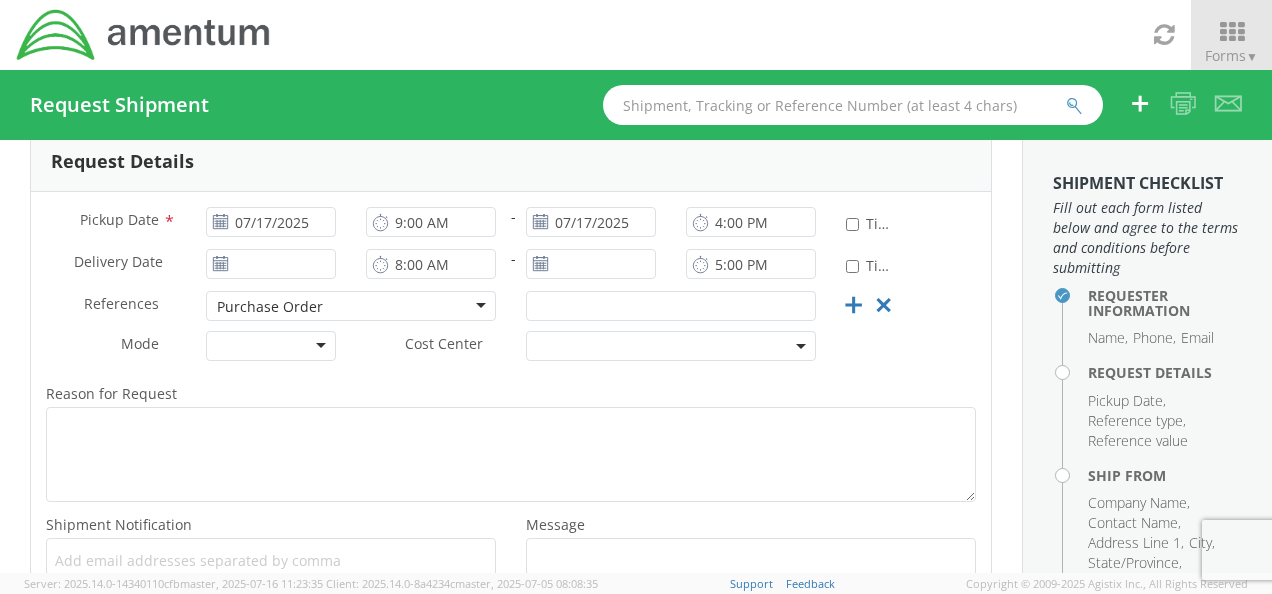 scroll, scrollTop: 0, scrollLeft: 0, axis: both 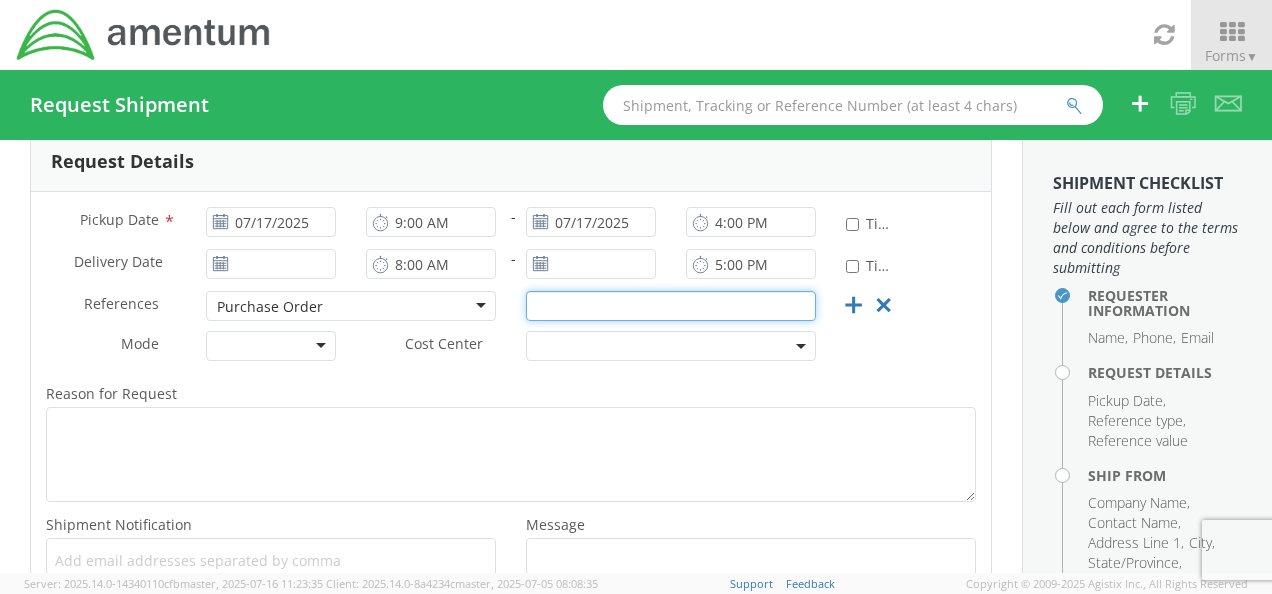 click at bounding box center (671, 306) 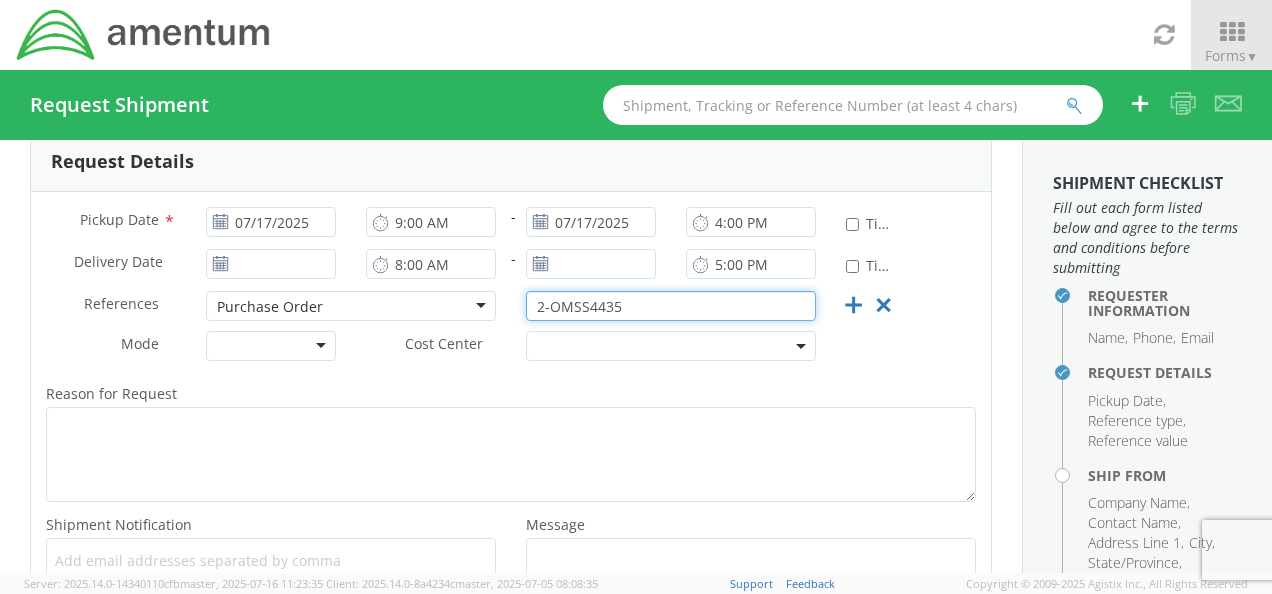 type on "2-OMSS4435" 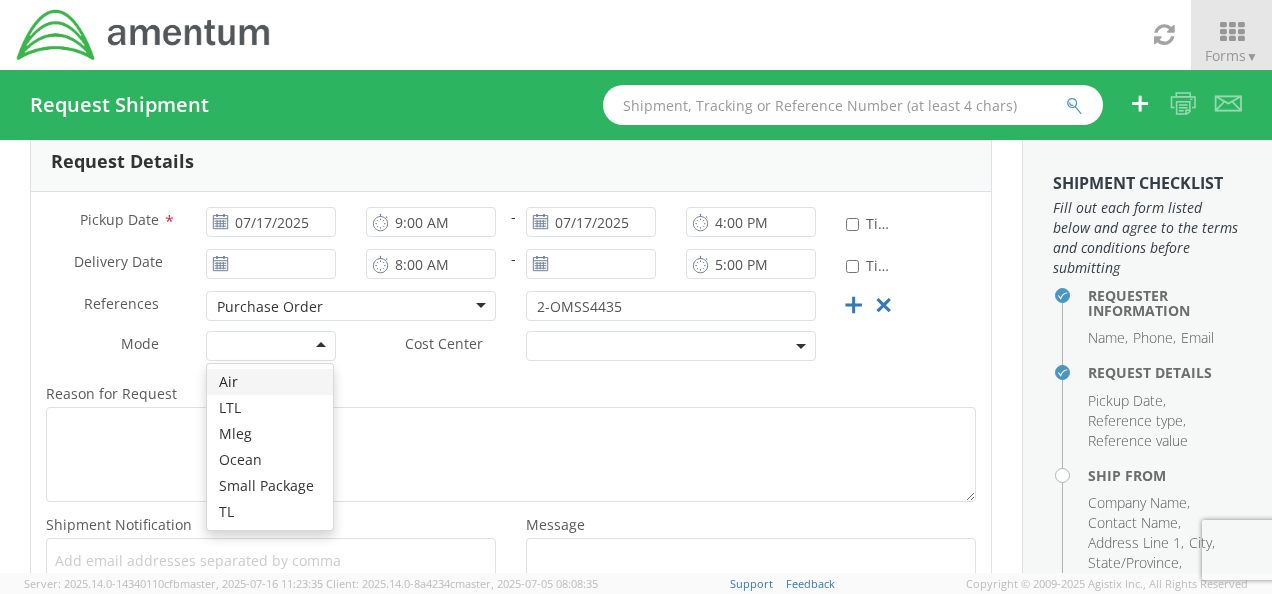 click at bounding box center (271, 346) 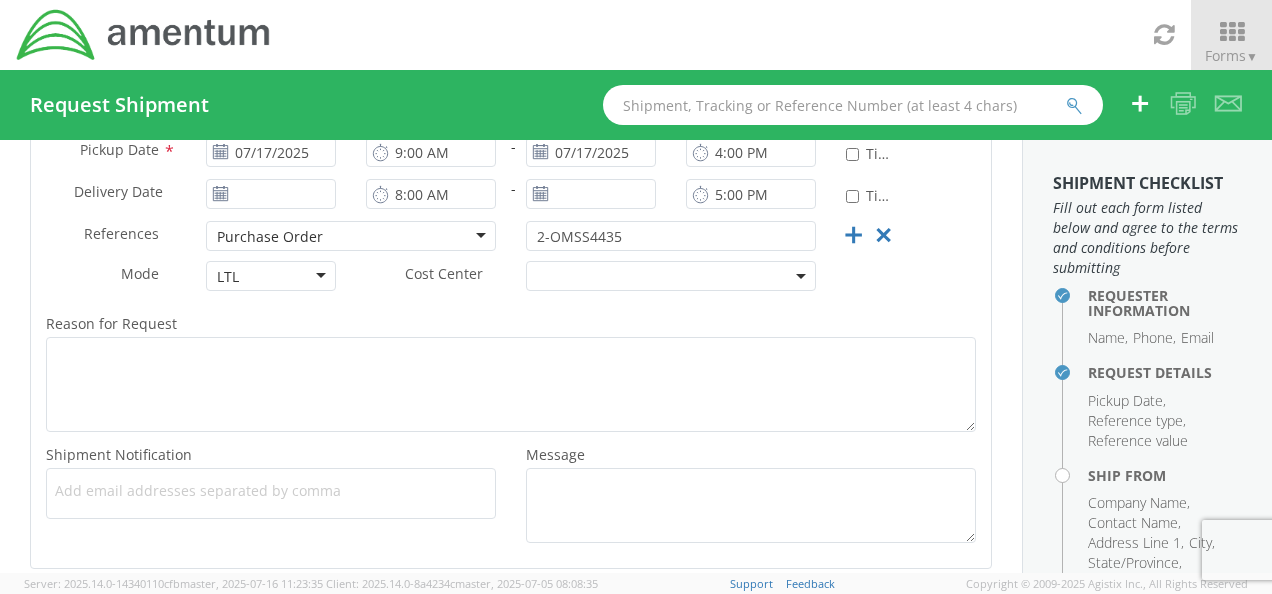 scroll, scrollTop: 378, scrollLeft: 0, axis: vertical 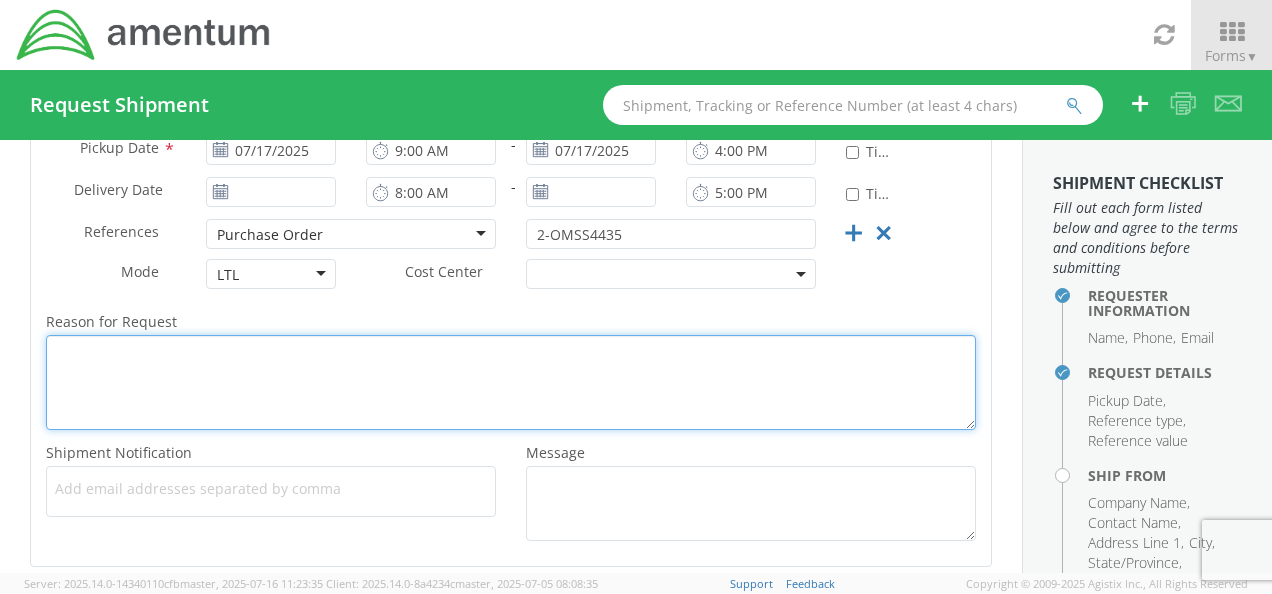 click on "Reason for Request        *" at bounding box center [511, 382] 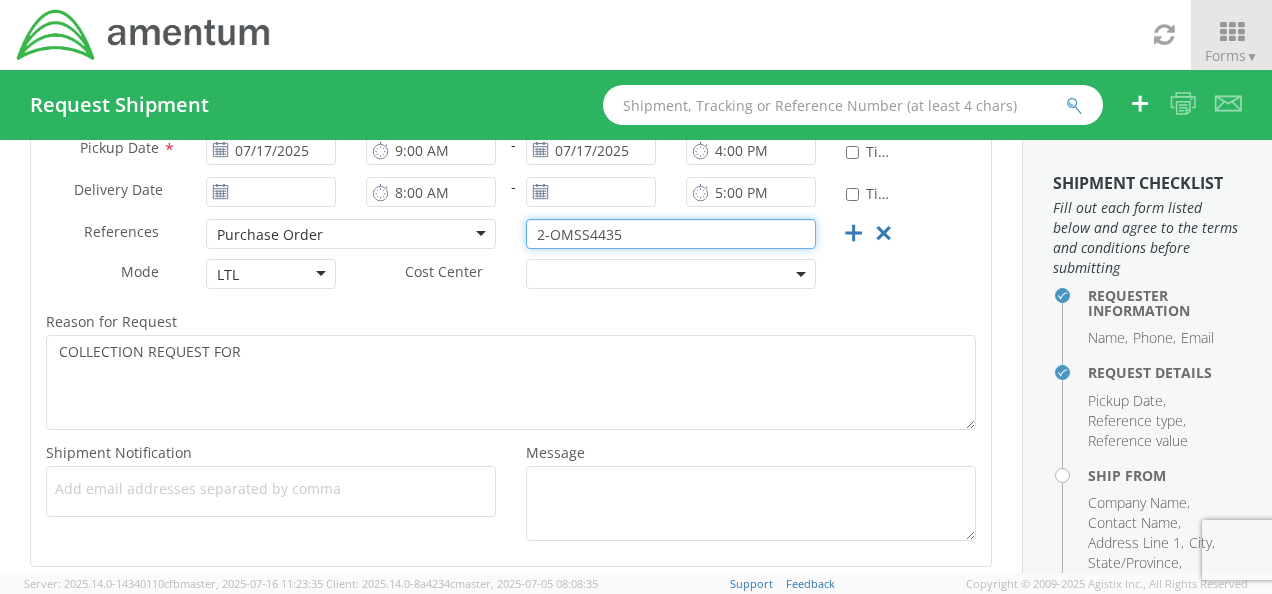 click on "2-OMSS4435" at bounding box center [671, 234] 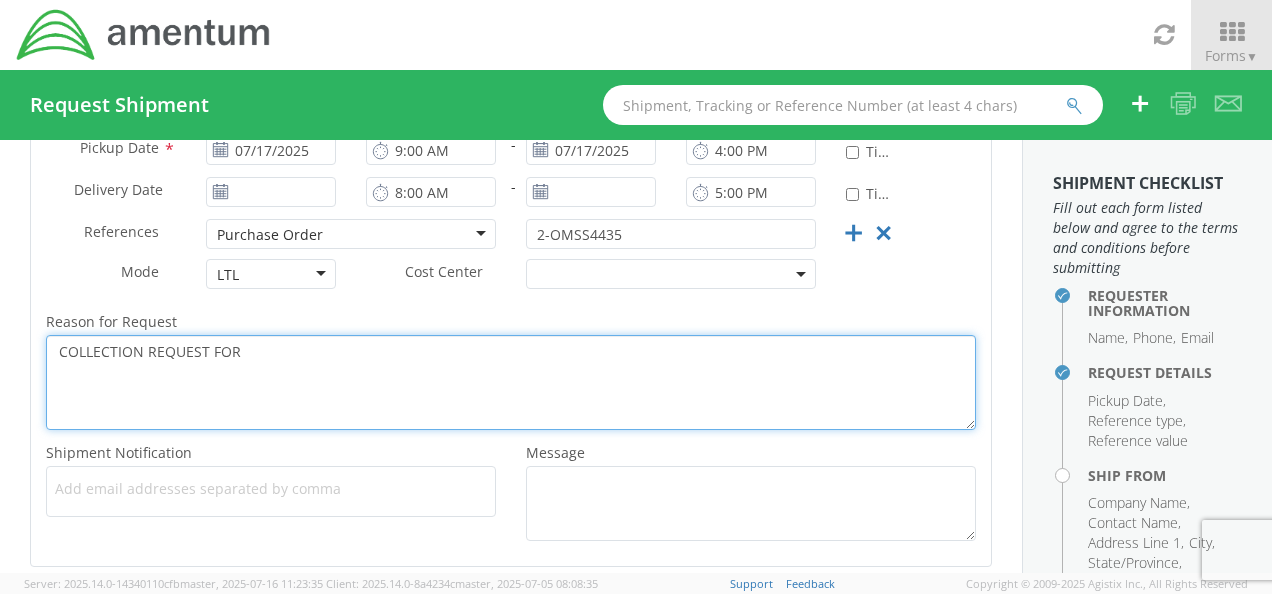 click on "COLLECTION REQUEST FOR" at bounding box center (511, 382) 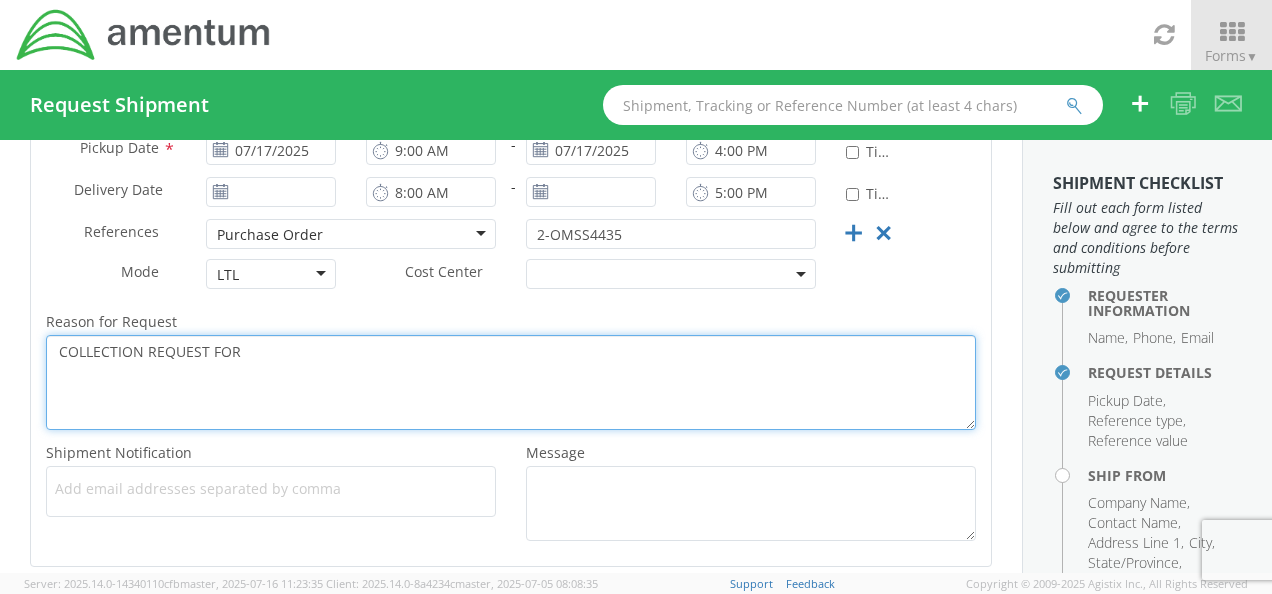 paste on "2-OMSS4435" 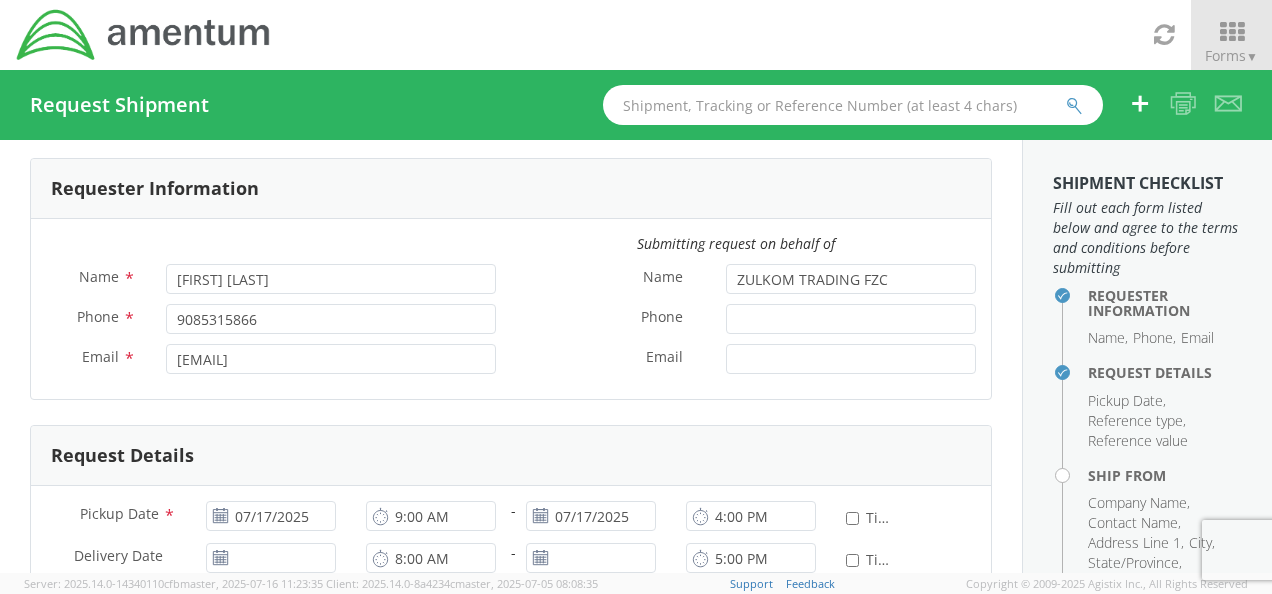 scroll, scrollTop: 0, scrollLeft: 0, axis: both 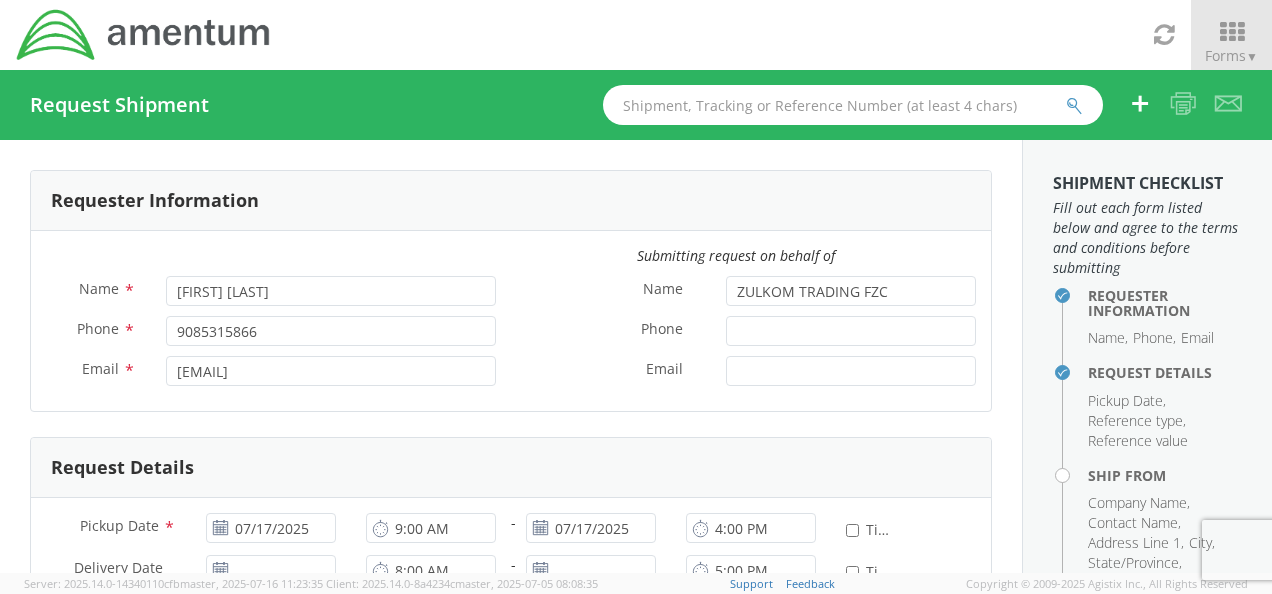 type on "COLLECTION REQUEST FOR 2-OMSS4435 LINES 1,2,3,5 & 6" 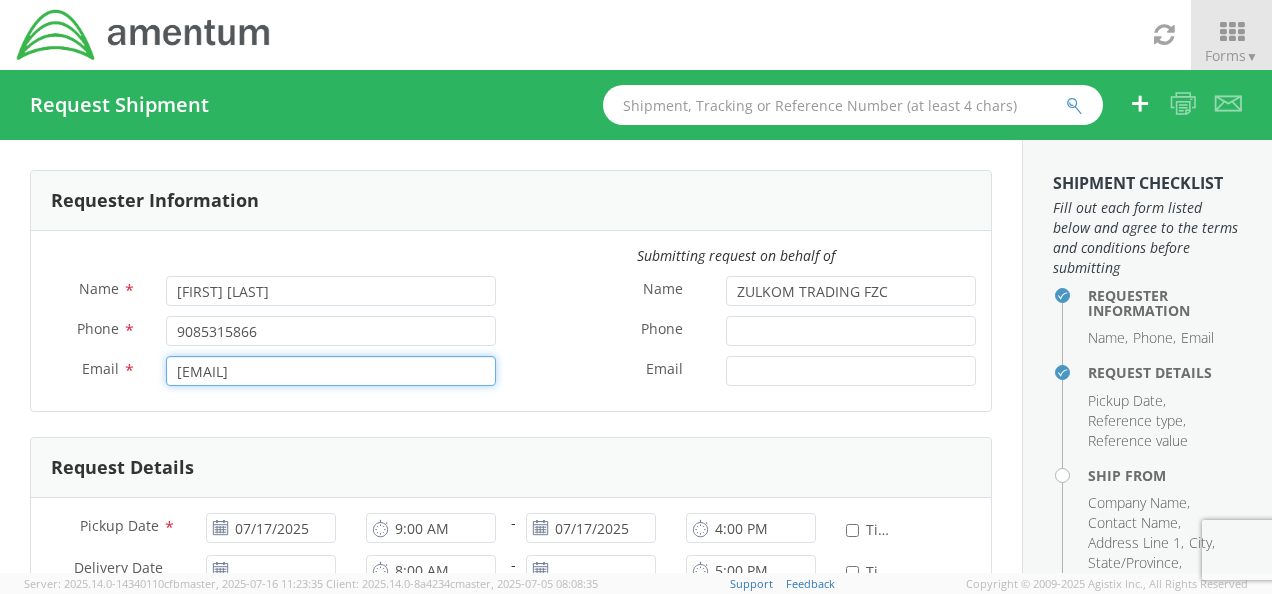 click on "[EMAIL]" at bounding box center (331, 371) 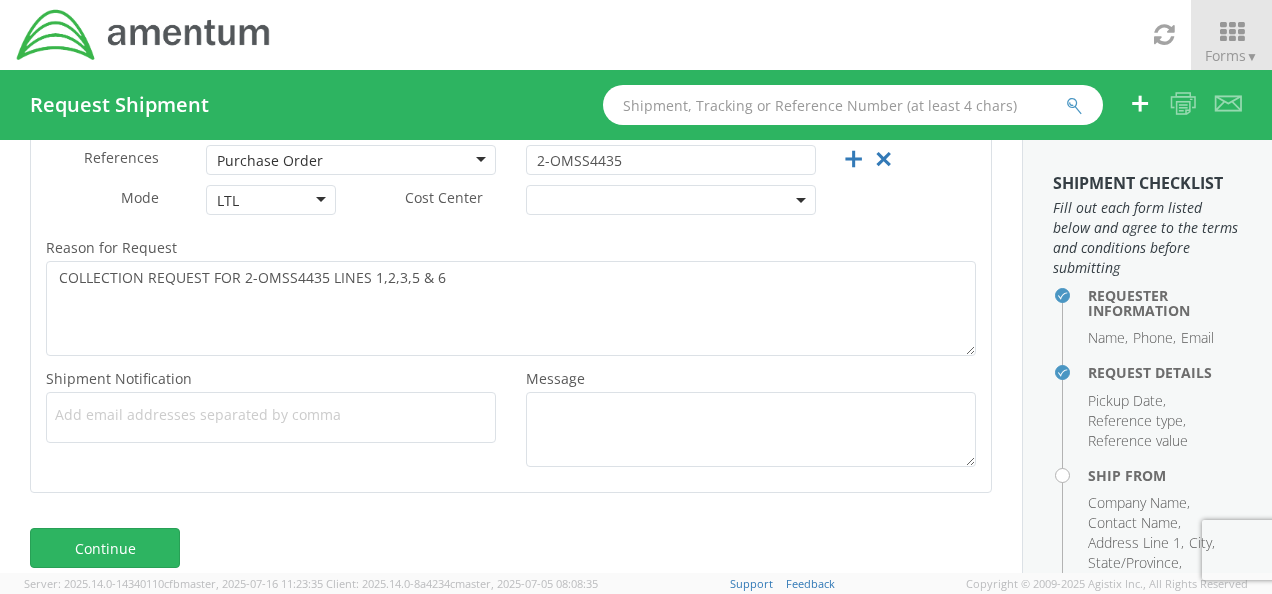 scroll, scrollTop: 473, scrollLeft: 0, axis: vertical 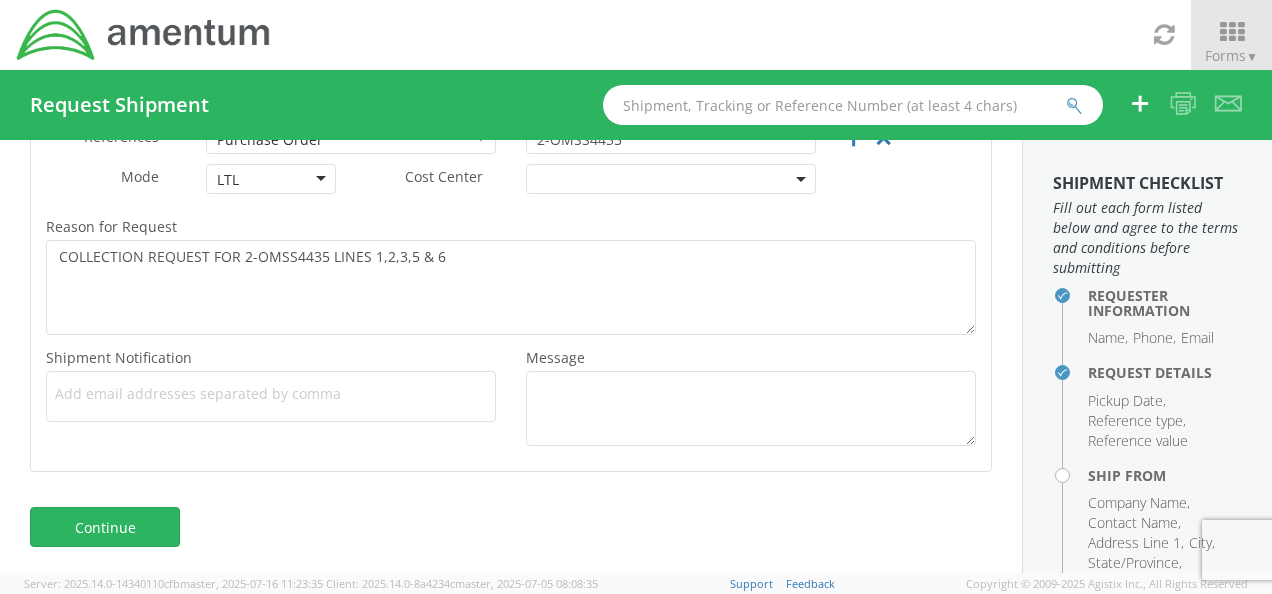 click on "Add email addresses separated by comma" at bounding box center (271, 394) 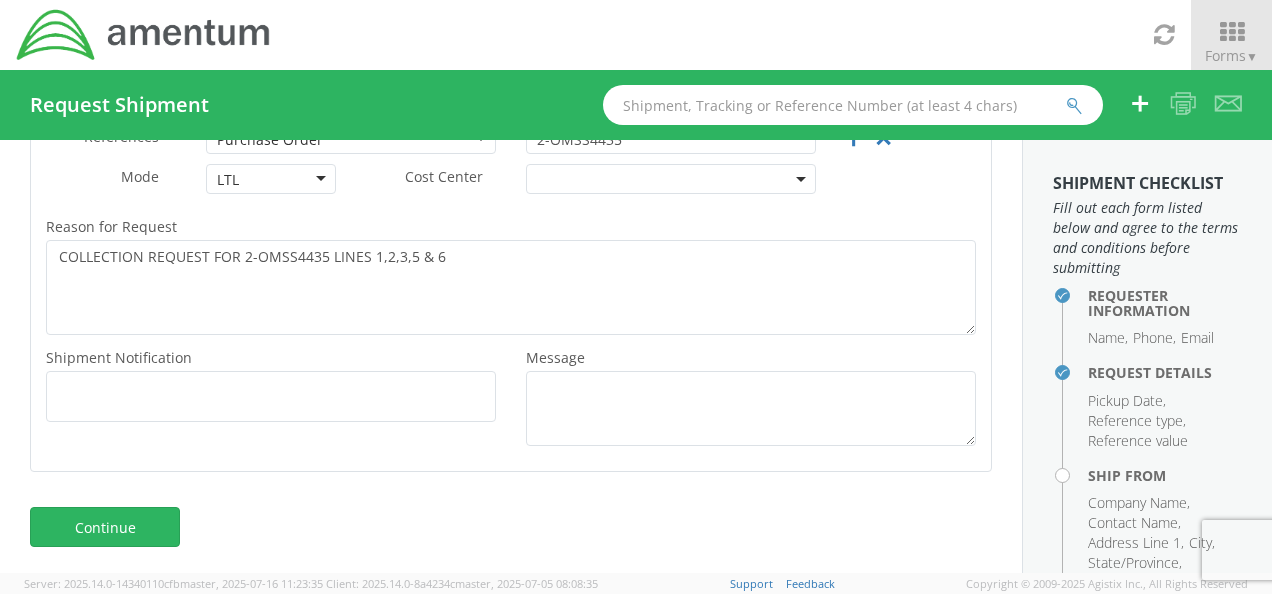 paste on "[EMAIL]" 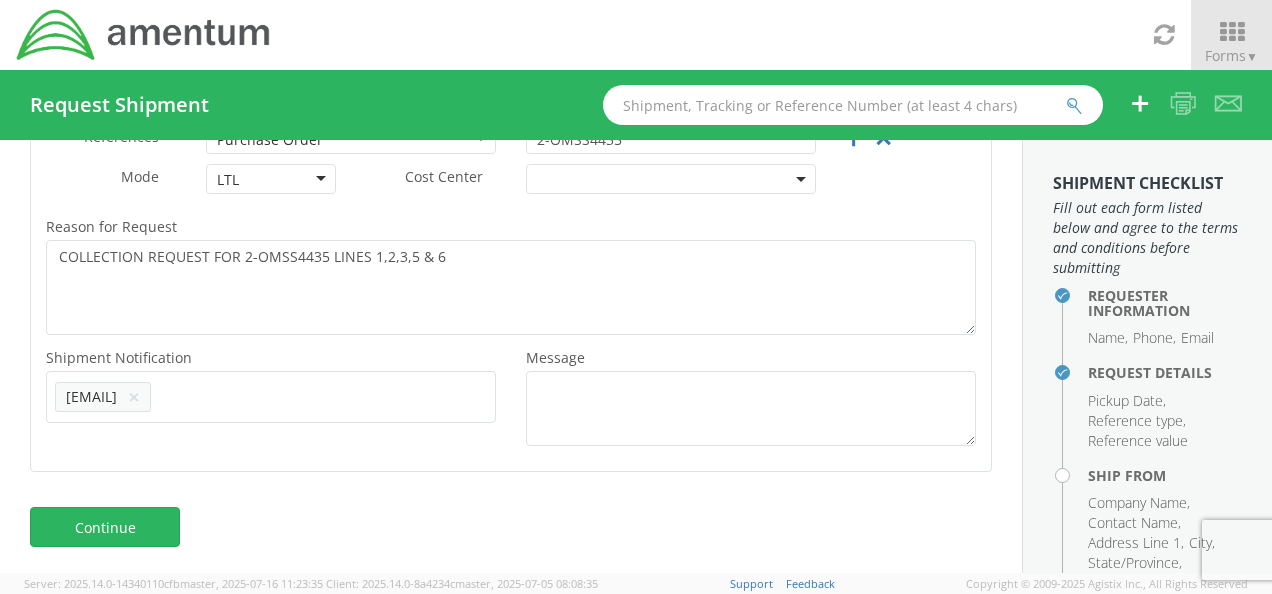 scroll, scrollTop: 0, scrollLeft: 0, axis: both 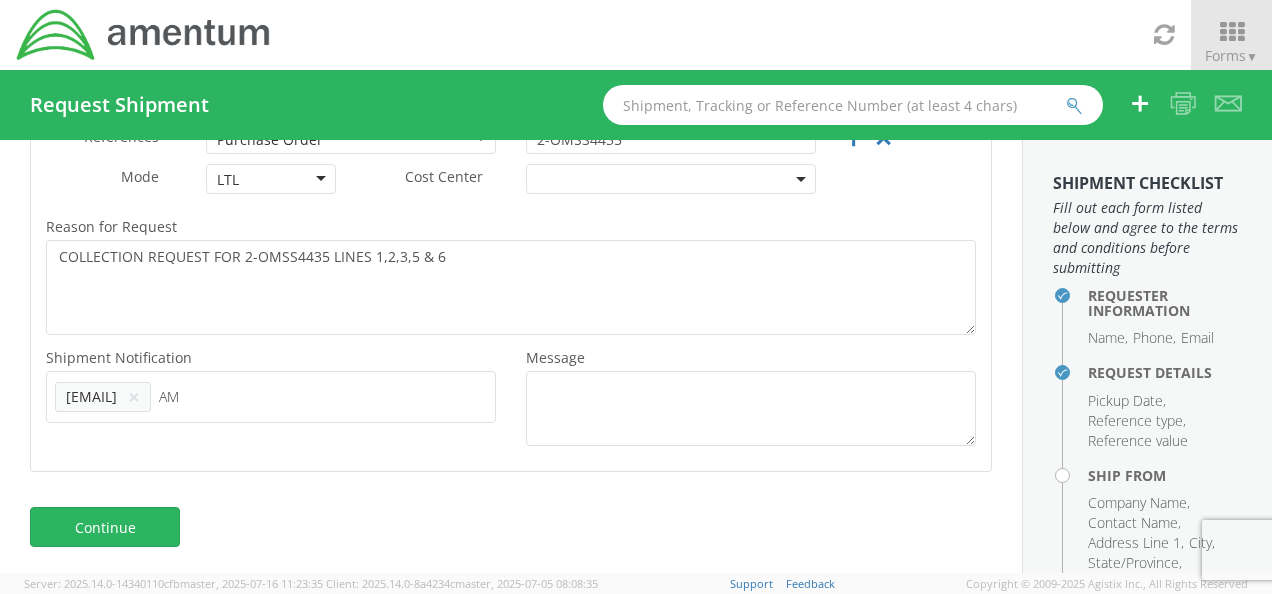 type on "A" 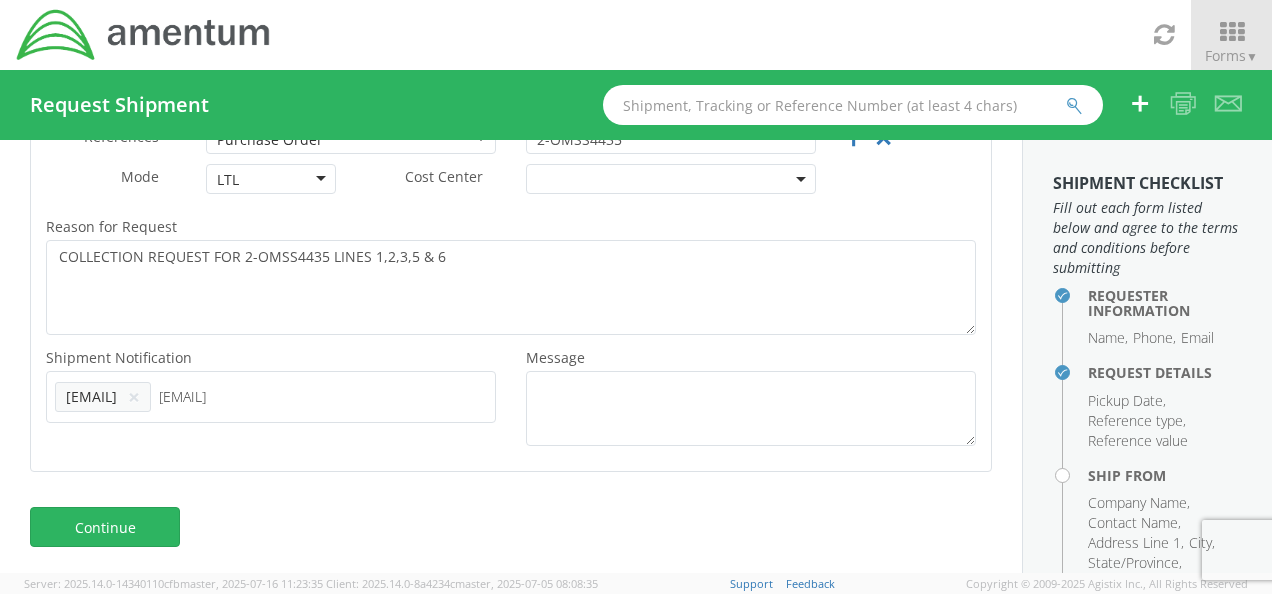 type on "[EMAIL]@[DOMAIN]" 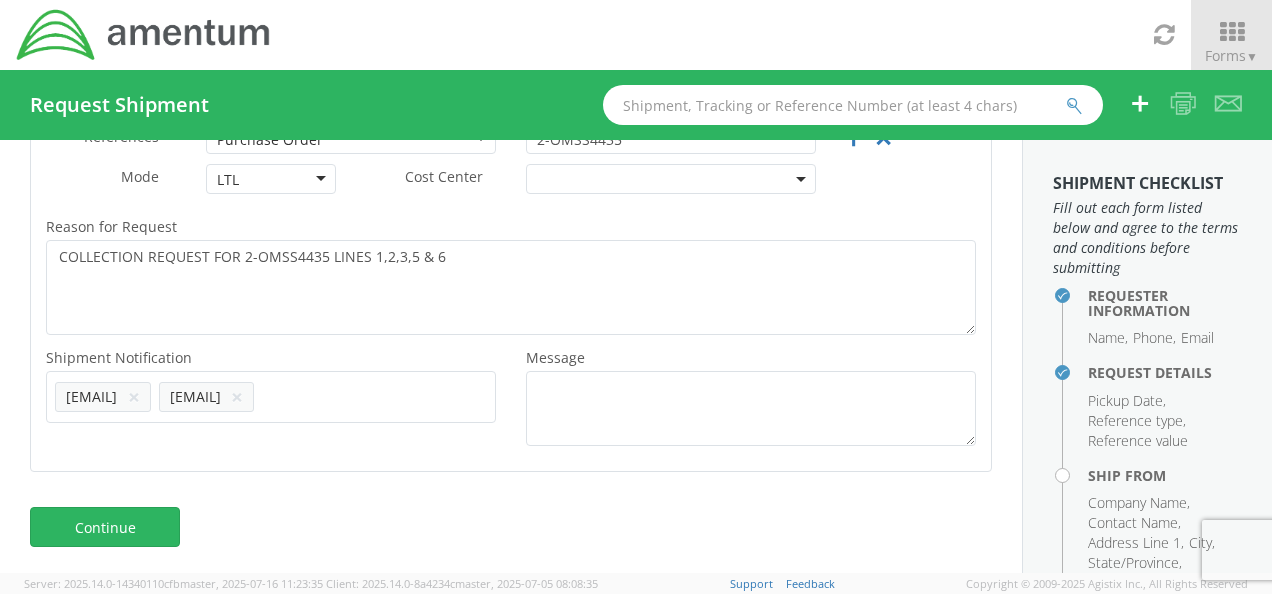 type on "f" 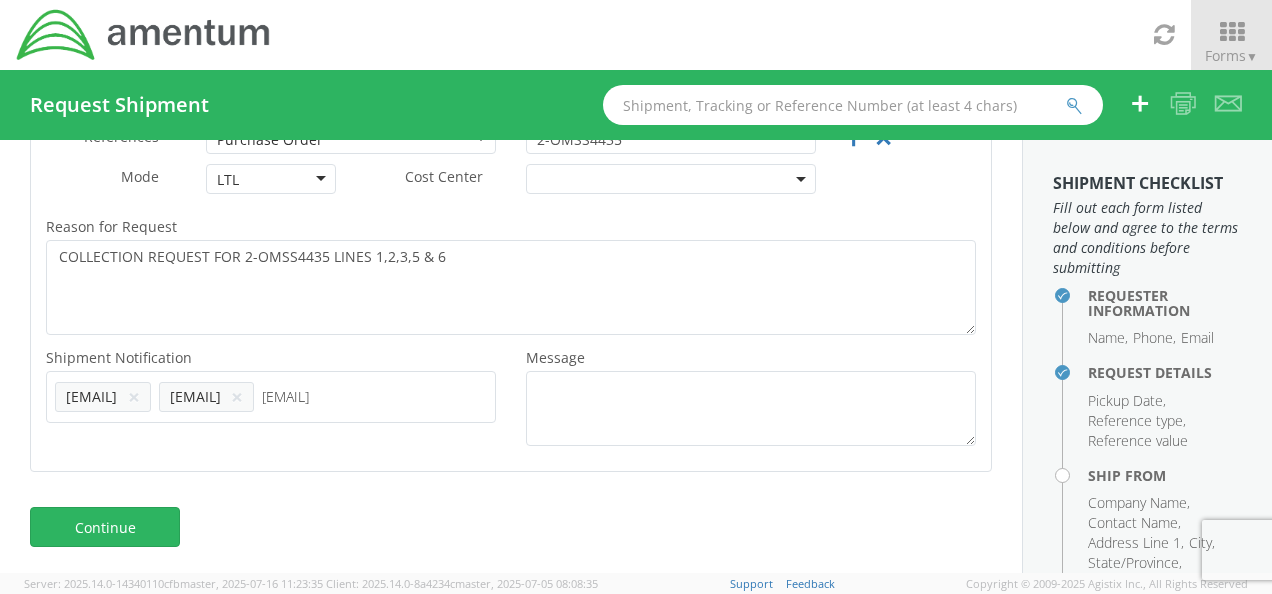 type on "[EMAIL]@[DOMAIN]" 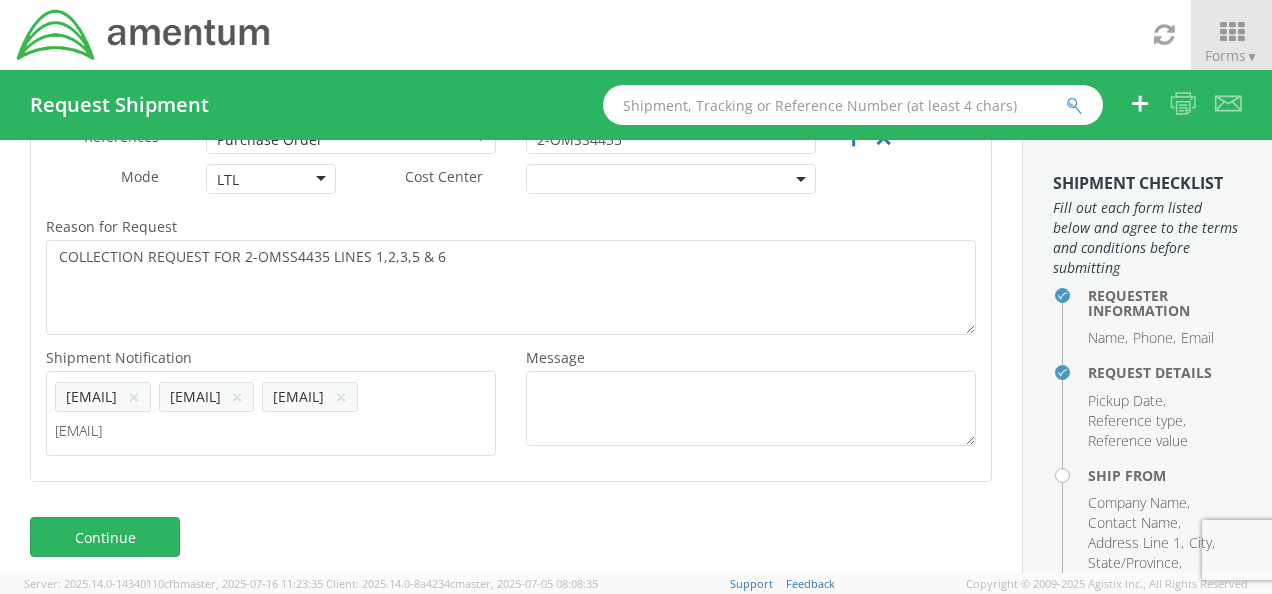 type on "[EMAIL]@[DOMAIN]" 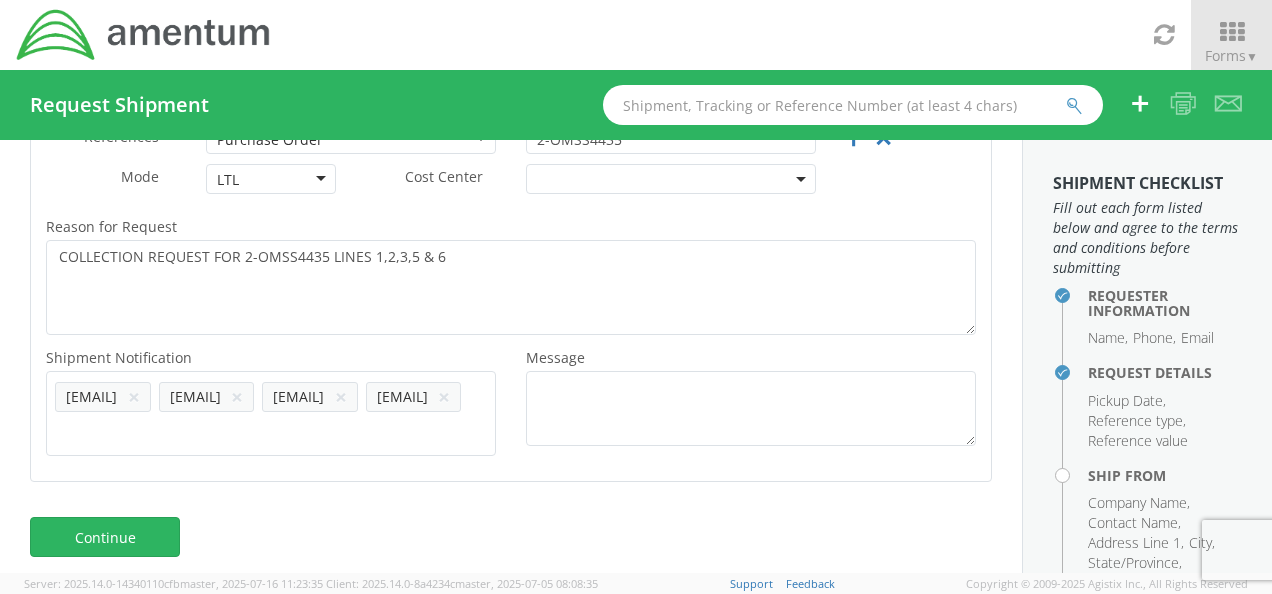 click on "Add email addresses separated by comma [EMAIL] × [EMAIL] × [EMAIL] × [EMAIL] ×" at bounding box center (271, 414) 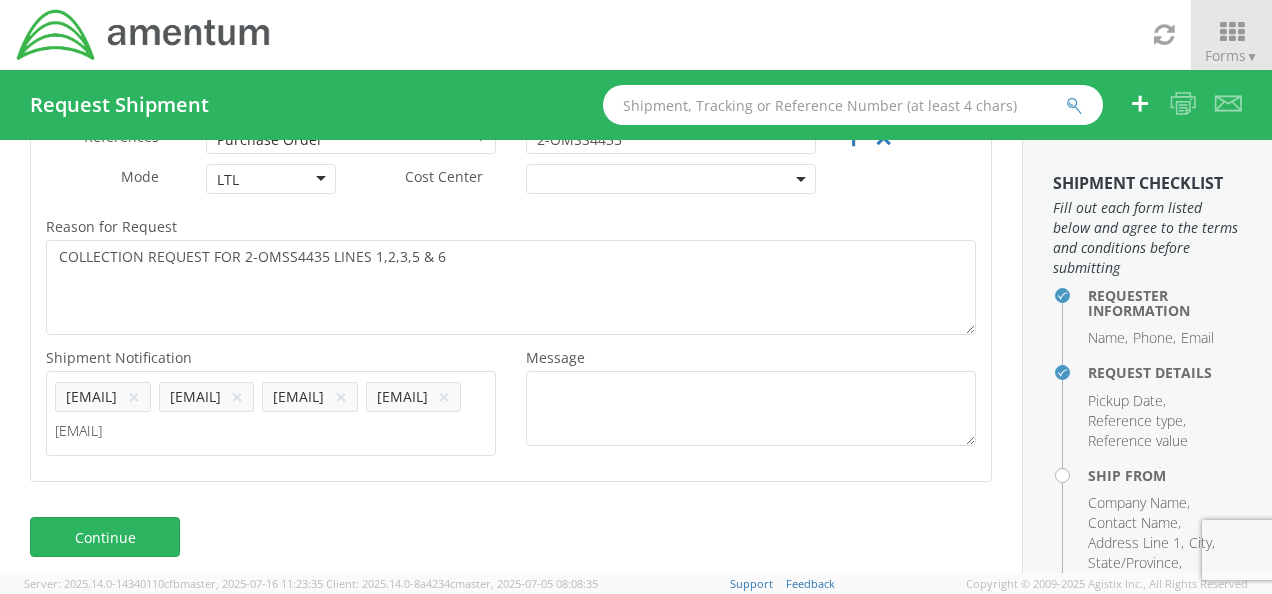 type on "[EMAIL]@[DOMAIN]" 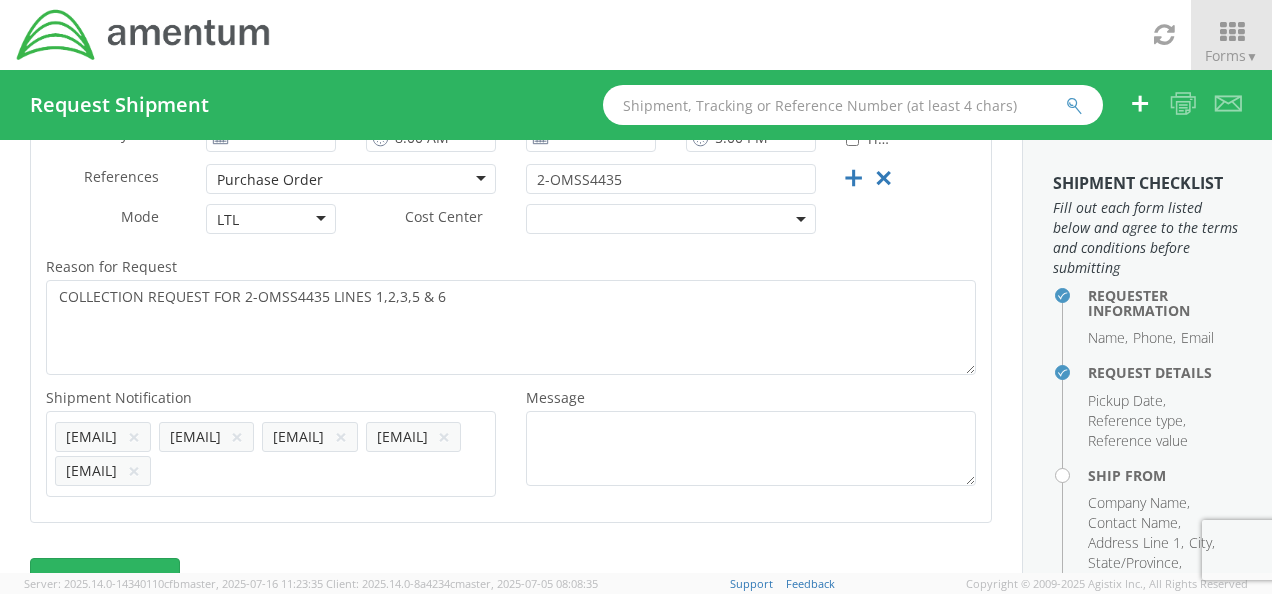 scroll, scrollTop: 549, scrollLeft: 0, axis: vertical 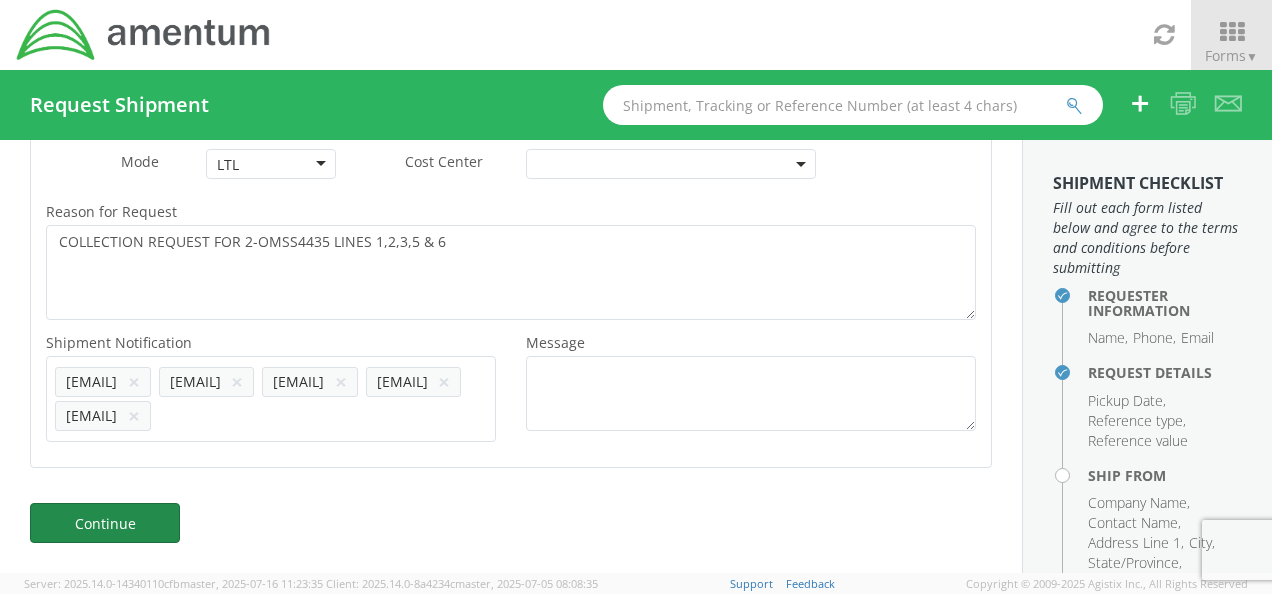 click on "Continue" at bounding box center (105, 523) 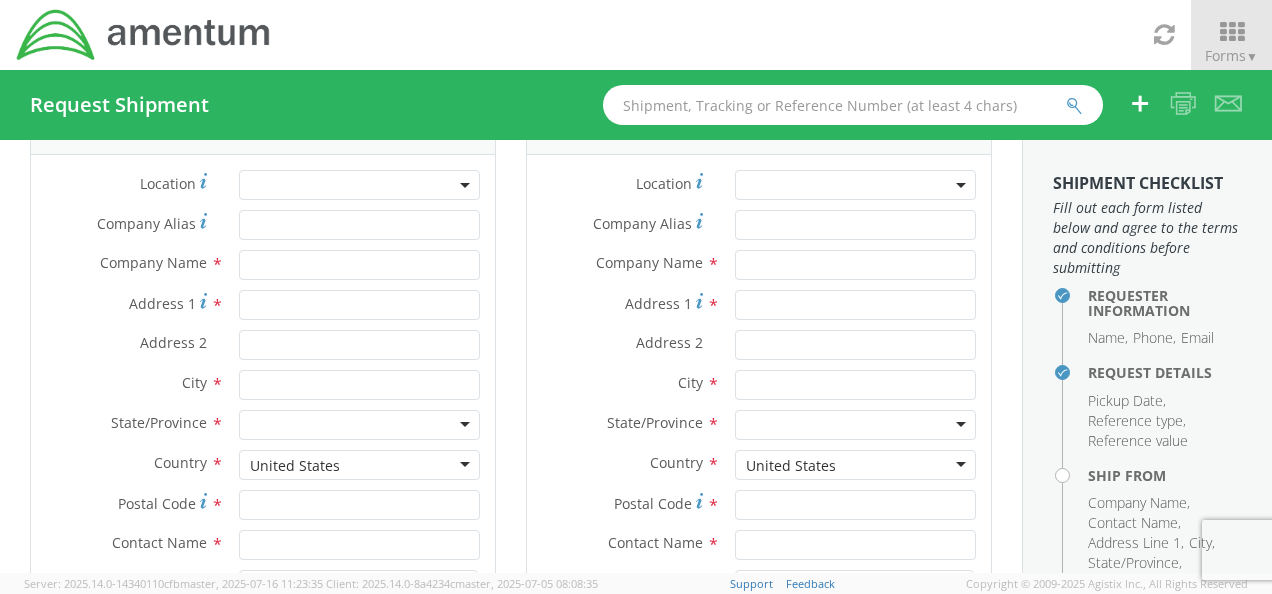scroll, scrollTop: 46, scrollLeft: 0, axis: vertical 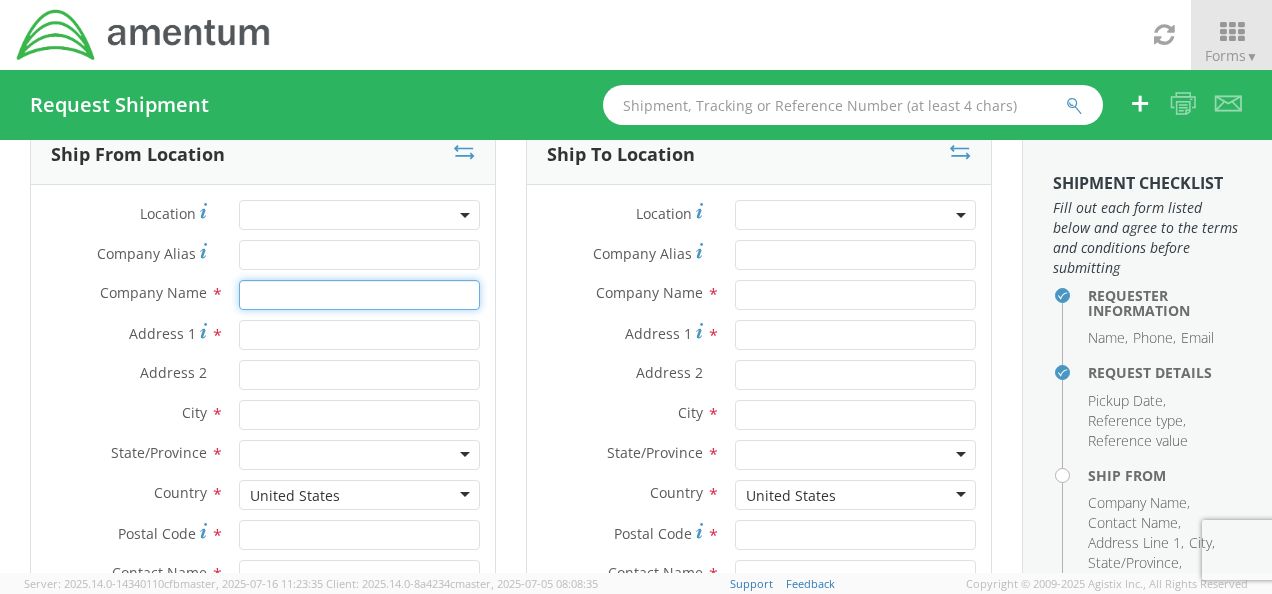 click at bounding box center [359, 295] 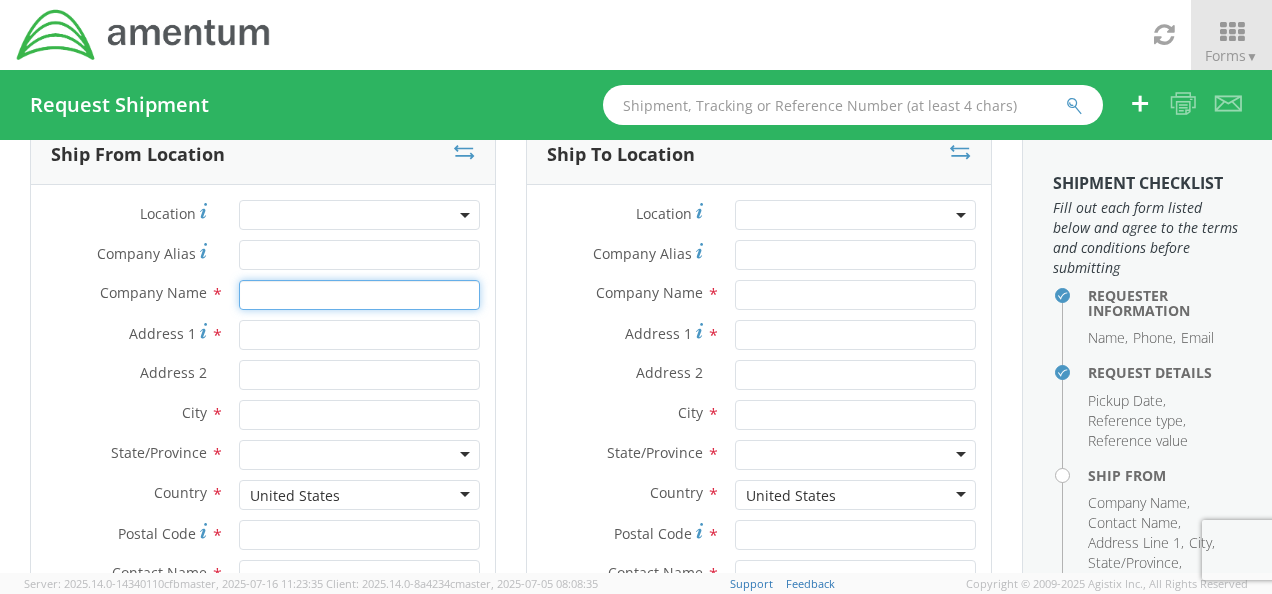 click at bounding box center [359, 295] 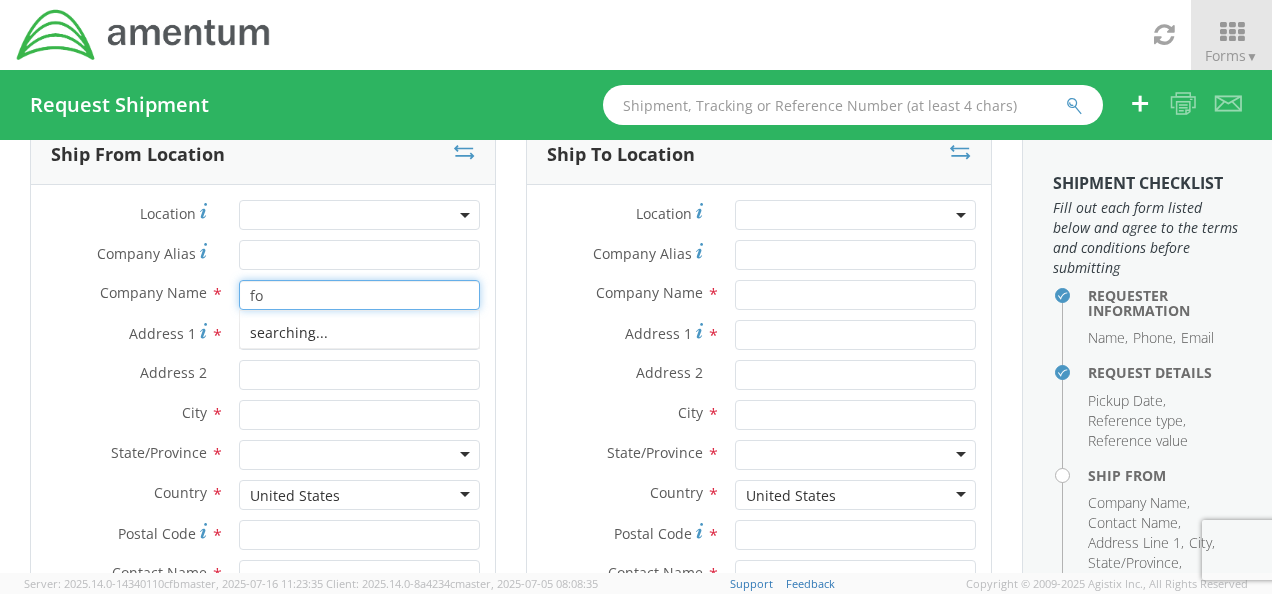 type on "f" 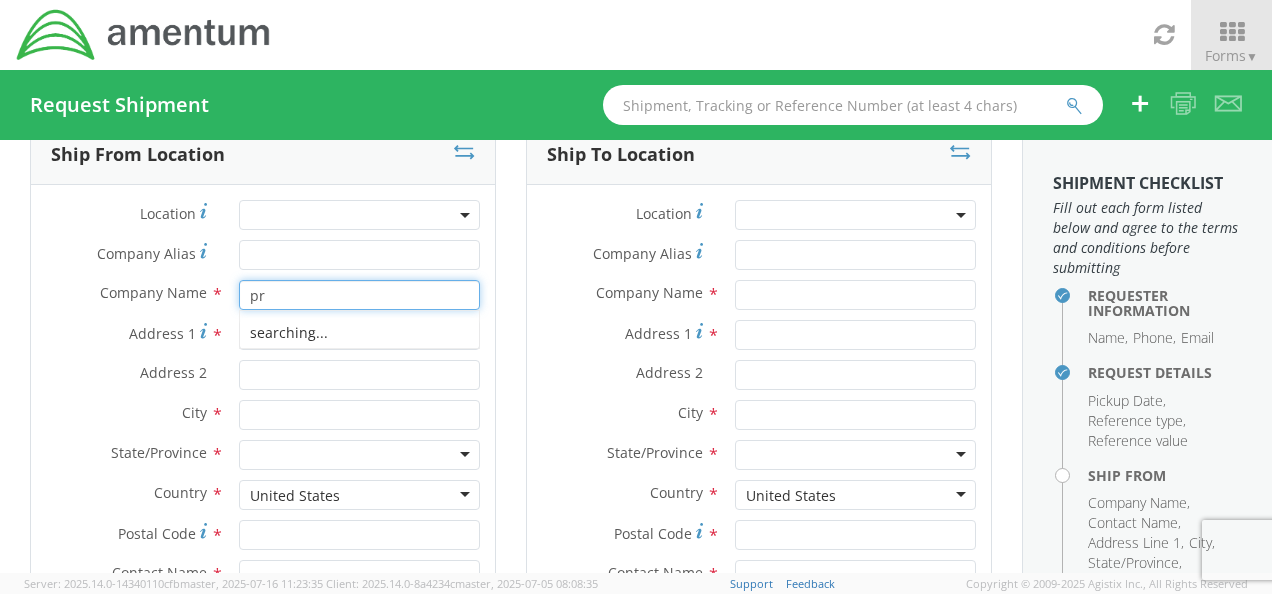 type on "p" 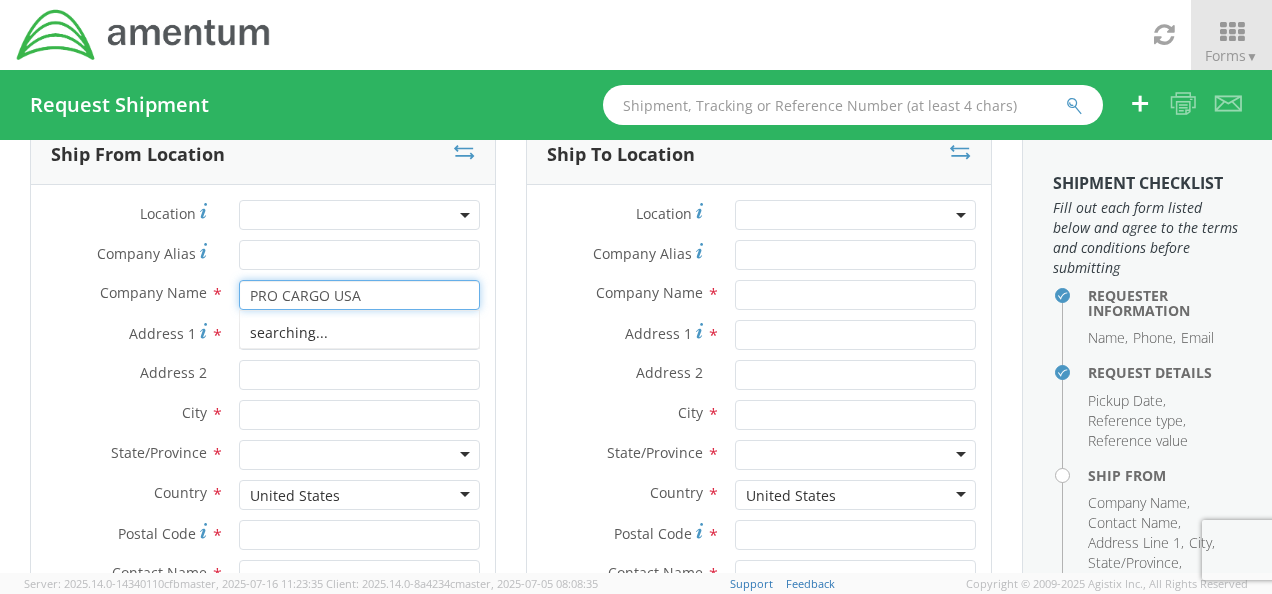 type on "PRO CARGO USA" 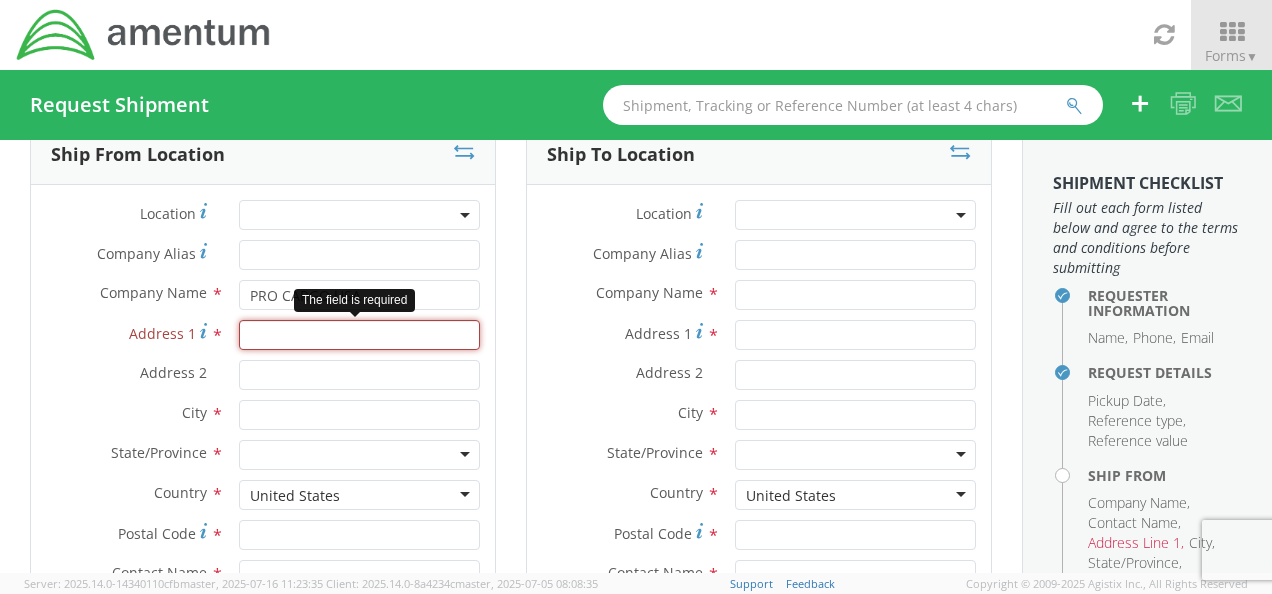 paste on "[NUMBER] [STREET]" 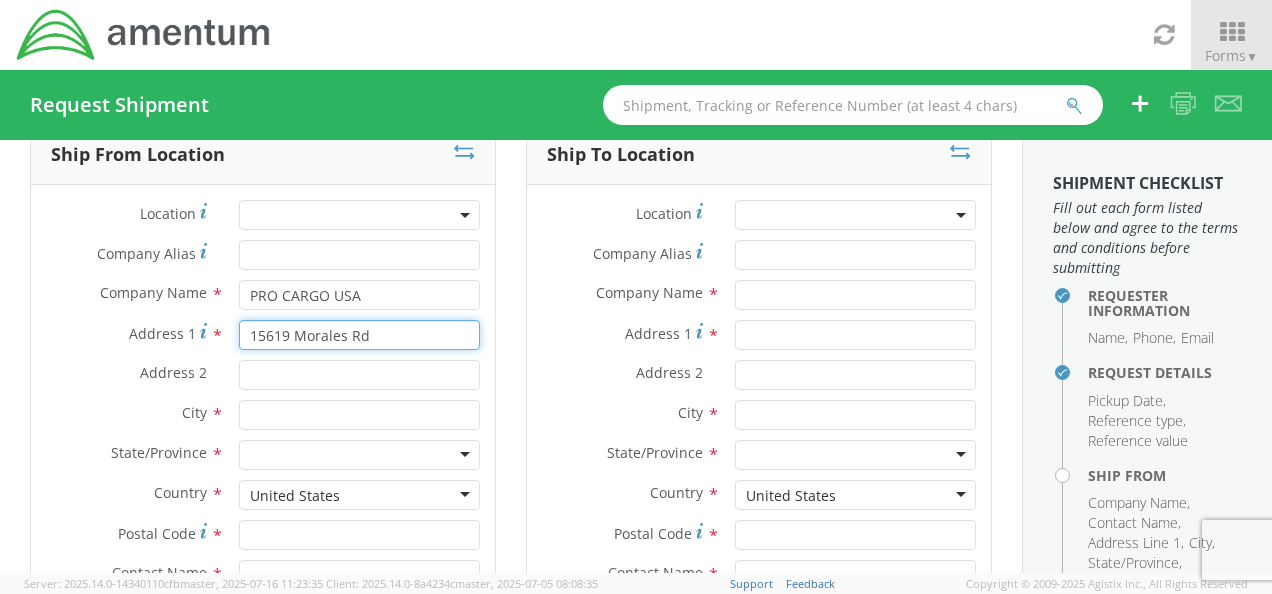 type on "[NUMBER] [STREET]" 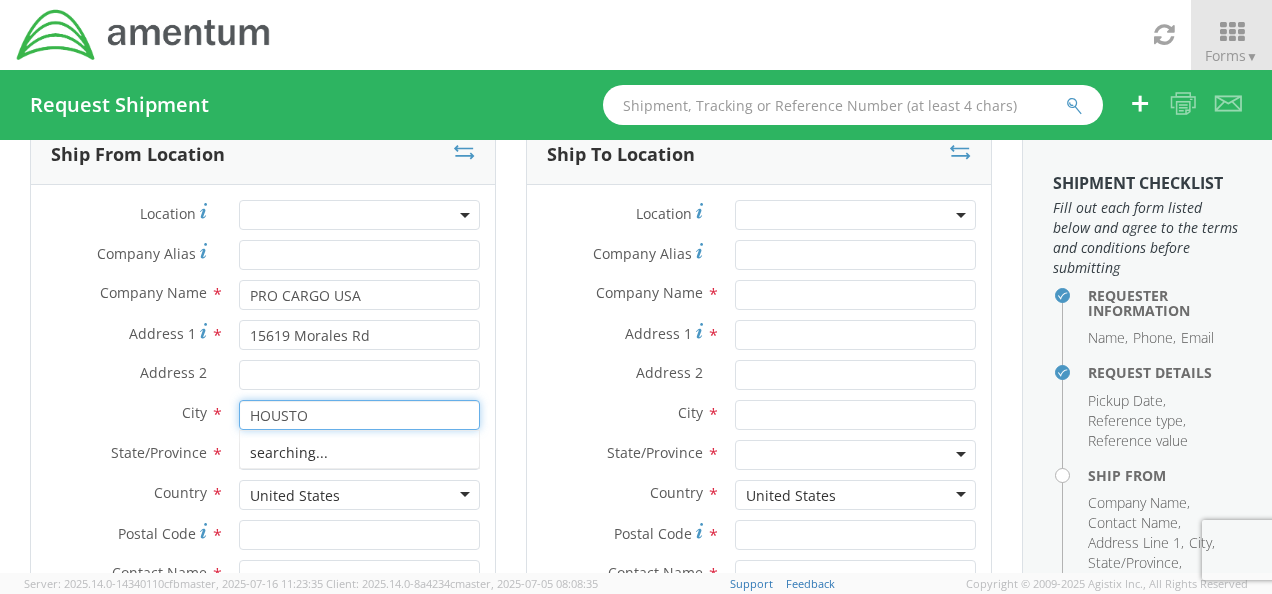 type on "HOUSTON" 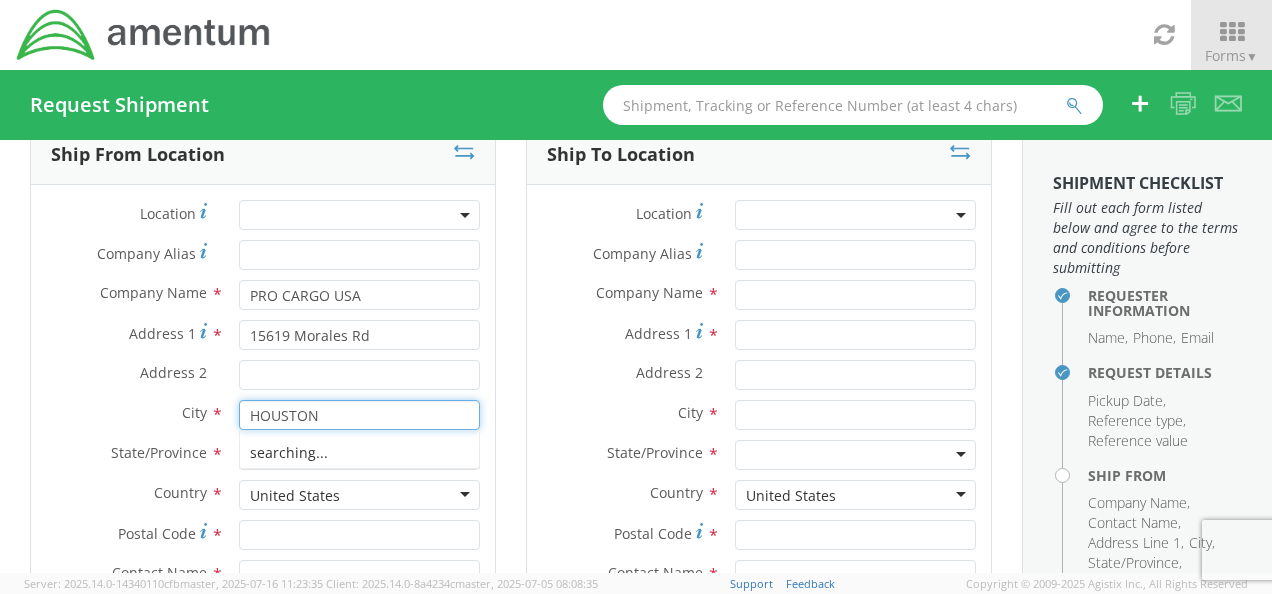 click on "searching..." at bounding box center (359, 453) 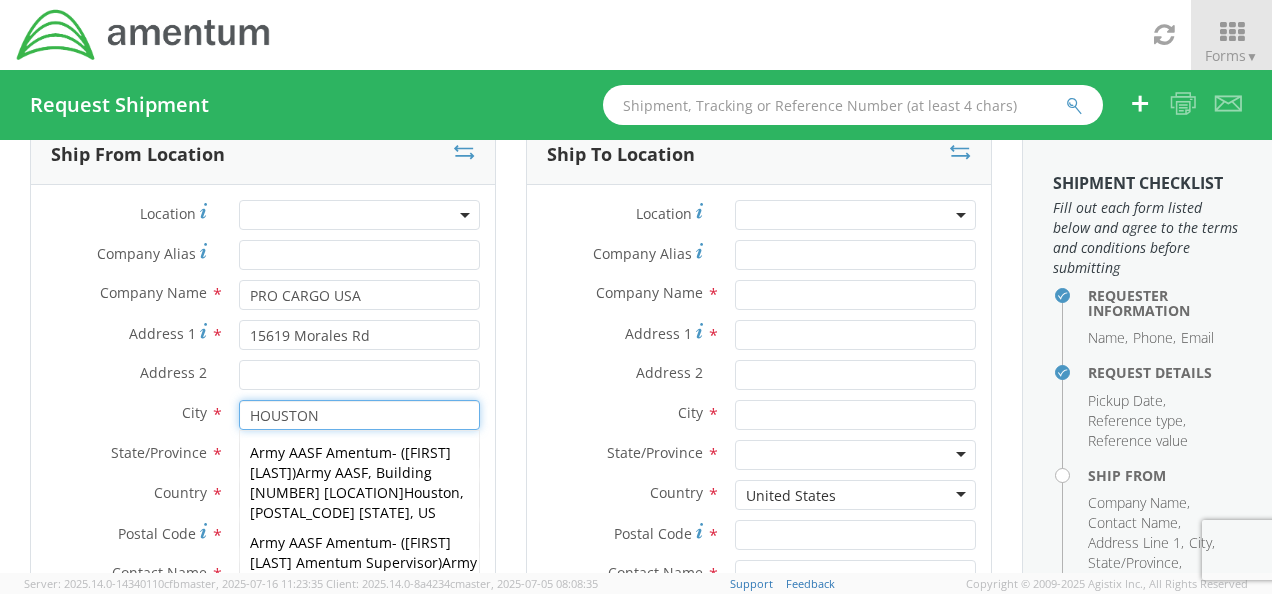 click on "Army AASF Amentum" at bounding box center [321, 452] 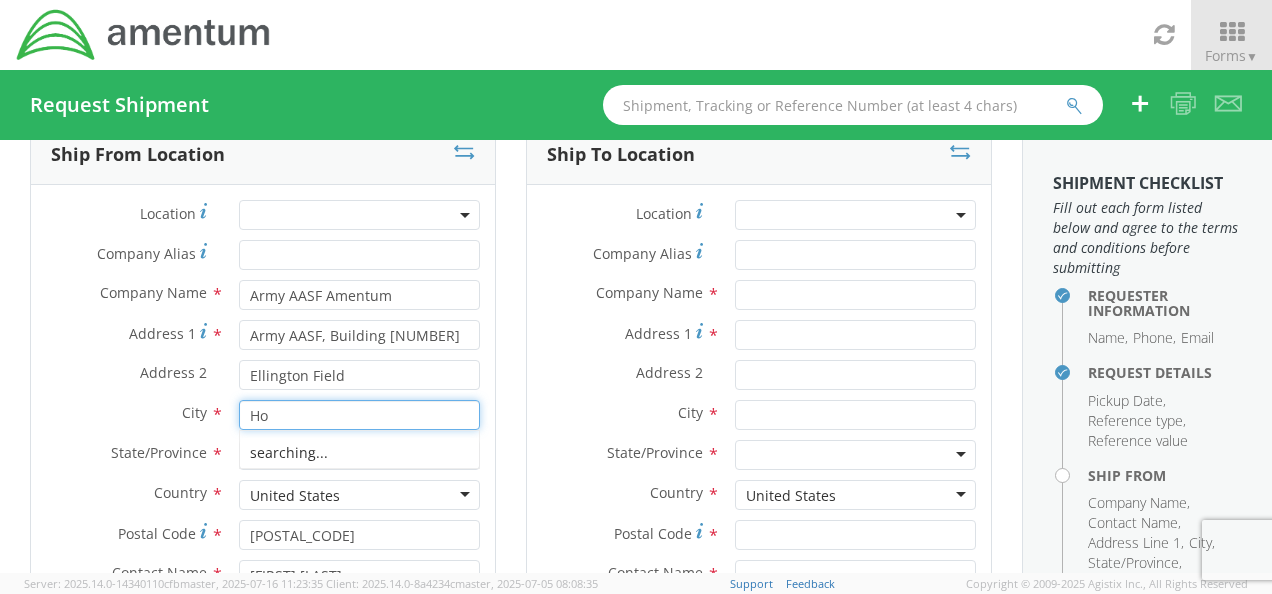 type on "H" 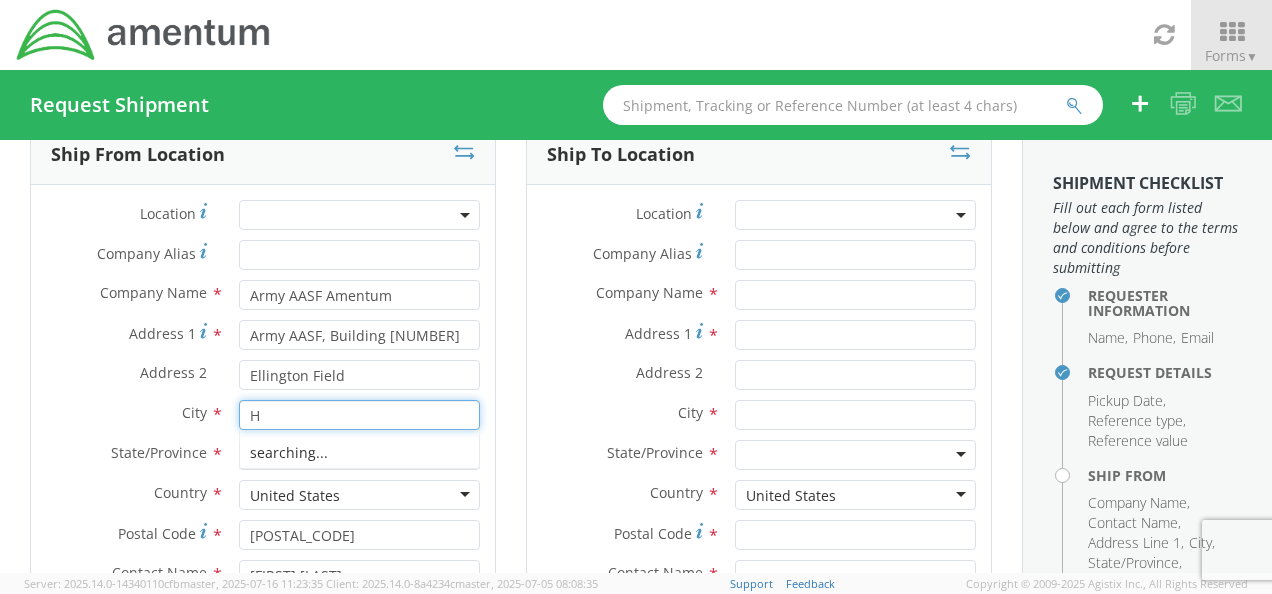 type 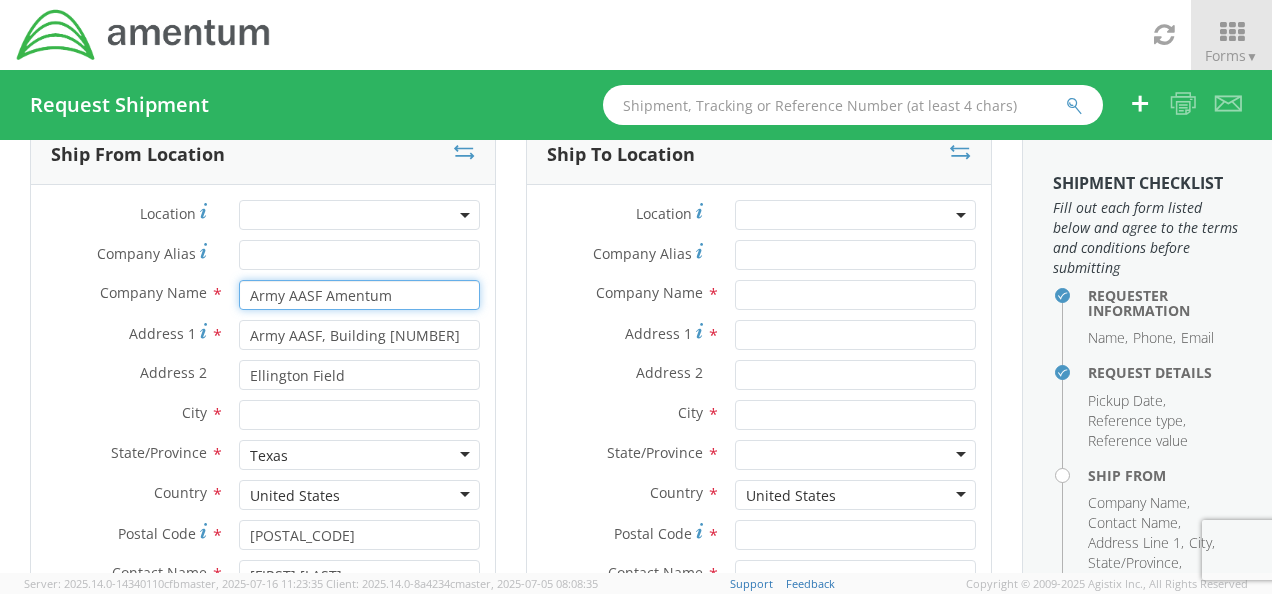 click on "Army AASF Amentum" at bounding box center (359, 295) 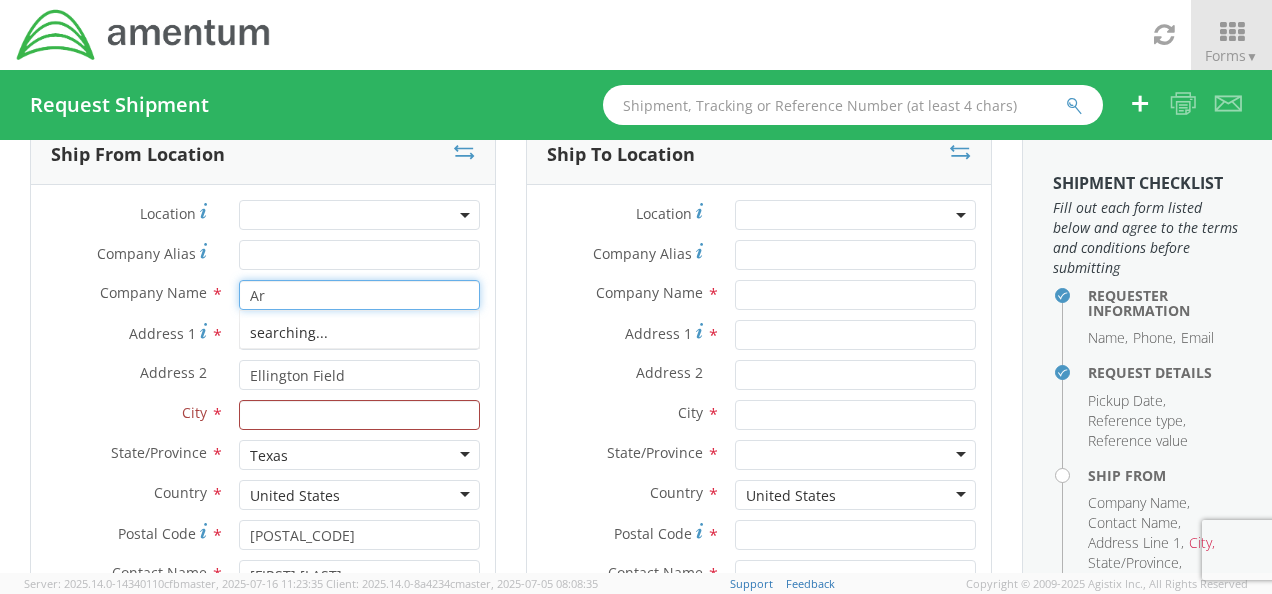 type on "A" 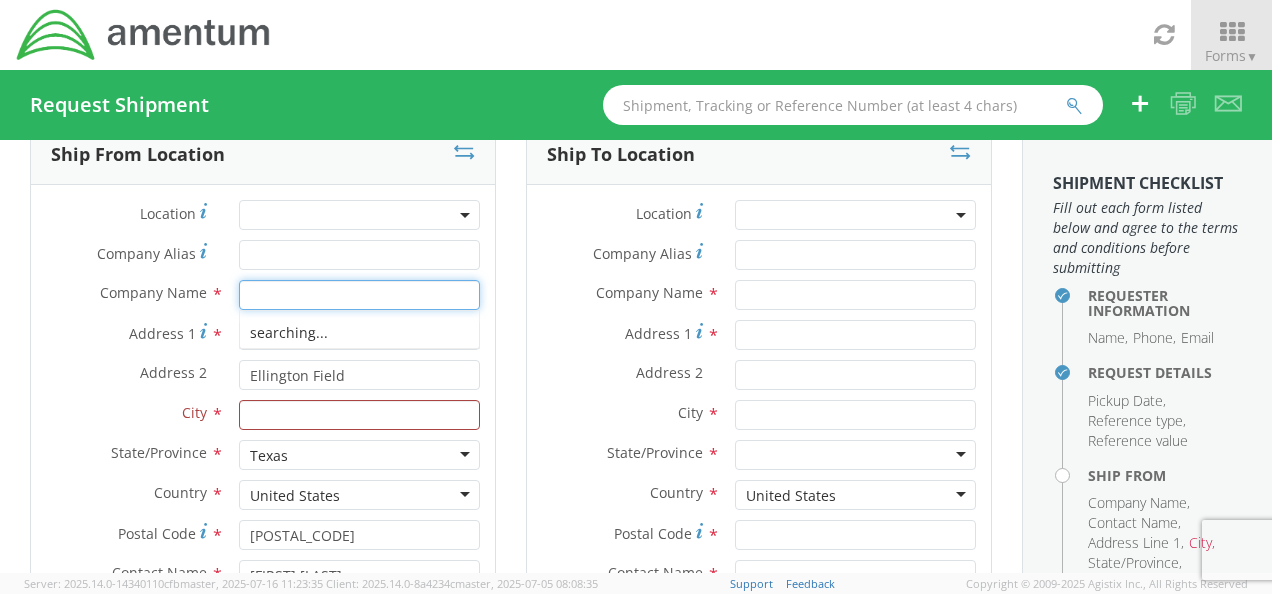 type 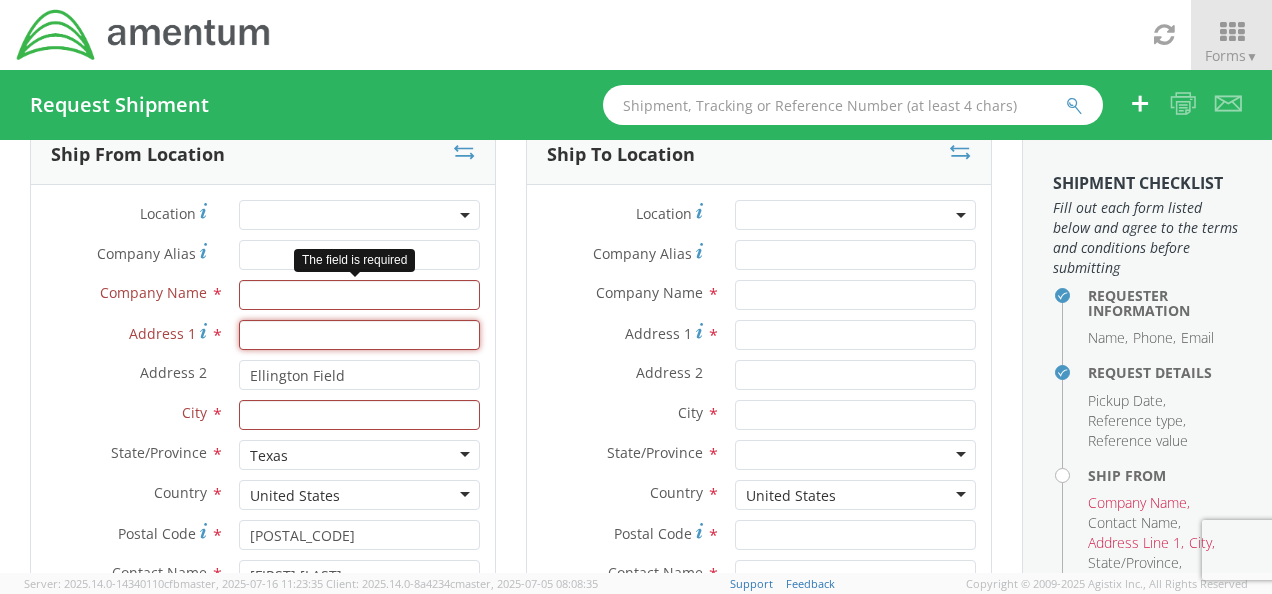 type 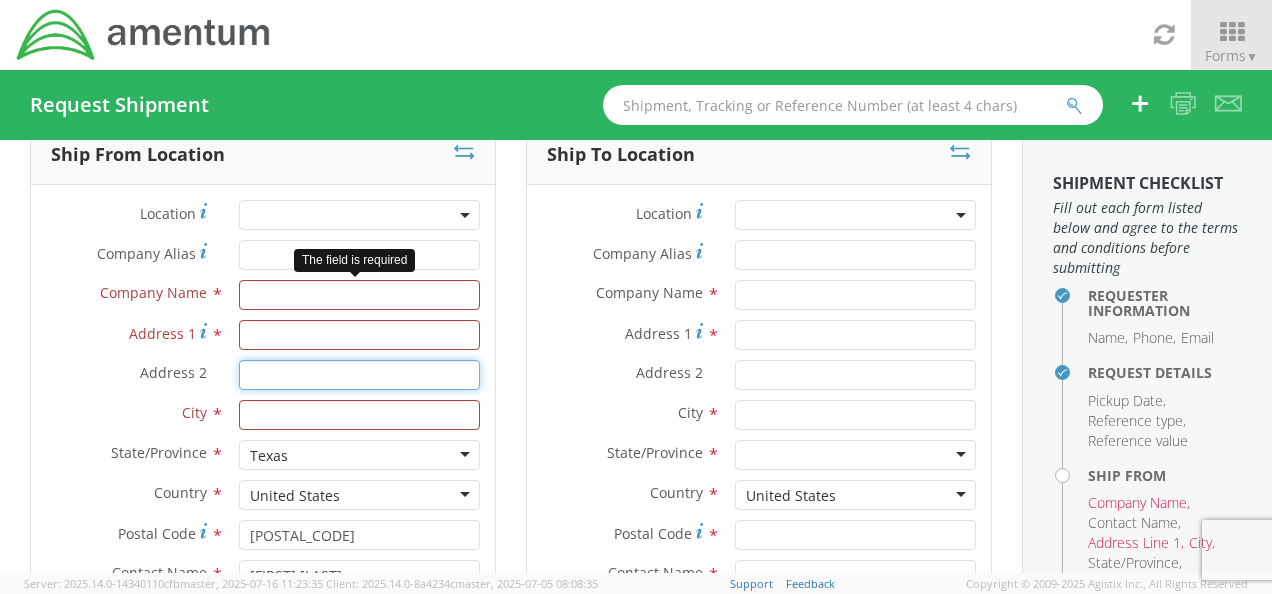 type 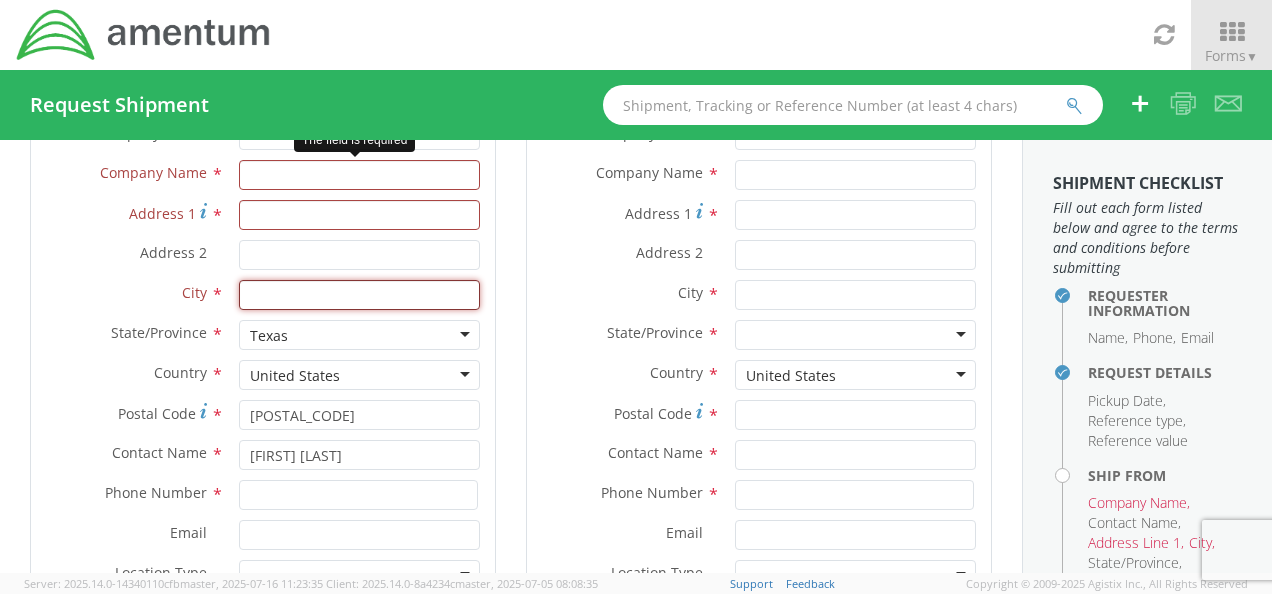 scroll, scrollTop: 166, scrollLeft: 0, axis: vertical 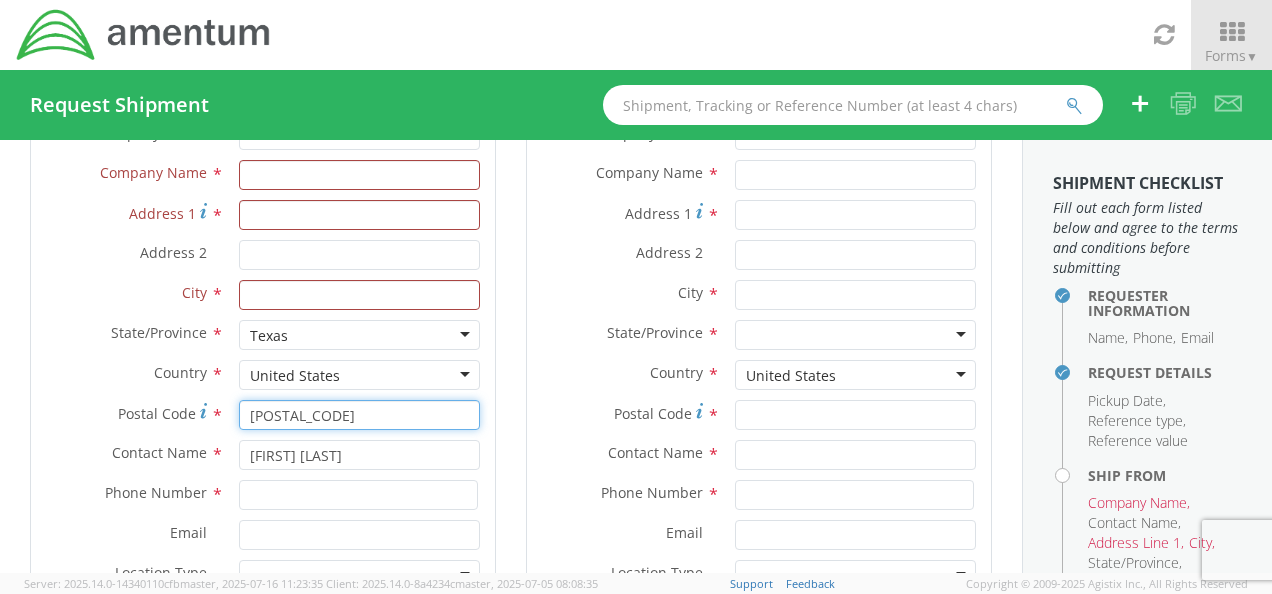 click on "[POSTAL_CODE]" at bounding box center (359, 415) 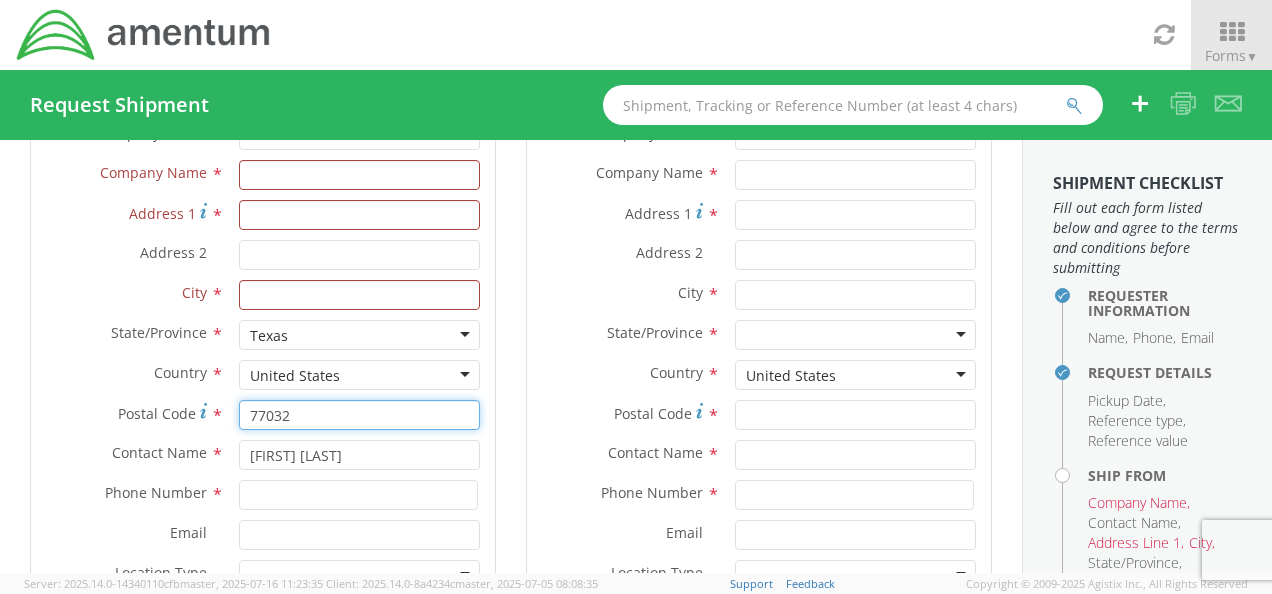type on "77032" 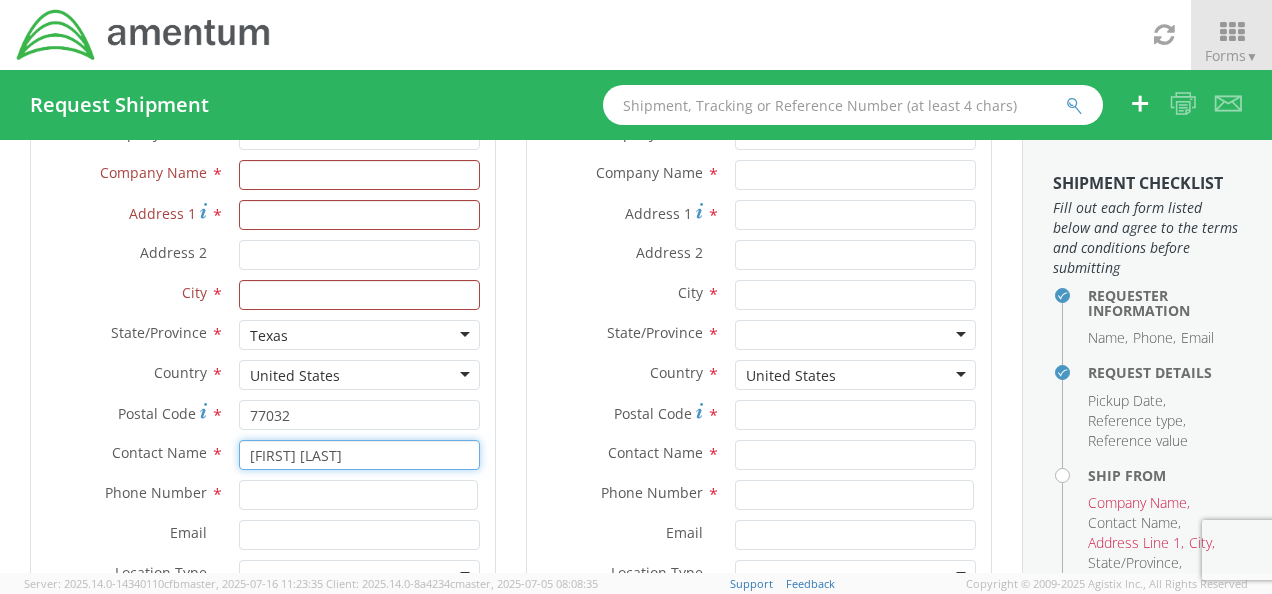 click on "[FIRST] [LAST]" at bounding box center [359, 455] 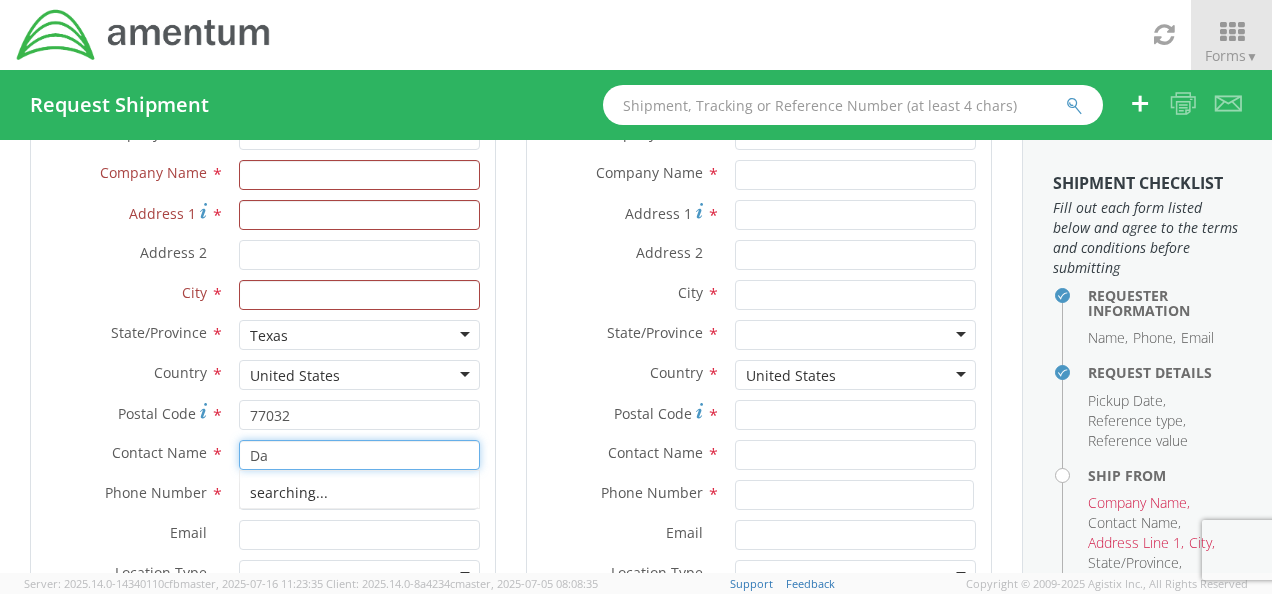 type on "D" 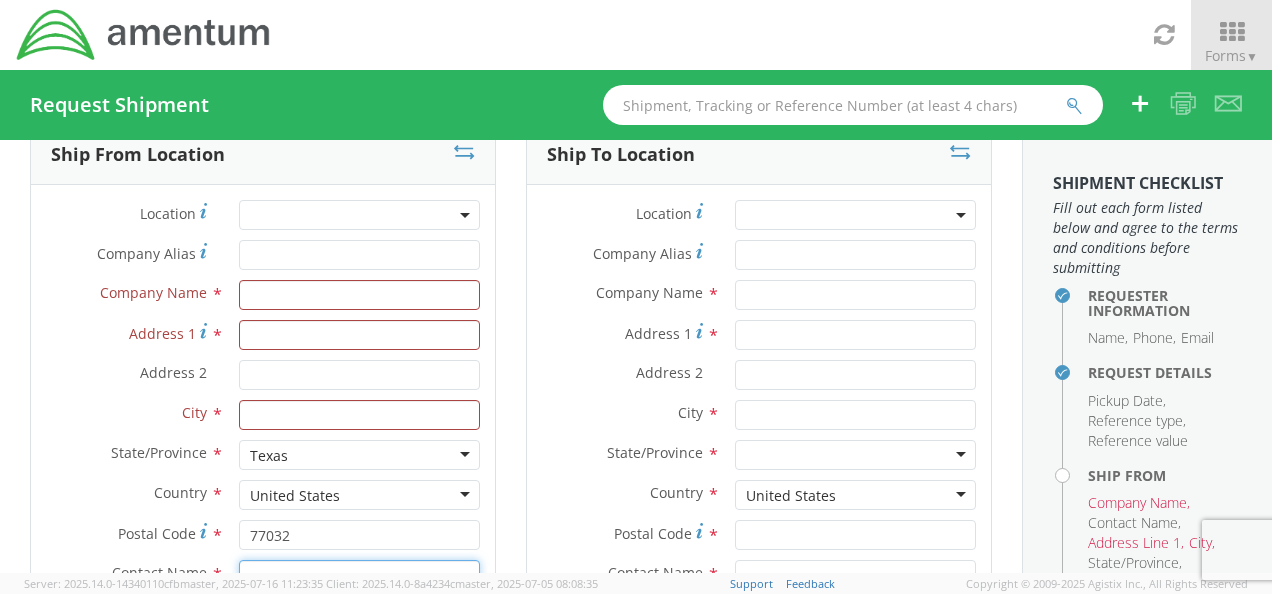 scroll, scrollTop: 0, scrollLeft: 0, axis: both 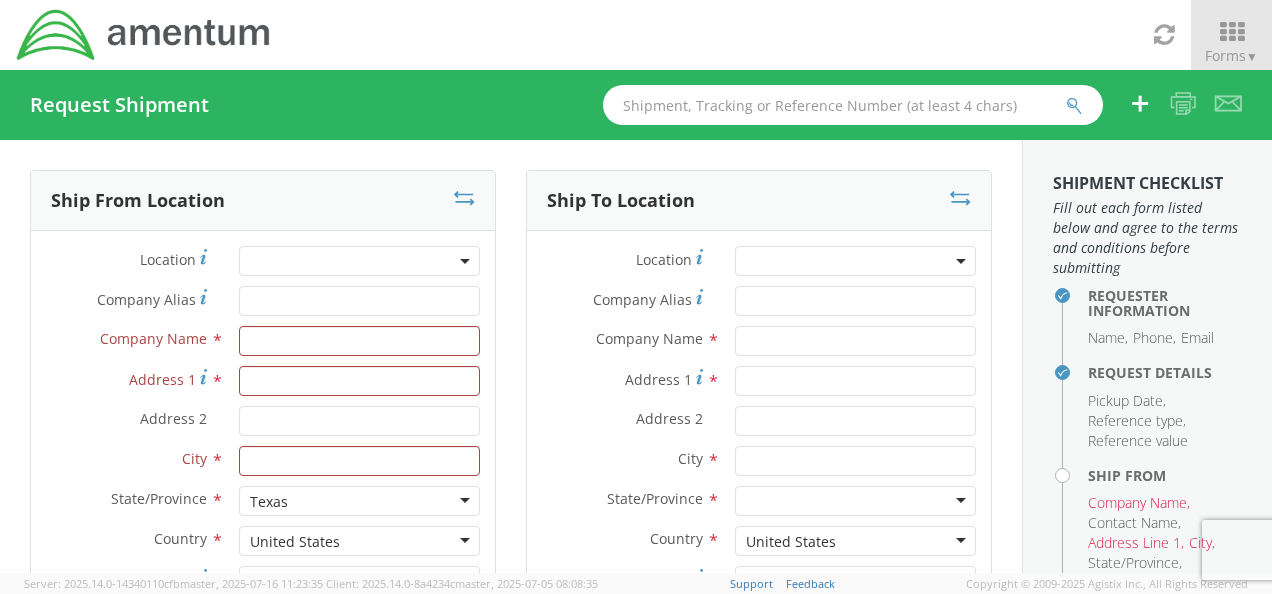 type 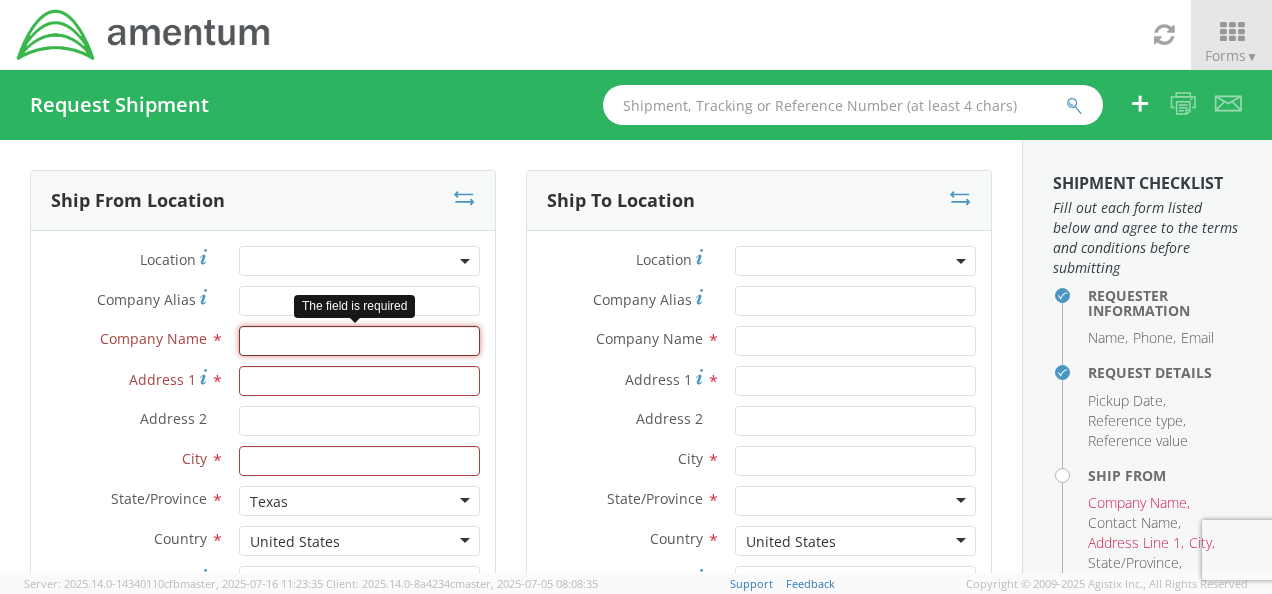 drag, startPoint x: 361, startPoint y: 368, endPoint x: 352, endPoint y: 347, distance: 22.847319 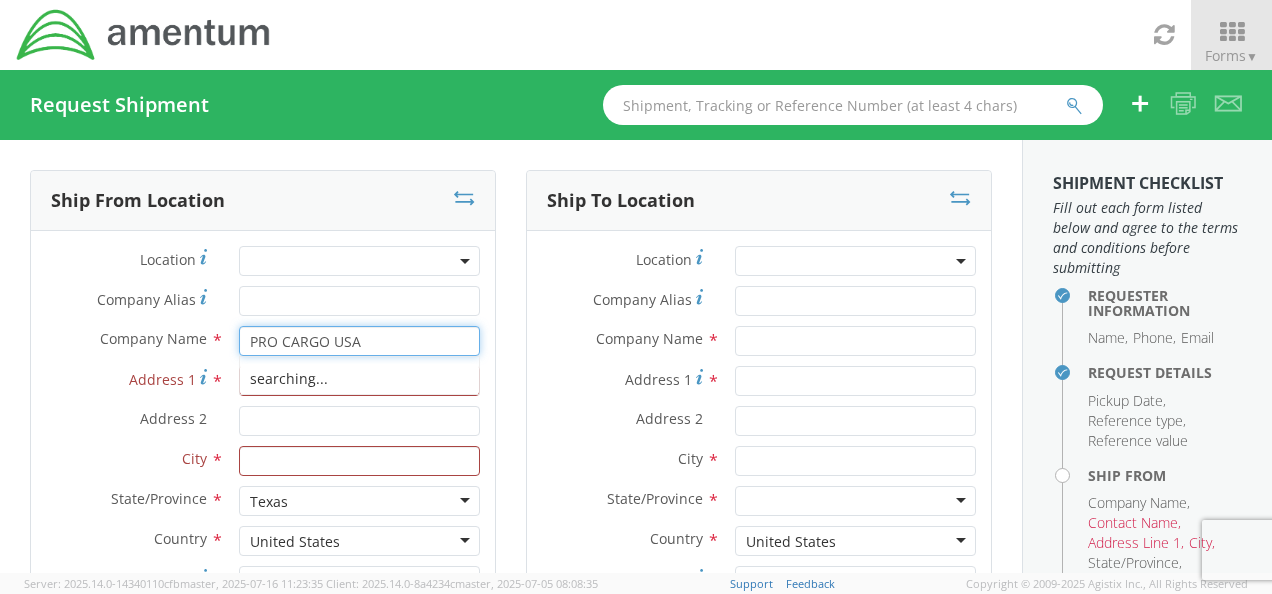 type on "PRO CARGO USA" 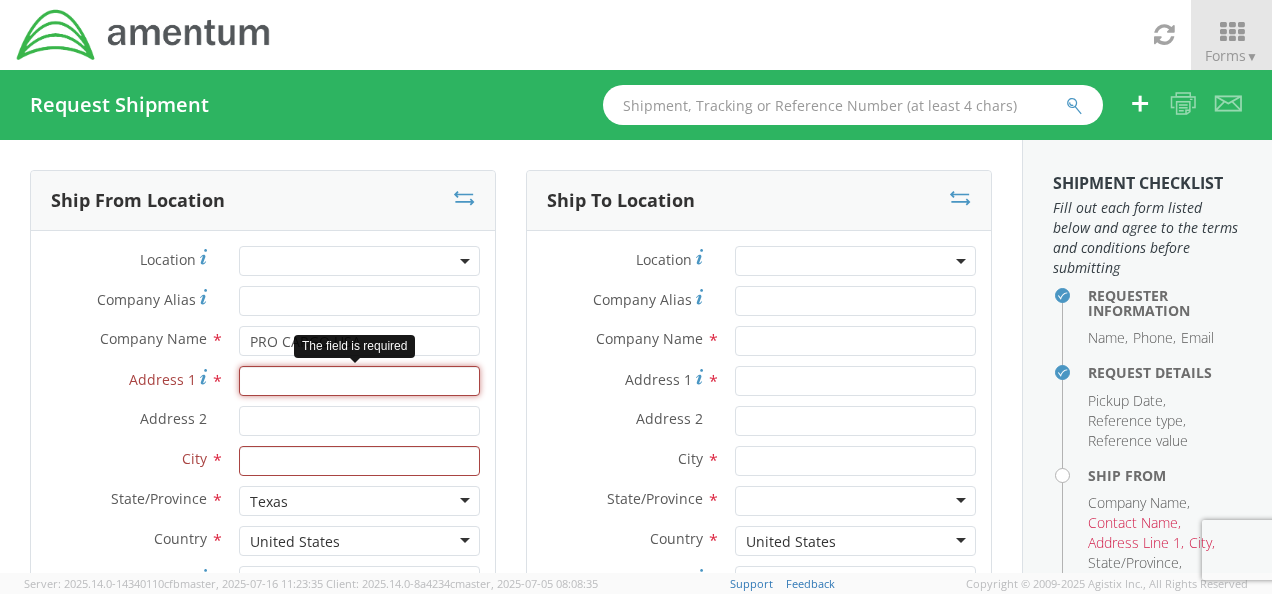 paste on "[NUMBER] [STREET]" 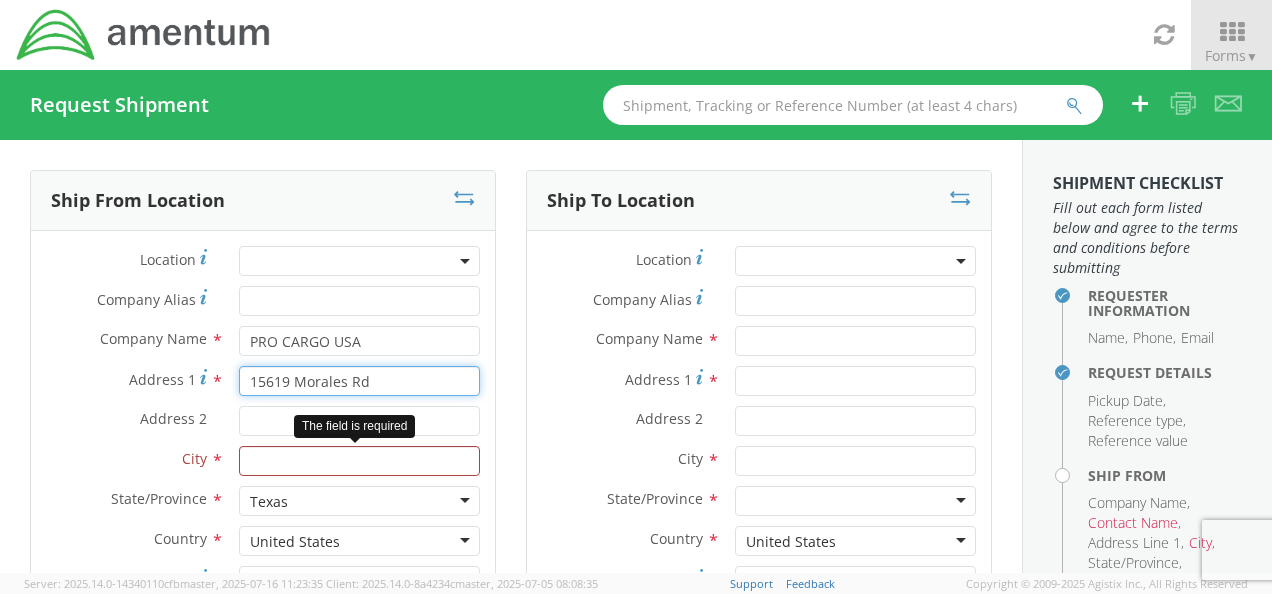 type on "[NUMBER] [STREET]" 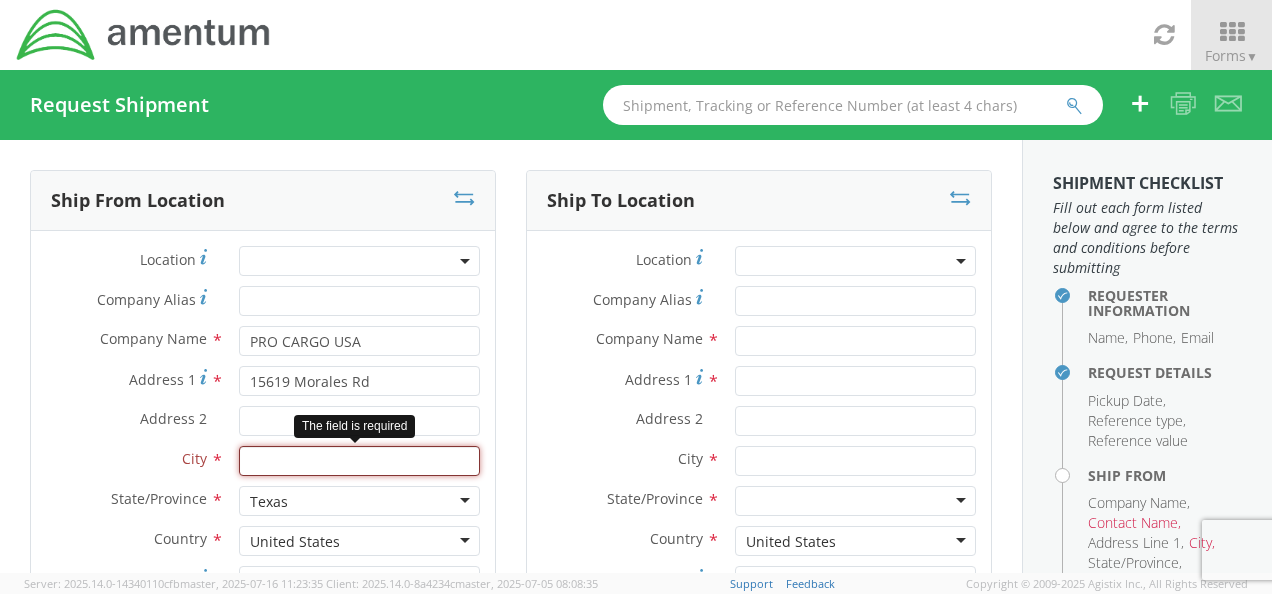 click at bounding box center (359, 461) 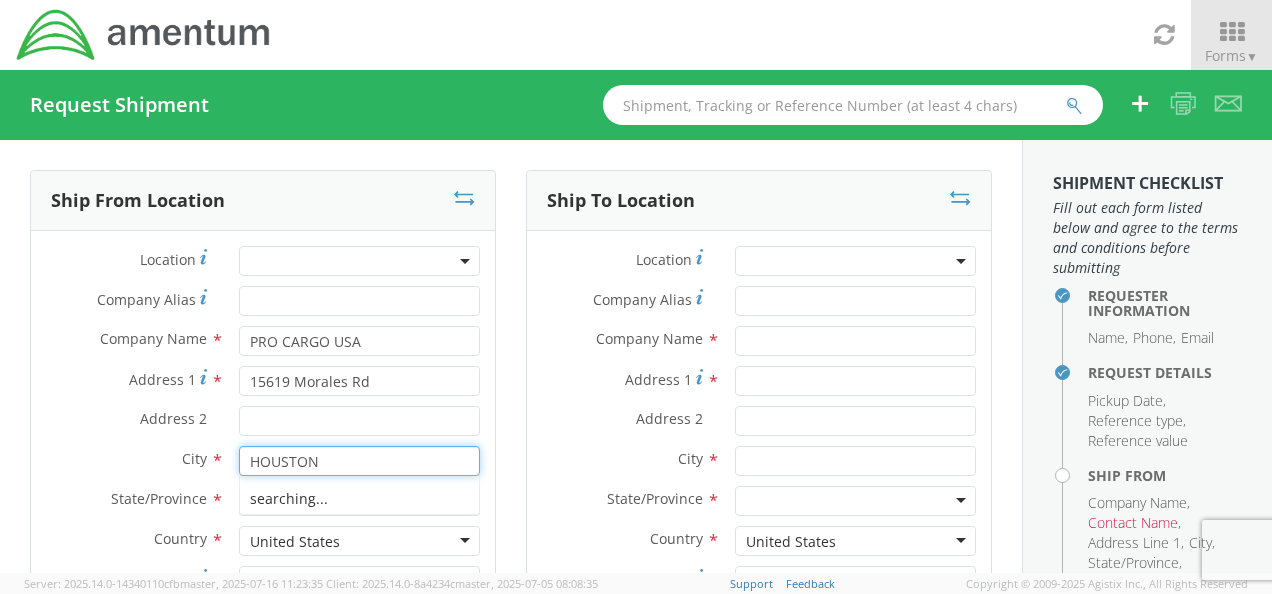 type on "HOUSTON" 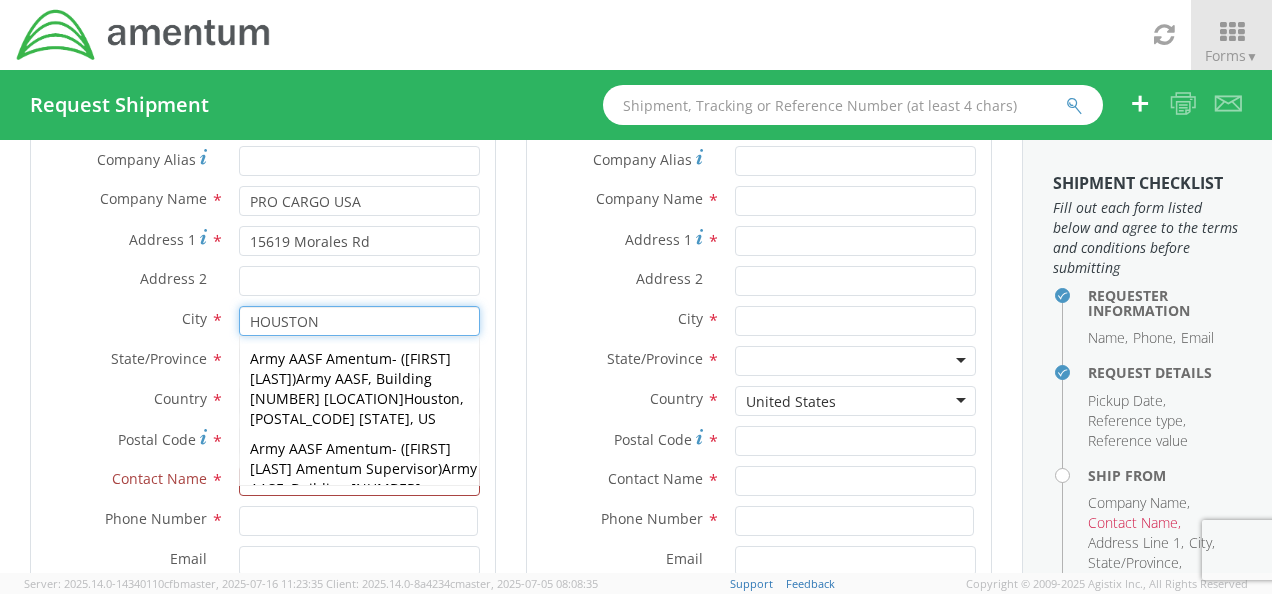 scroll, scrollTop: 146, scrollLeft: 0, axis: vertical 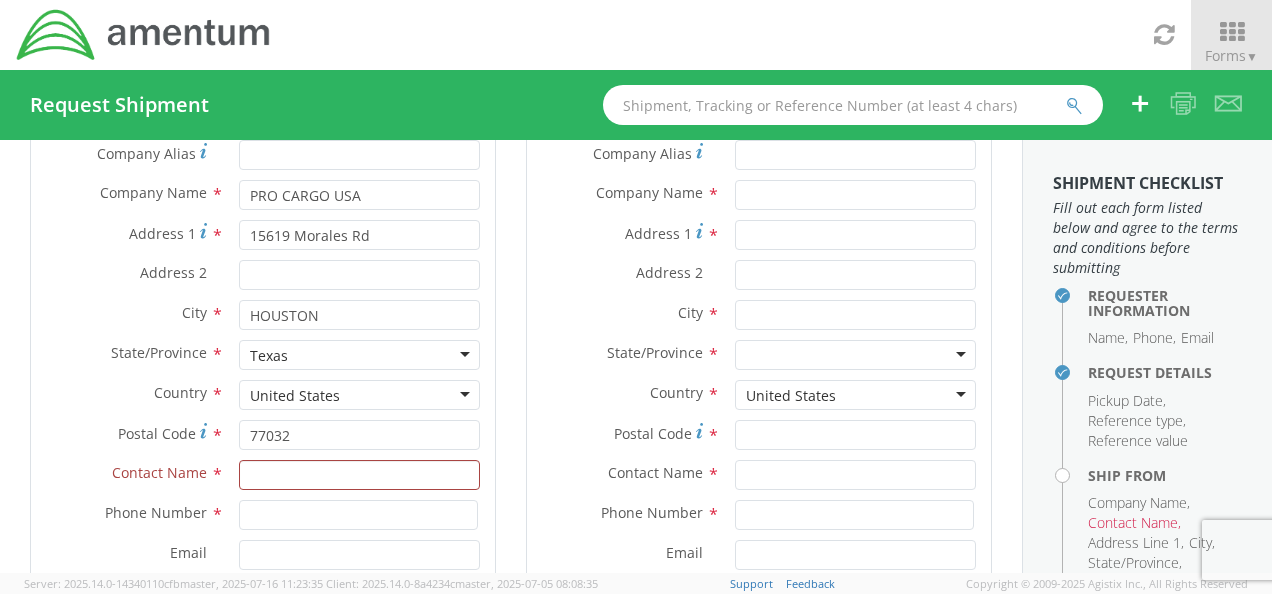 click on "Requester Information Submitting request on behalf of Name * [FIRST] [LAST] Phone * [PHONE] Email * [EMAIL] Name * [COMPANY] Phone * Email * Request Details Pickup Date * [DATE] 9:00 AM - [DATE] 4:00 PM * Time Definite" at bounding box center [511, 365] 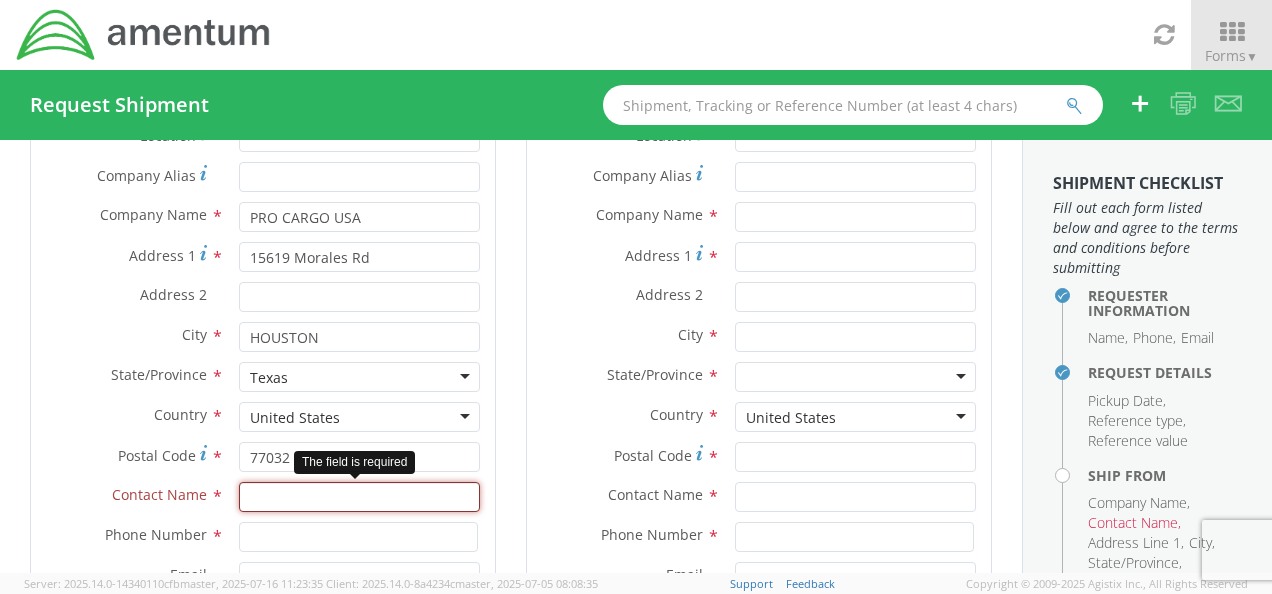 click at bounding box center [359, 497] 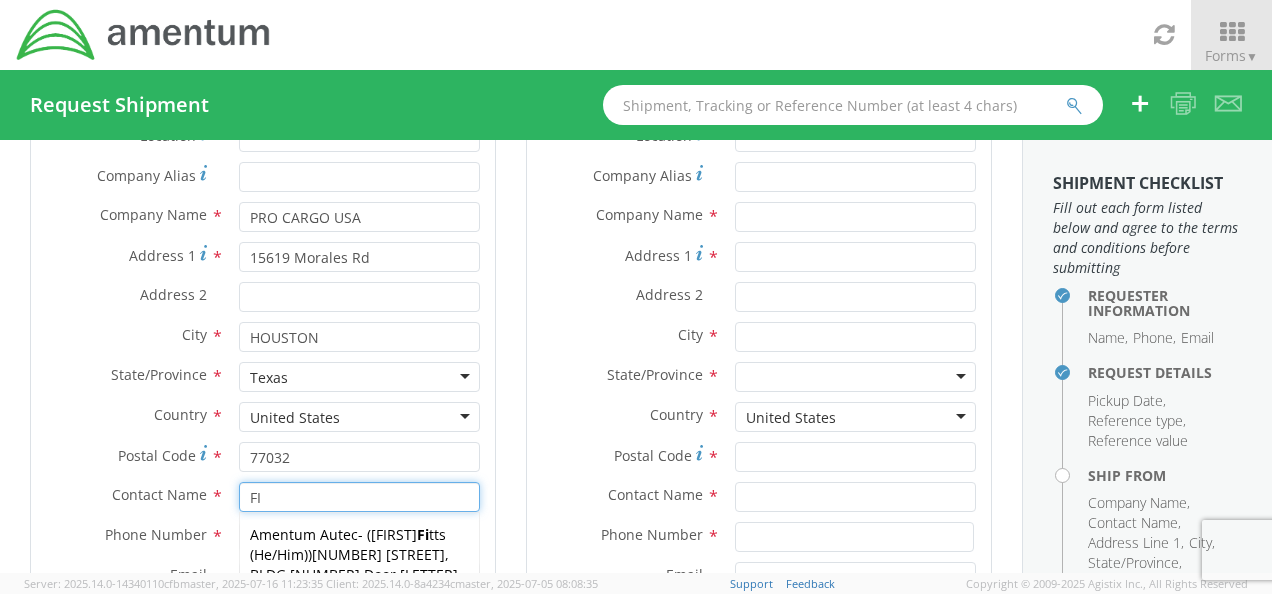 type on "[NAME]" 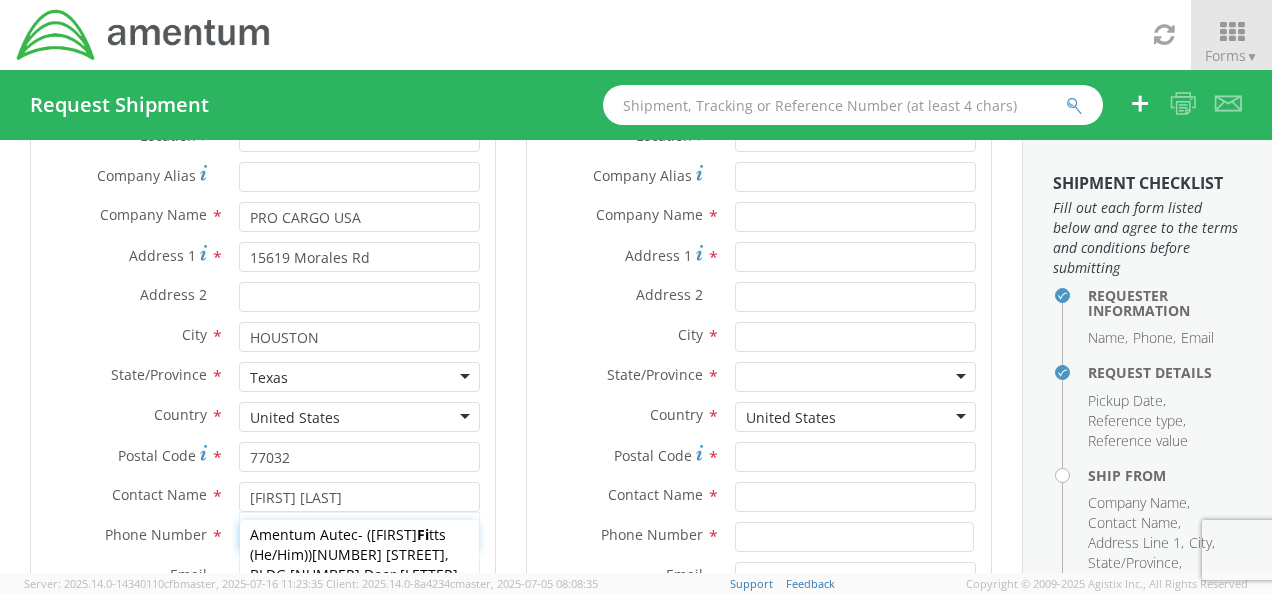 type on "9085315866" 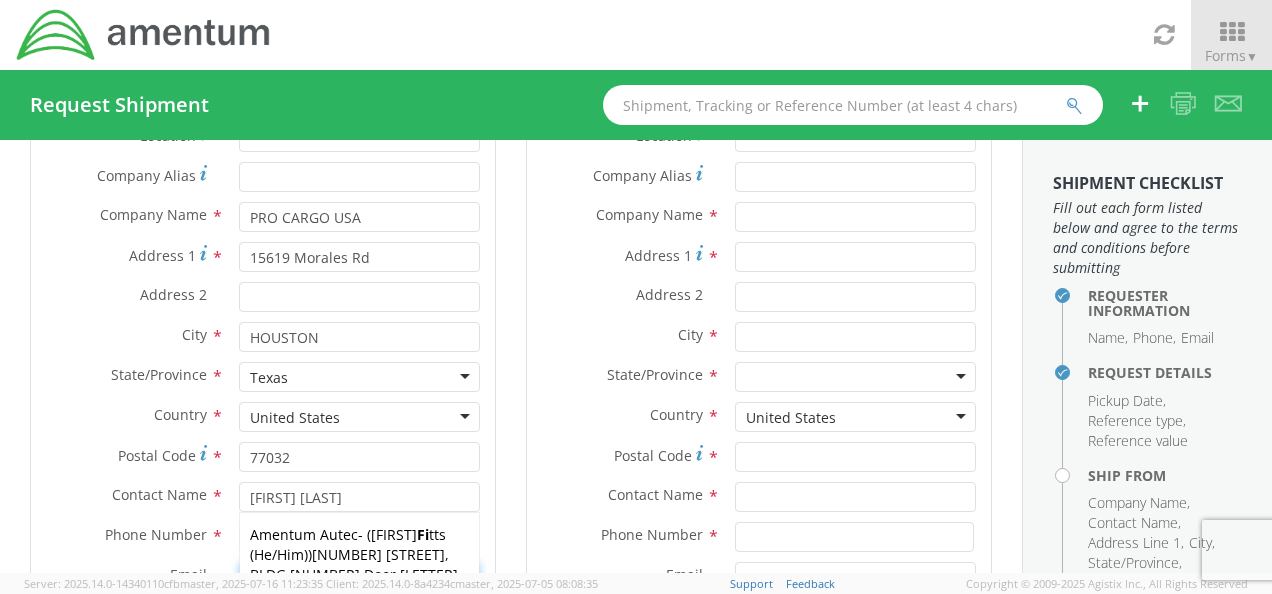 type on "[EMAIL]" 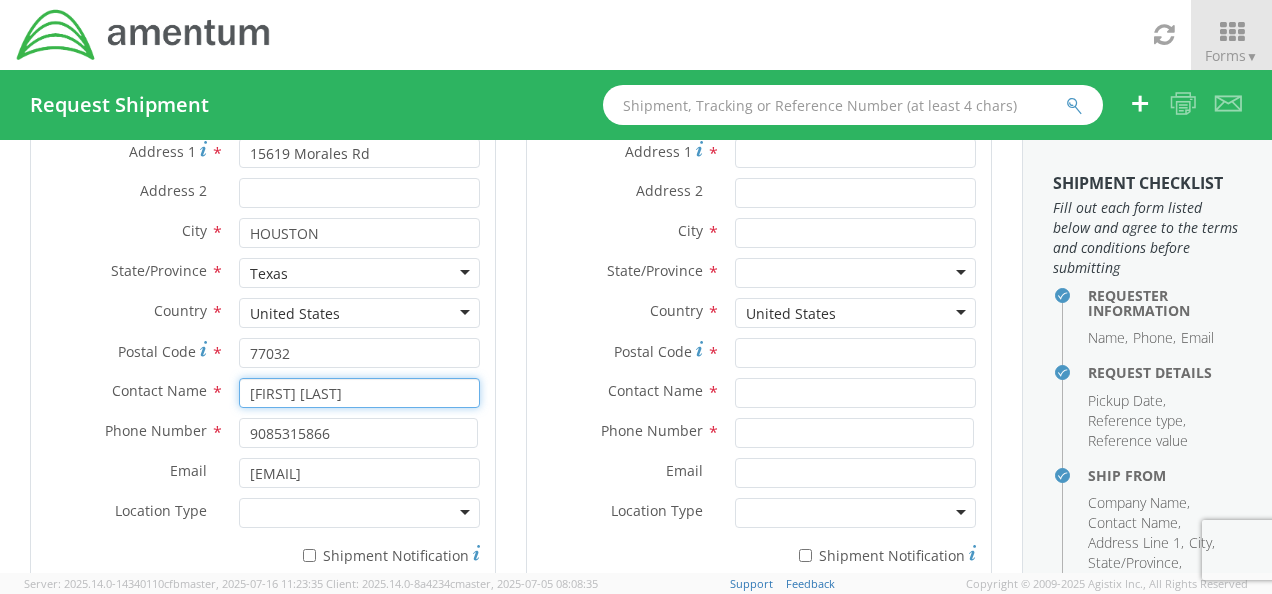 scroll, scrollTop: 229, scrollLeft: 0, axis: vertical 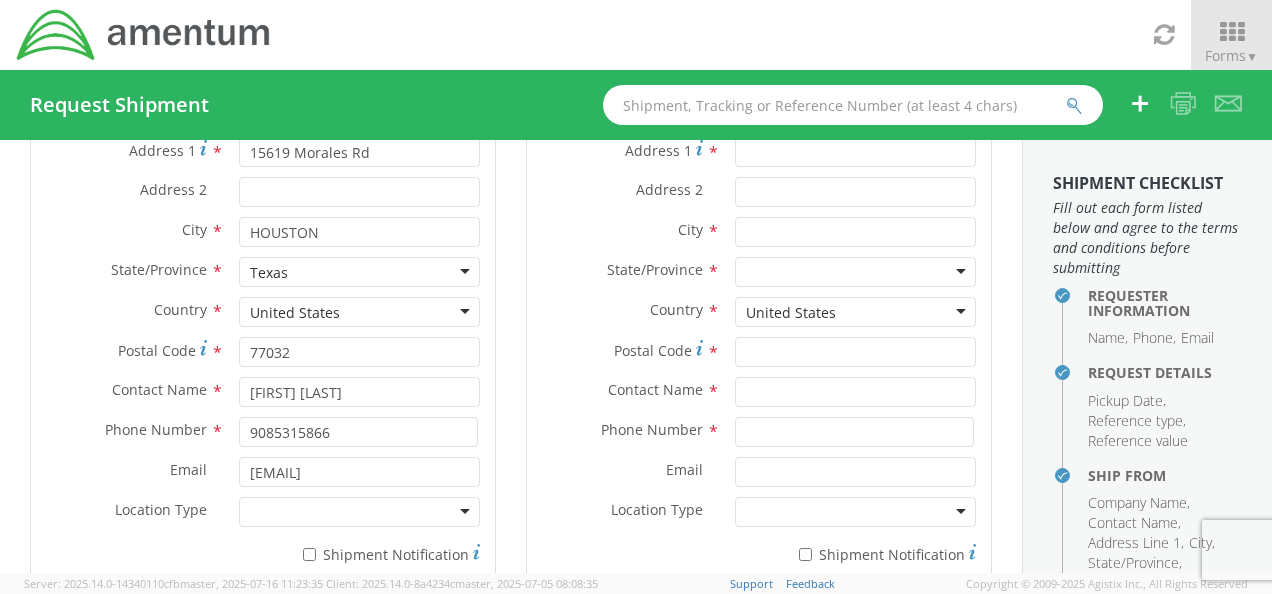 click at bounding box center (359, 512) 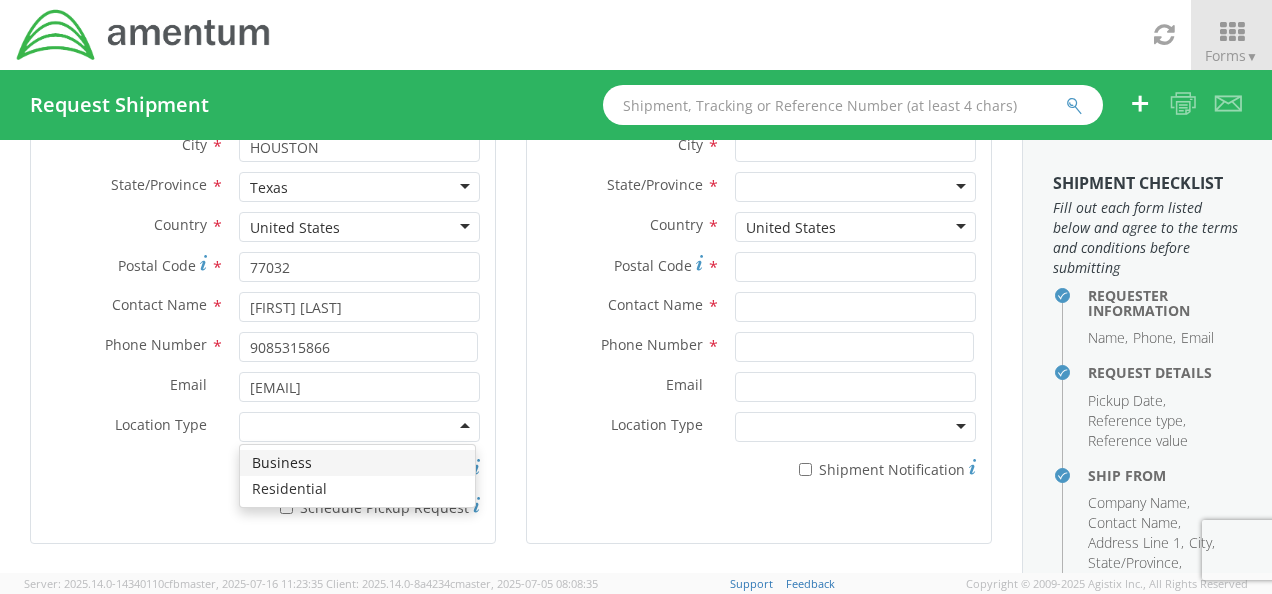 scroll, scrollTop: 315, scrollLeft: 0, axis: vertical 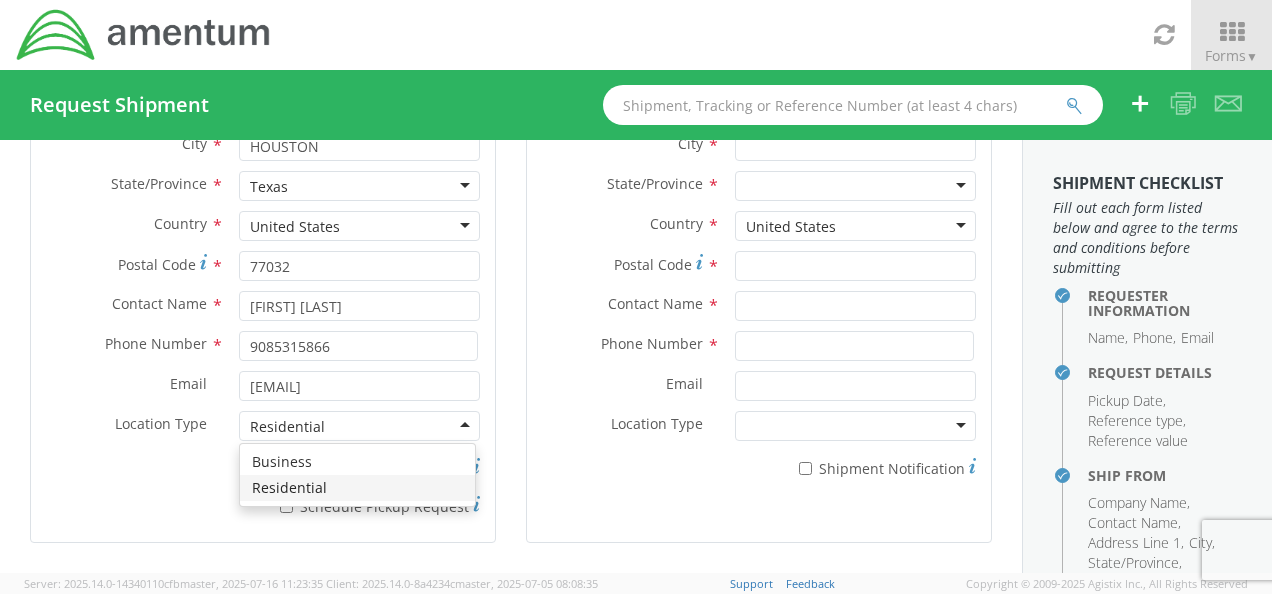 click on "Residential" at bounding box center [359, 426] 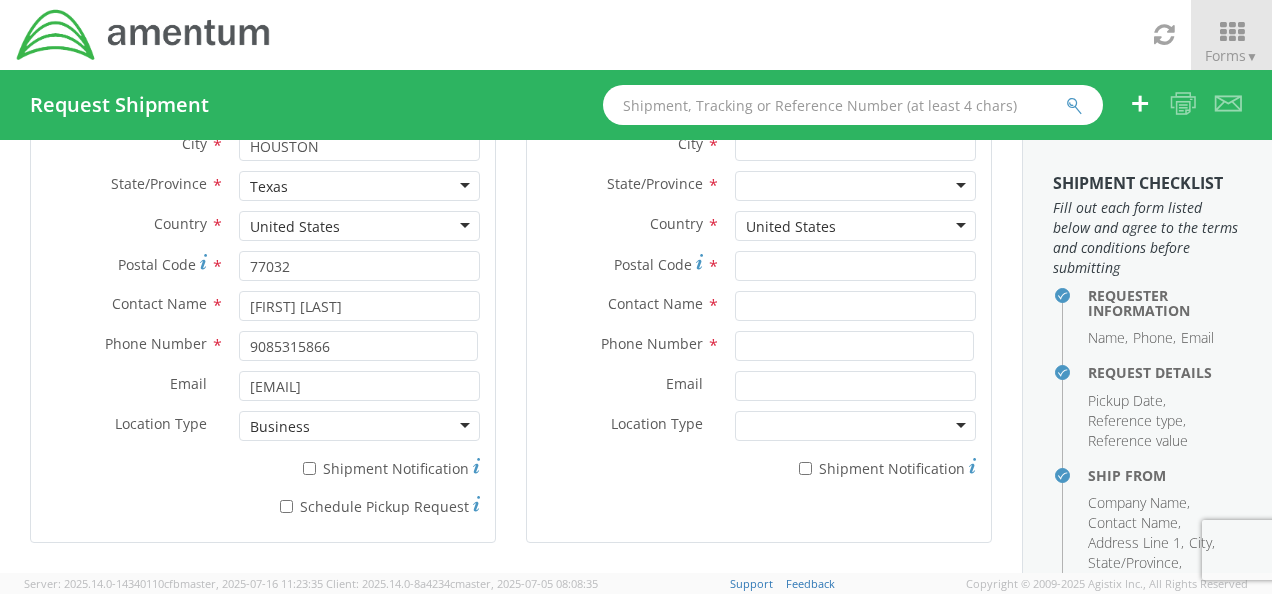 drag, startPoint x: 341, startPoint y: 465, endPoint x: 320, endPoint y: 464, distance: 21.023796 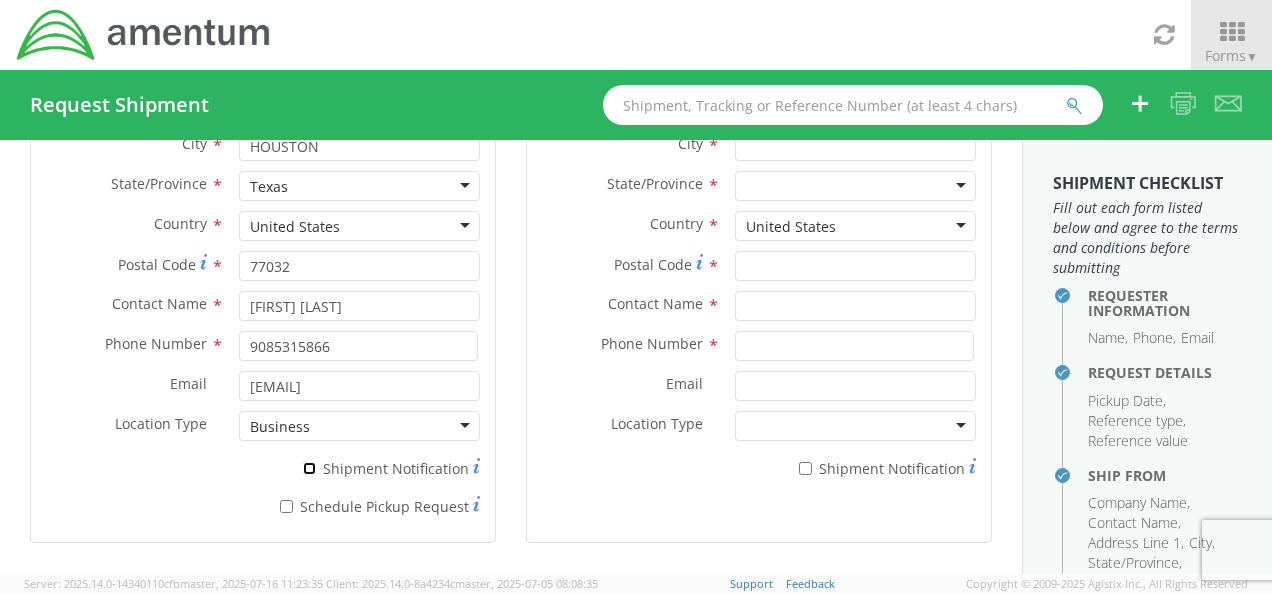 click on "* Shipment Notification" at bounding box center (309, 468) 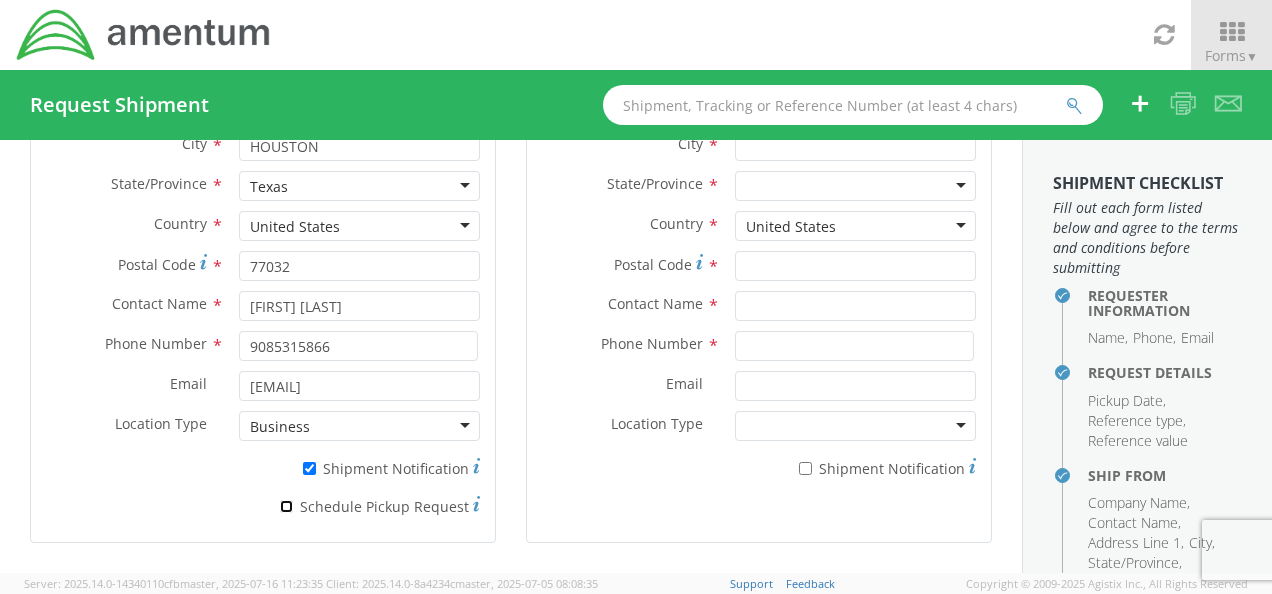 click on "* Schedule Pickup Request" at bounding box center (286, 506) 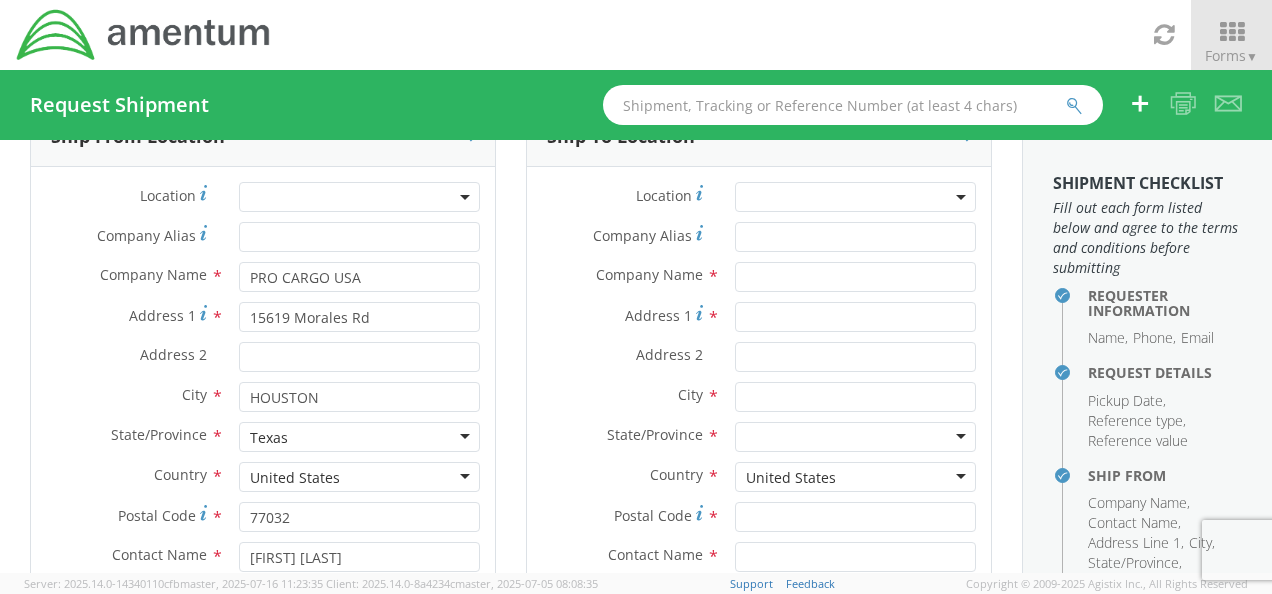 scroll, scrollTop: 20, scrollLeft: 0, axis: vertical 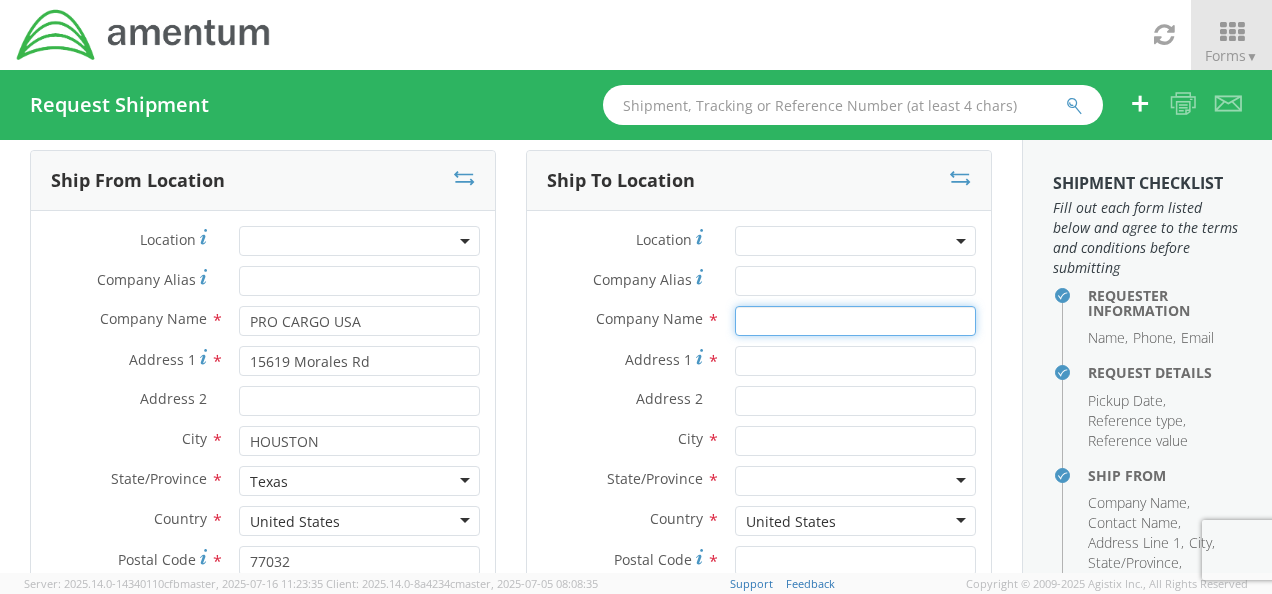 click at bounding box center [855, 321] 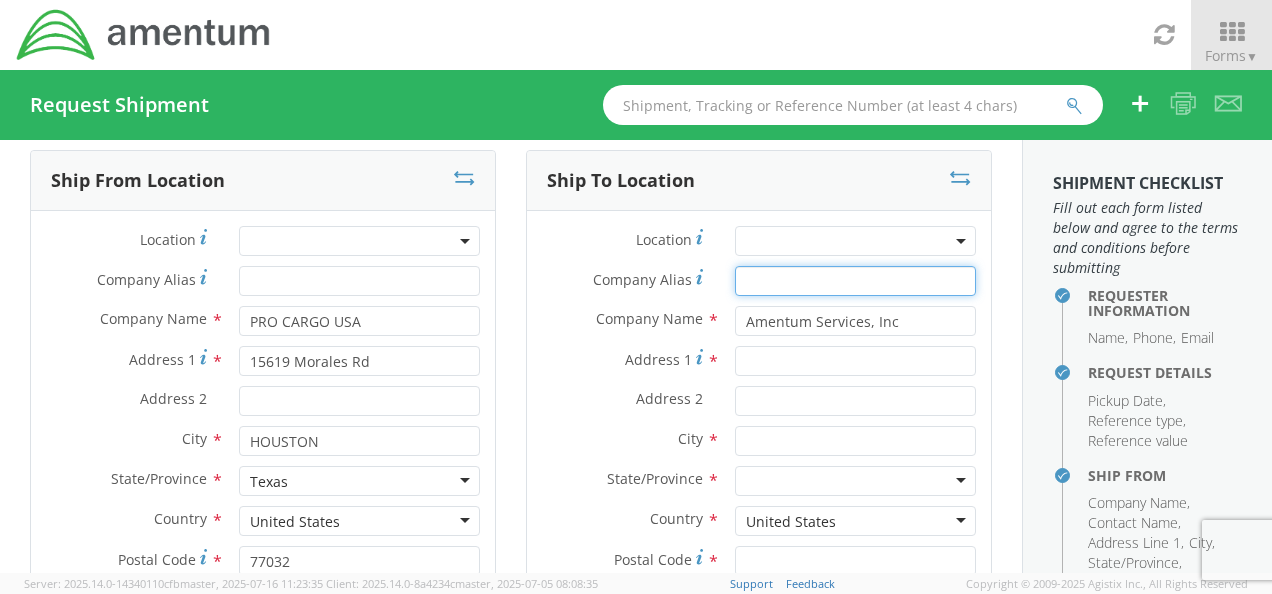 type on "Amentum Services, Inc" 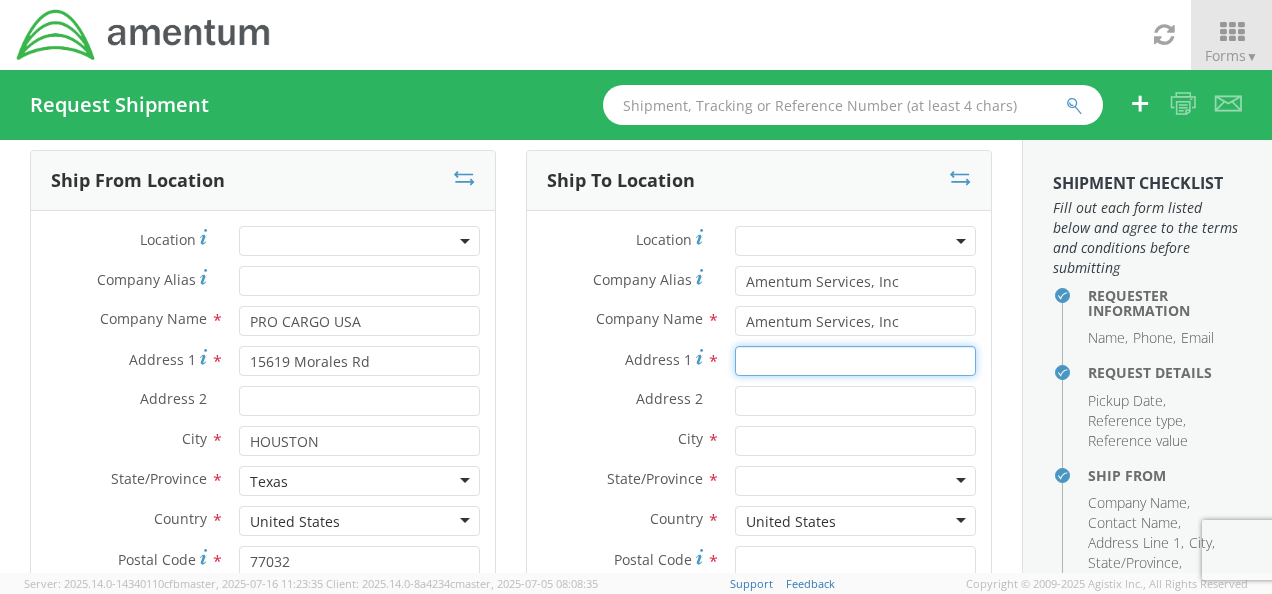 type on "[NUMBER] [STREET], Dock Door # 21 C/O [COMPANY]" 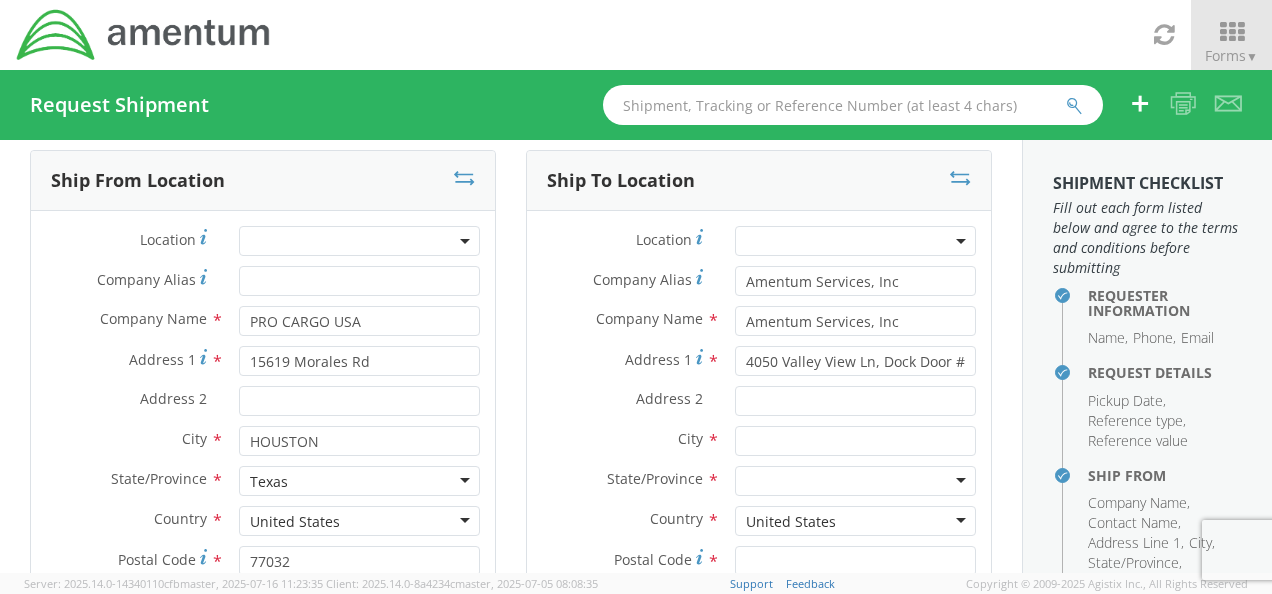 type on "[FIRST] [LAST]" 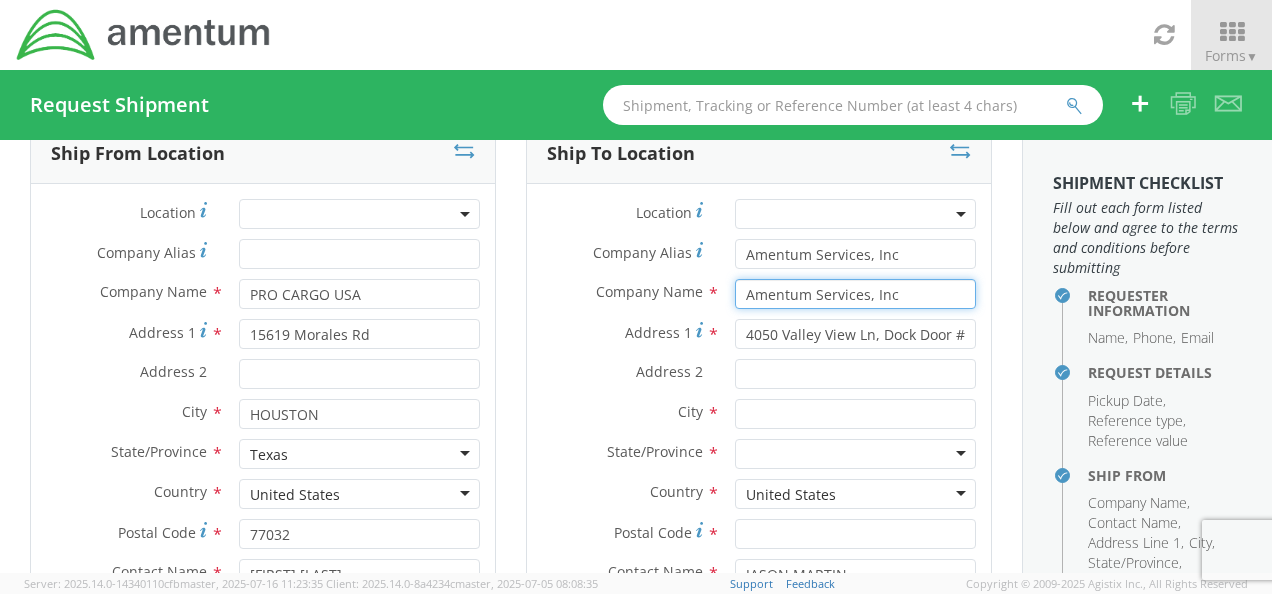 scroll, scrollTop: 45, scrollLeft: 0, axis: vertical 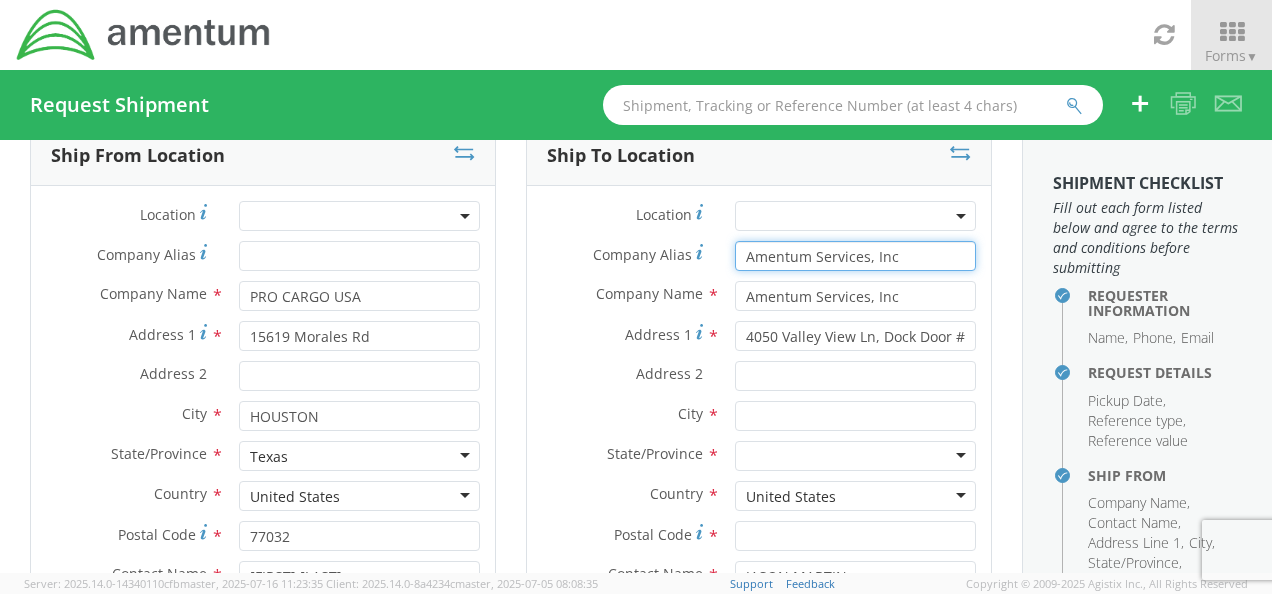 click on "Amentum Services, Inc" at bounding box center [855, 256] 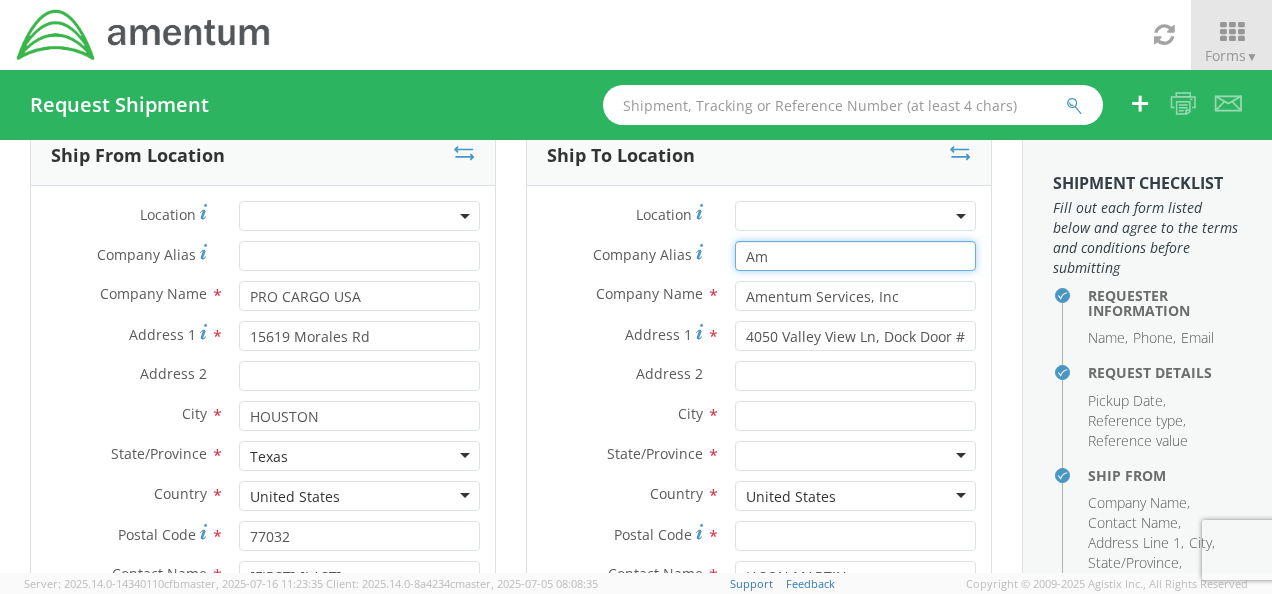 type on "A" 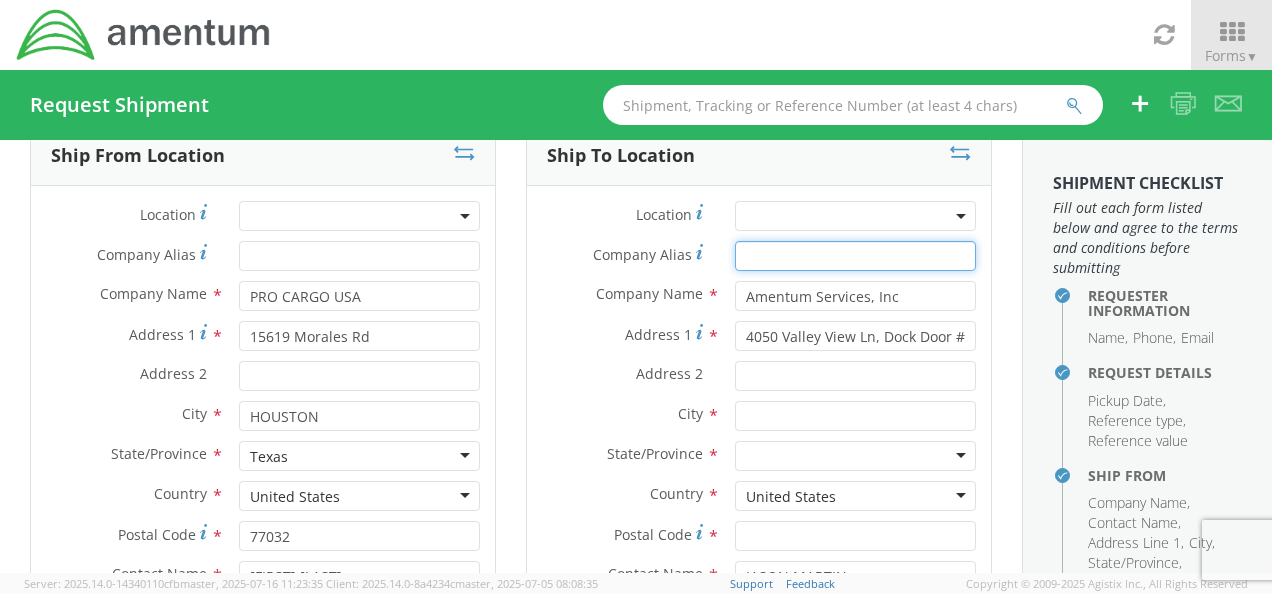 type 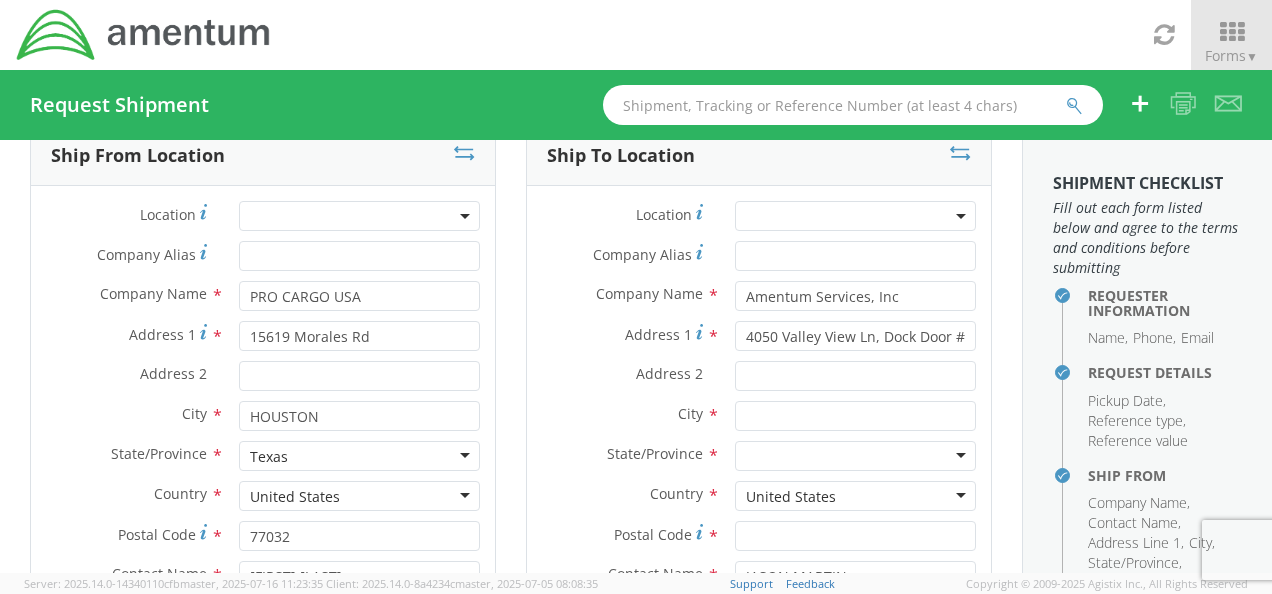 click on "Address 2        *" at bounding box center (623, 374) 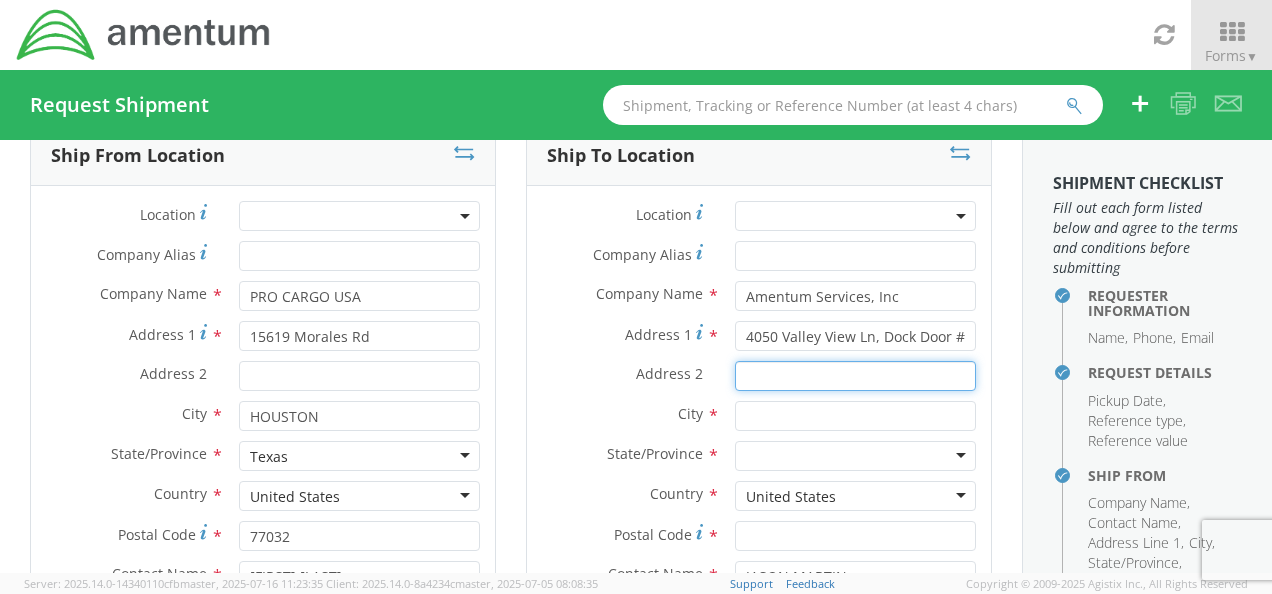 click on "Address 2        *" at bounding box center [855, 376] 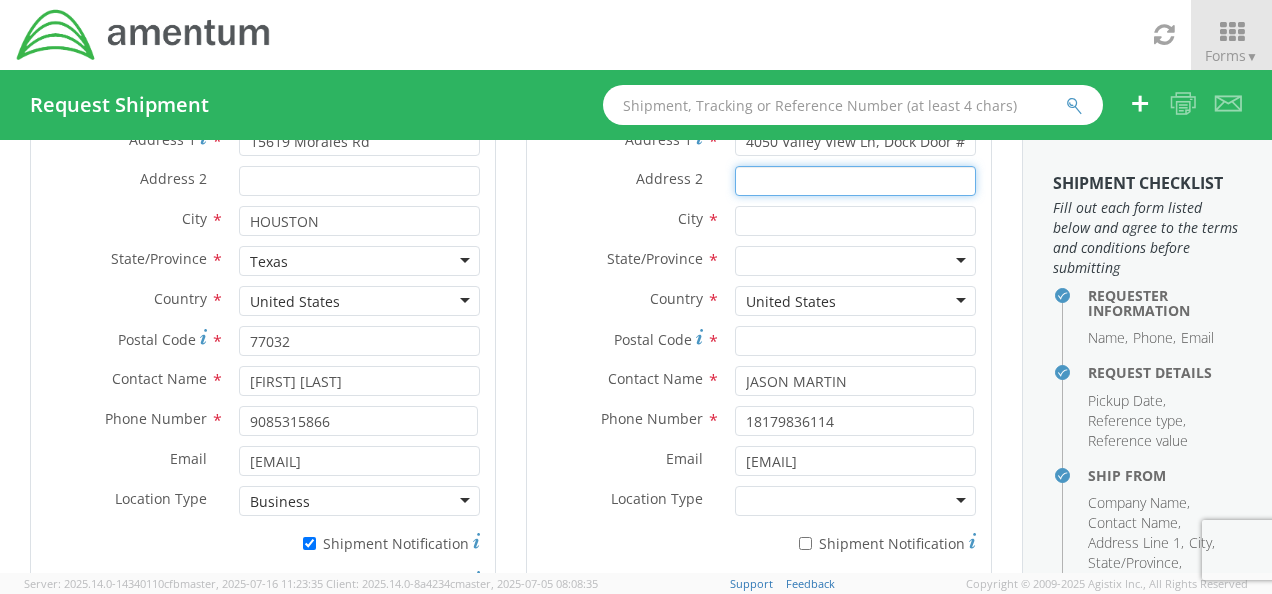 scroll, scrollTop: 243, scrollLeft: 0, axis: vertical 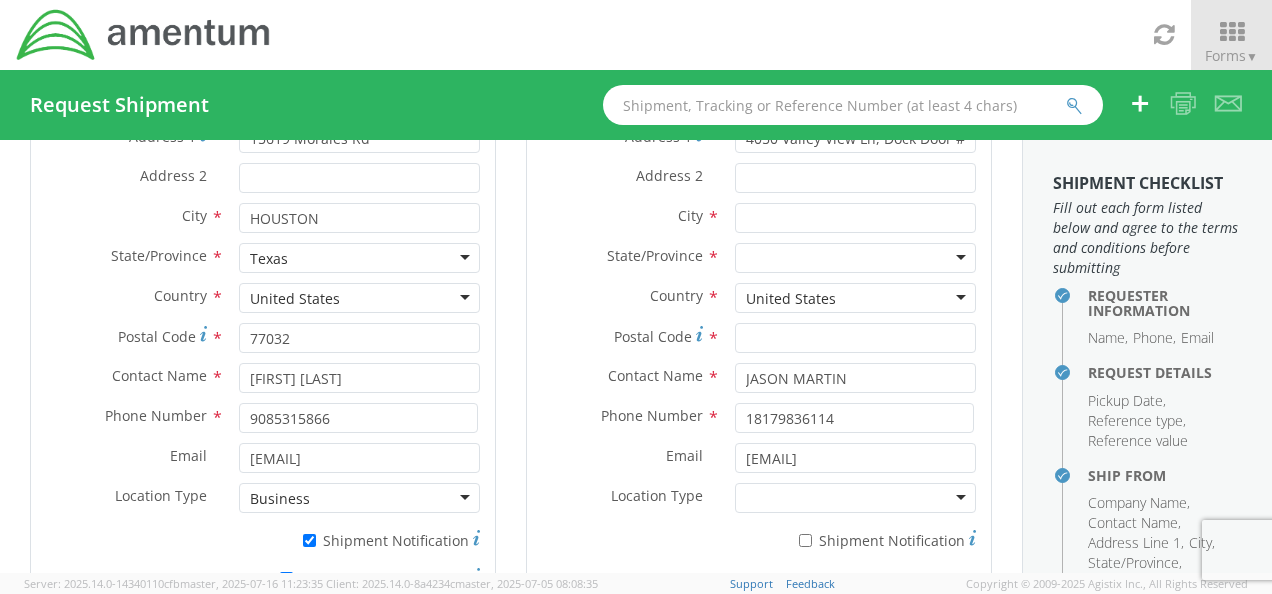 click at bounding box center [855, 498] 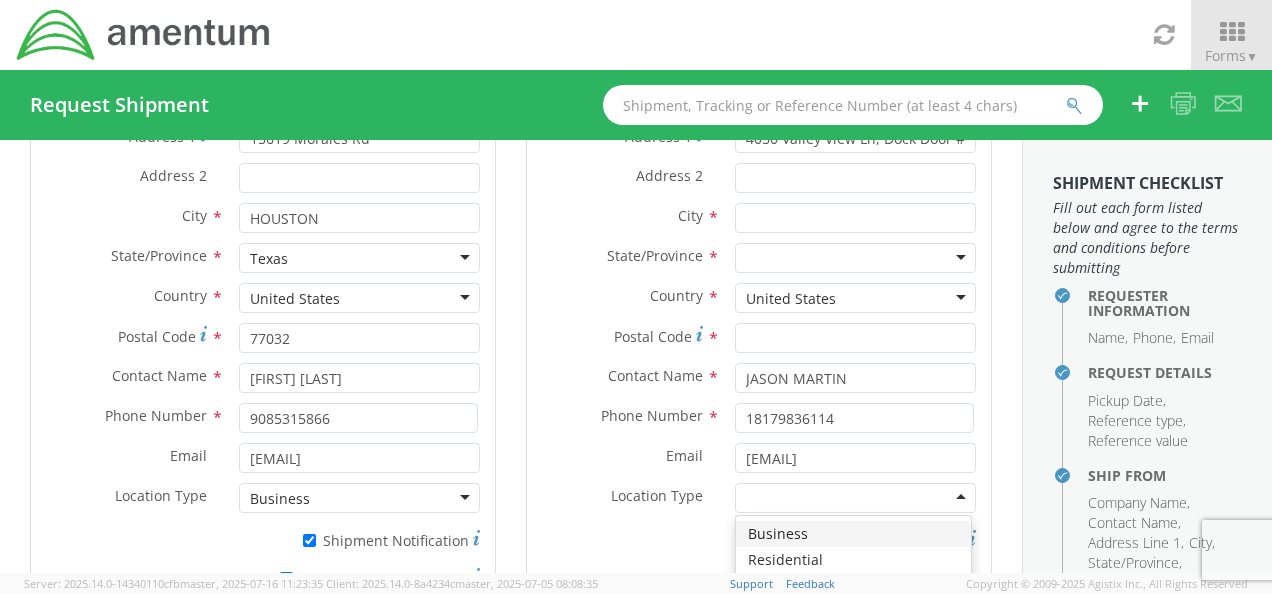 scroll, scrollTop: 361, scrollLeft: 0, axis: vertical 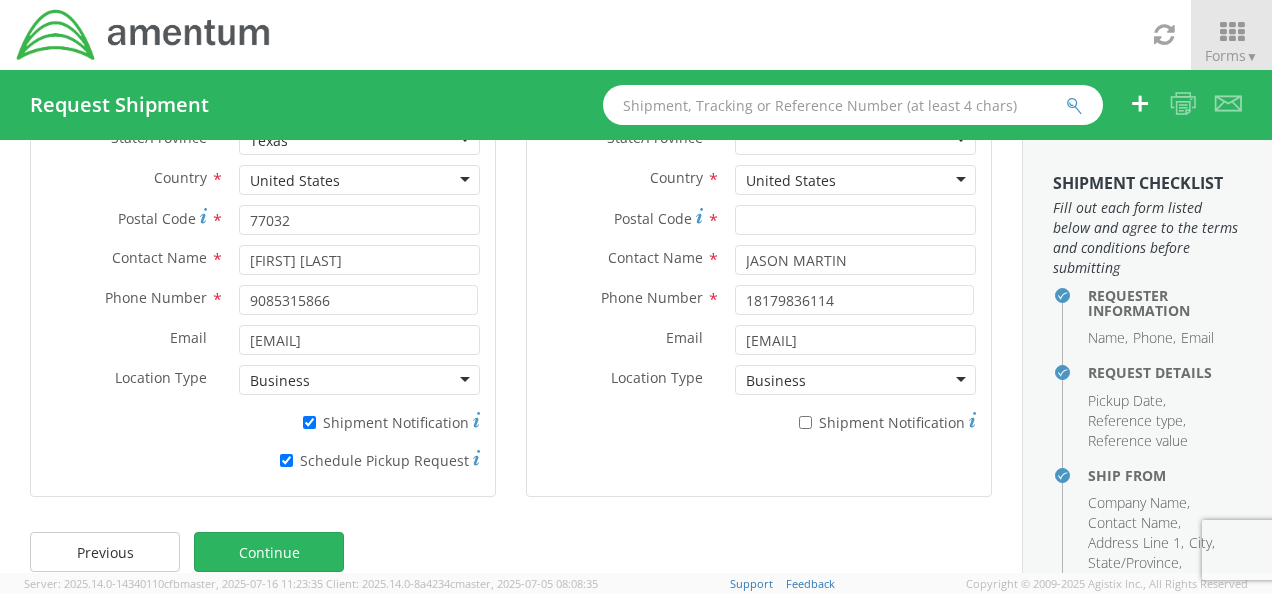 click on "* Shipment Notification" at bounding box center [855, 421] 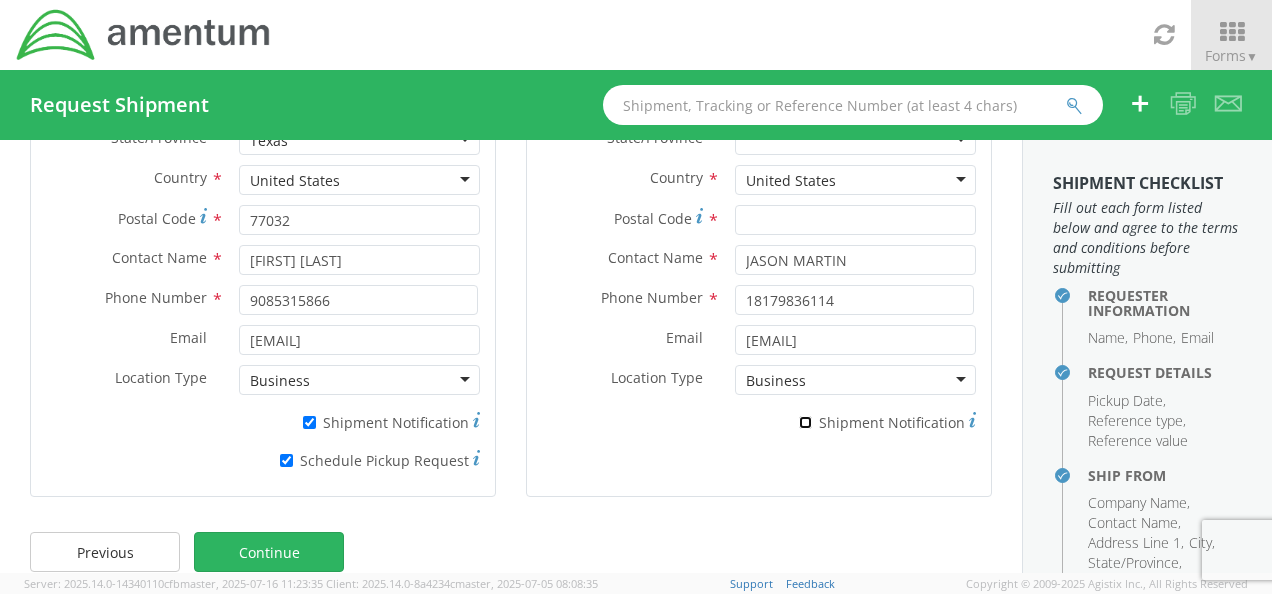 click on "* Shipment Notification" at bounding box center (805, 422) 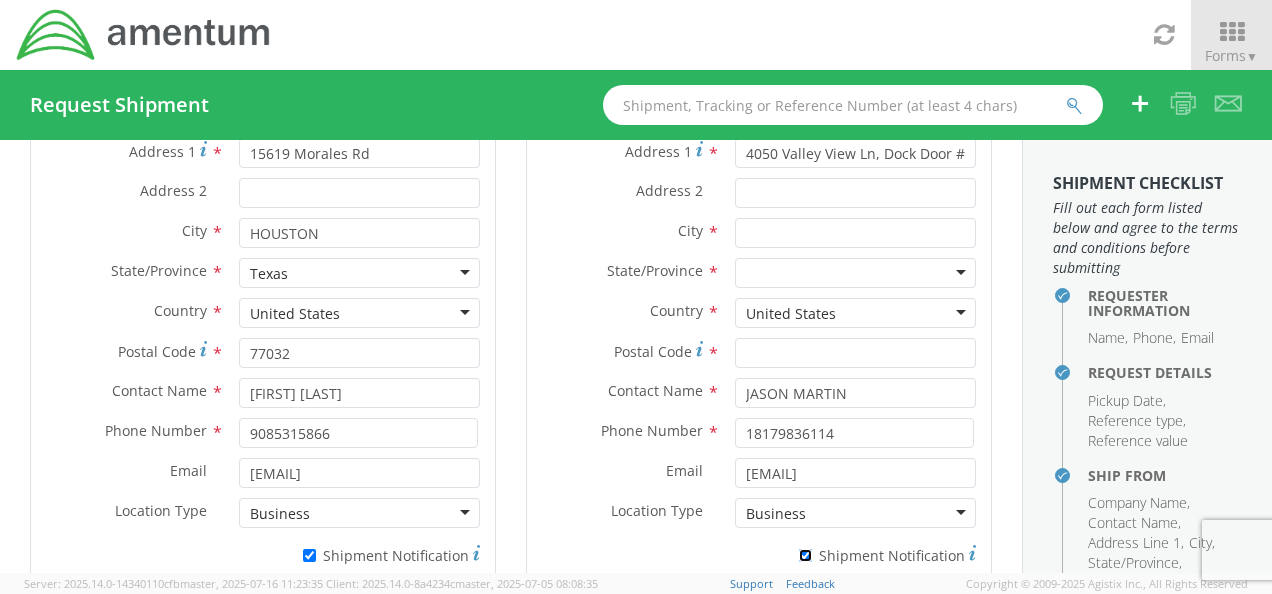 scroll, scrollTop: 143, scrollLeft: 0, axis: vertical 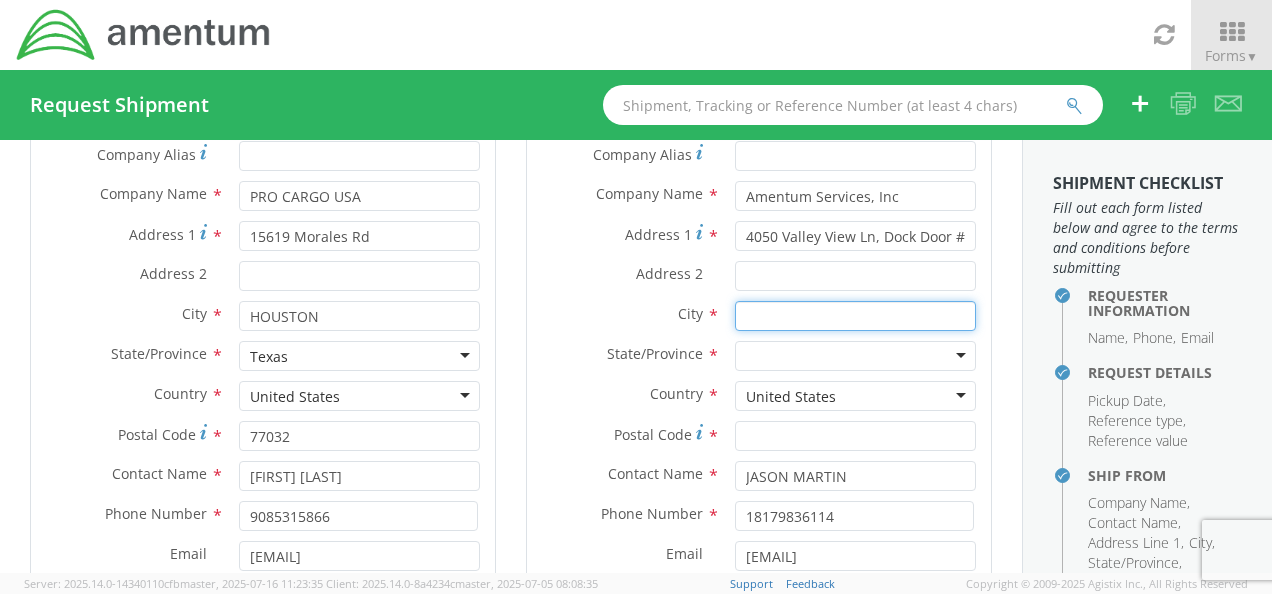 click at bounding box center (855, 316) 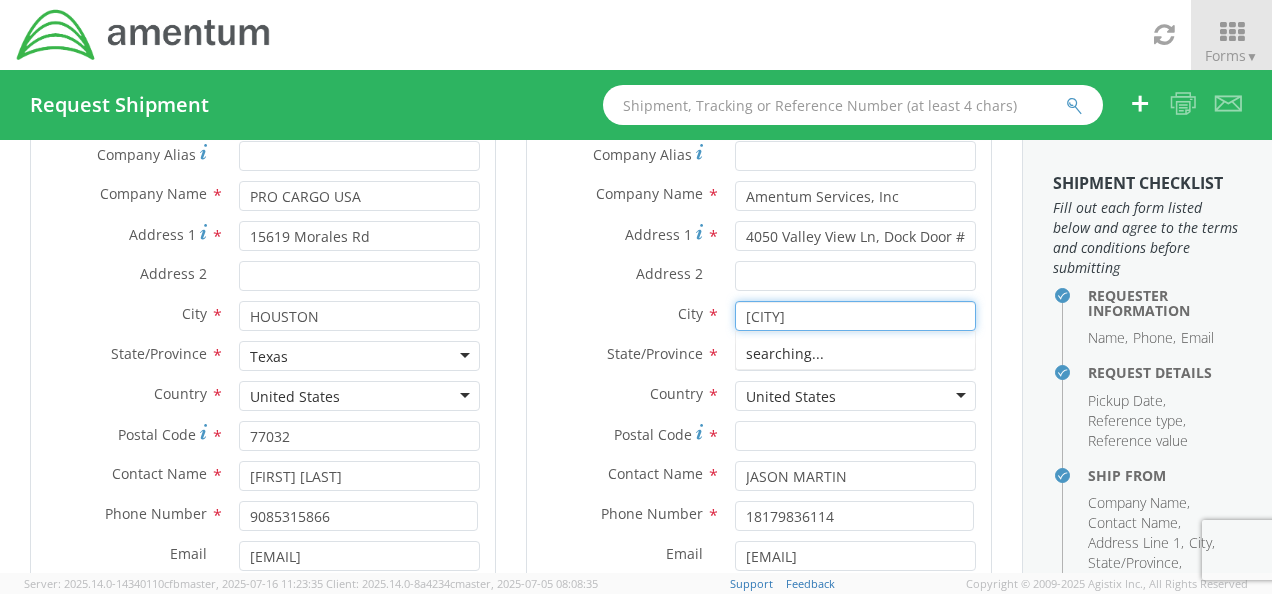 type on "IRVING" 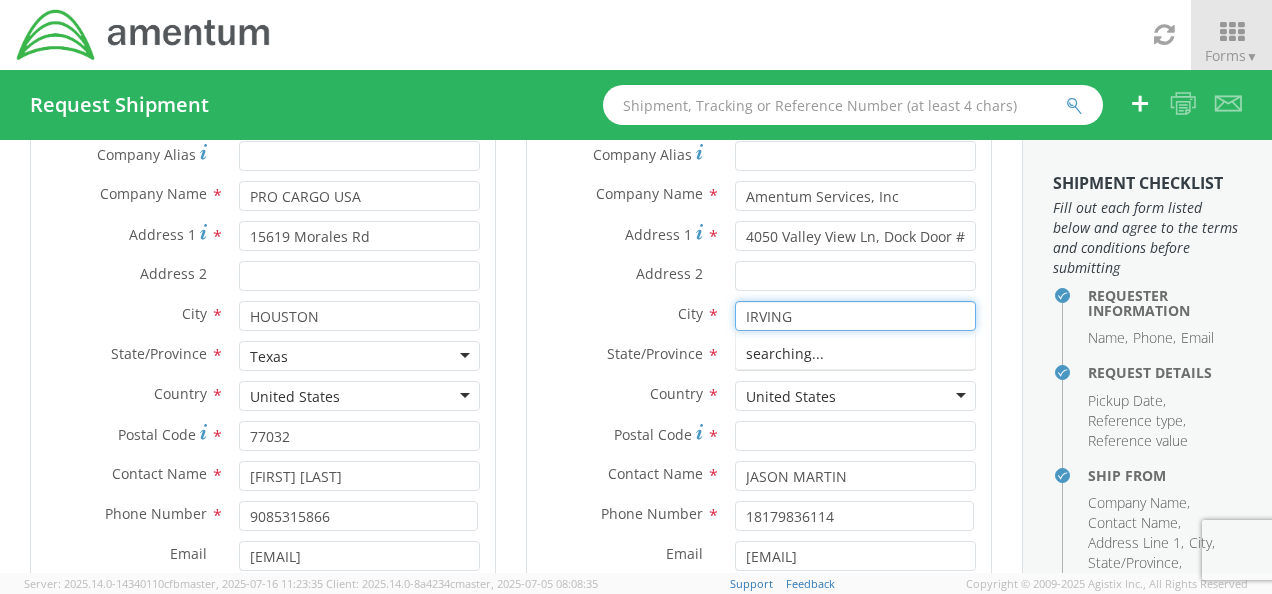 click on "searching..." at bounding box center [855, 354] 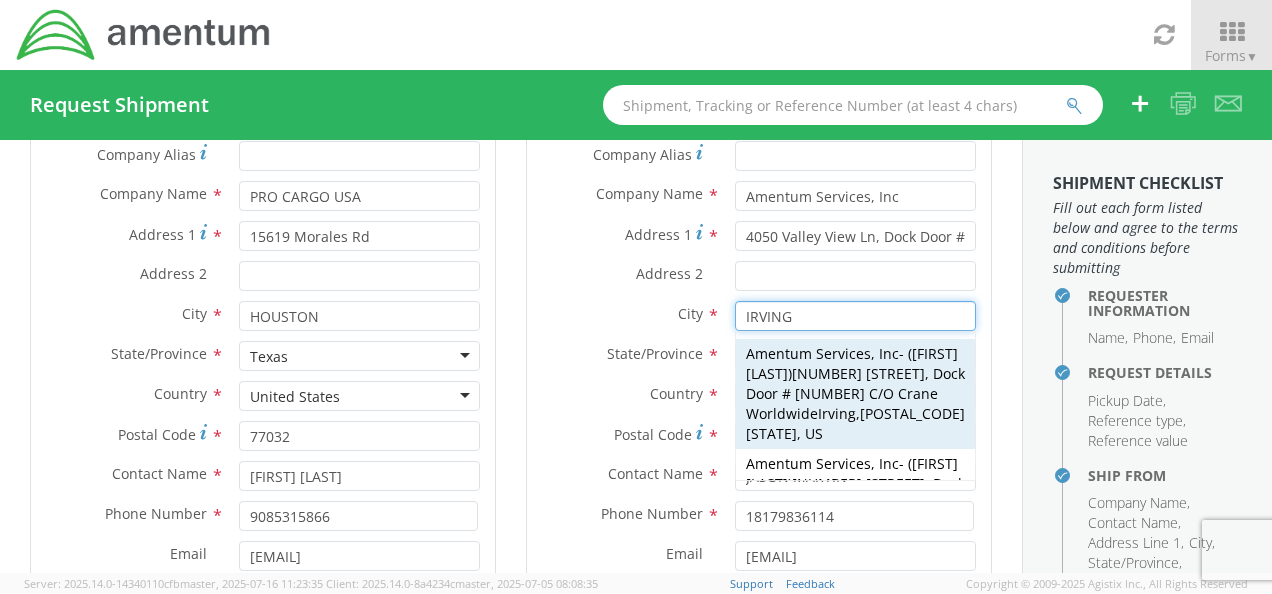 click on "Amentum Services, Inc" at bounding box center [822, 353] 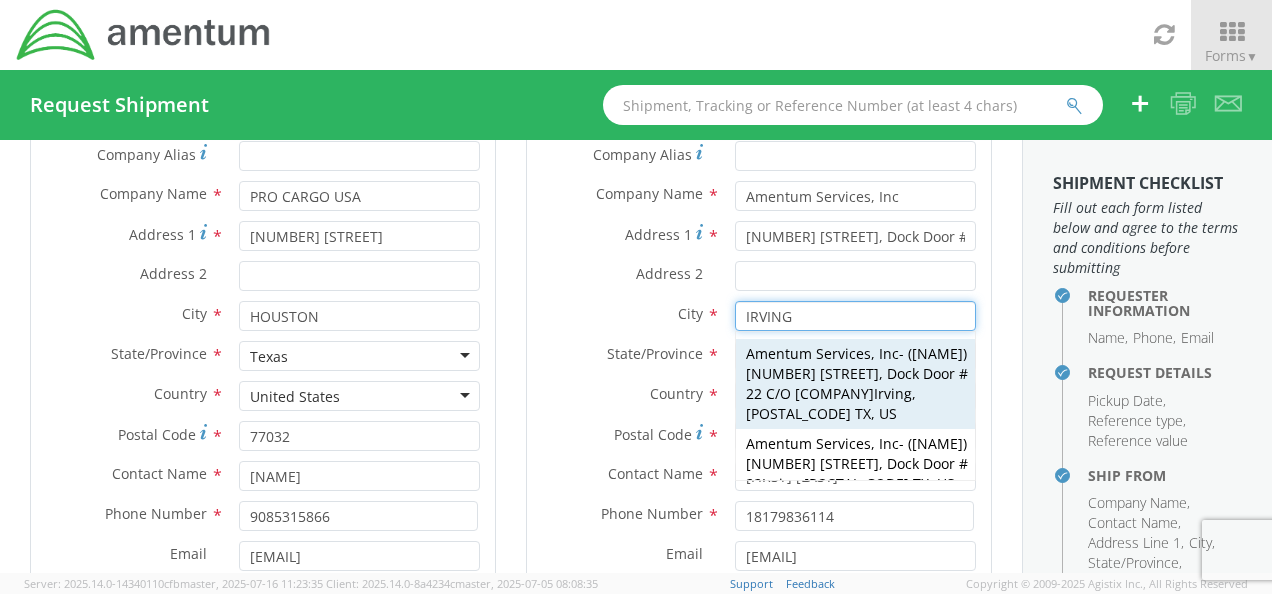type on "75038" 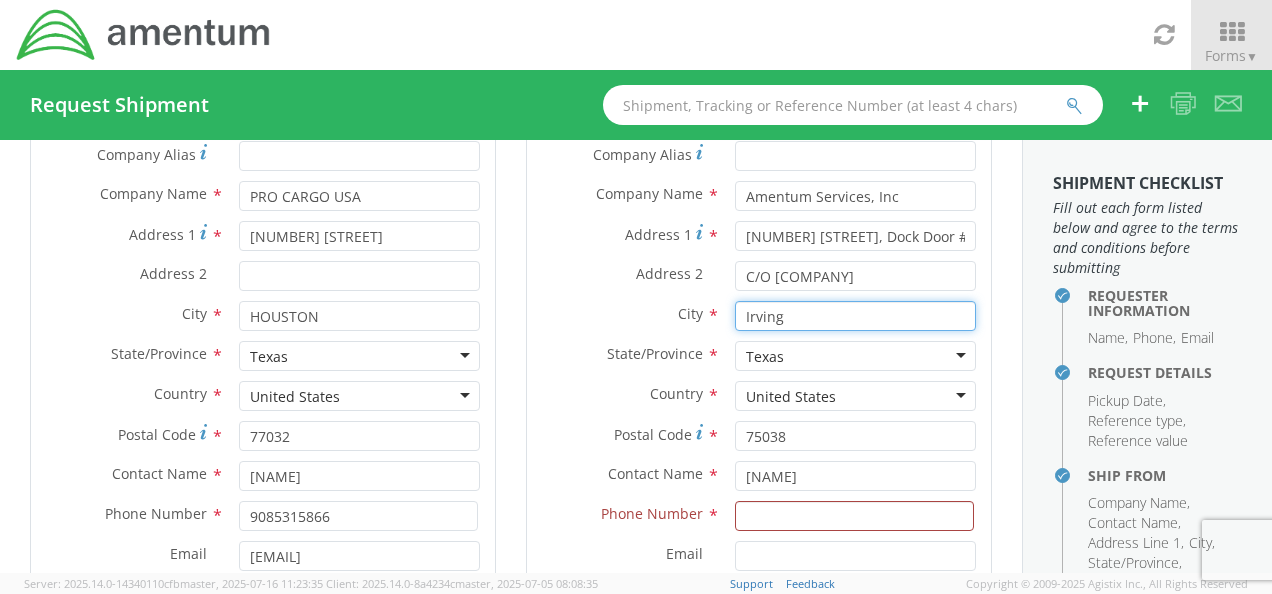 type on "Irving" 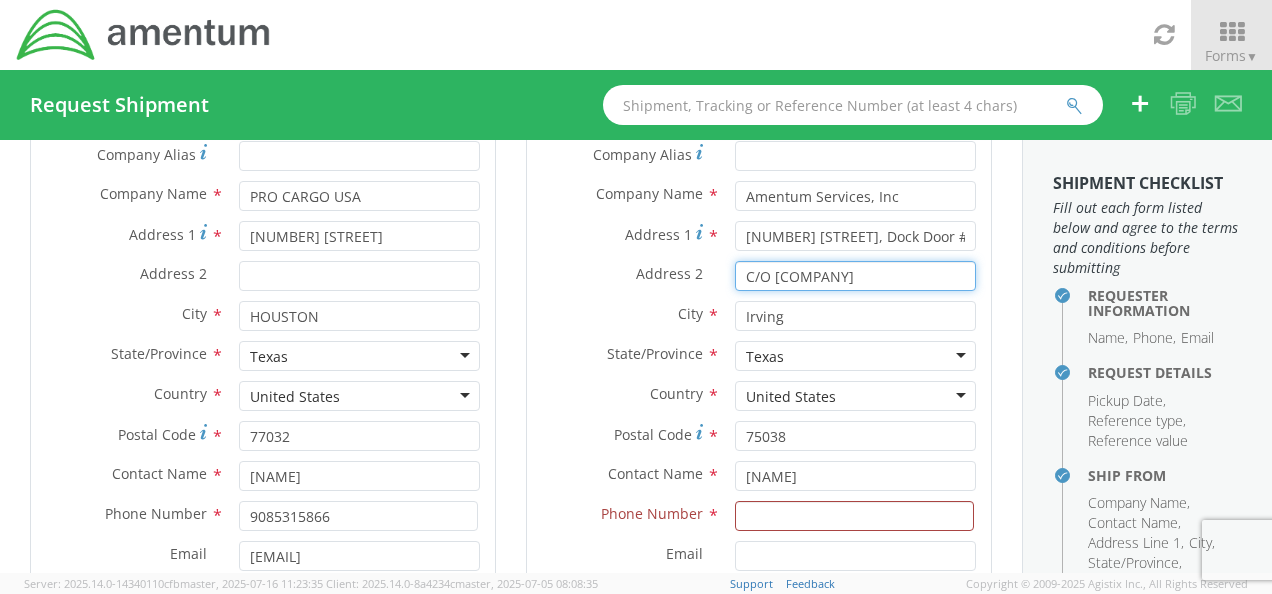 click on "C/O [COMPANY]" at bounding box center (855, 276) 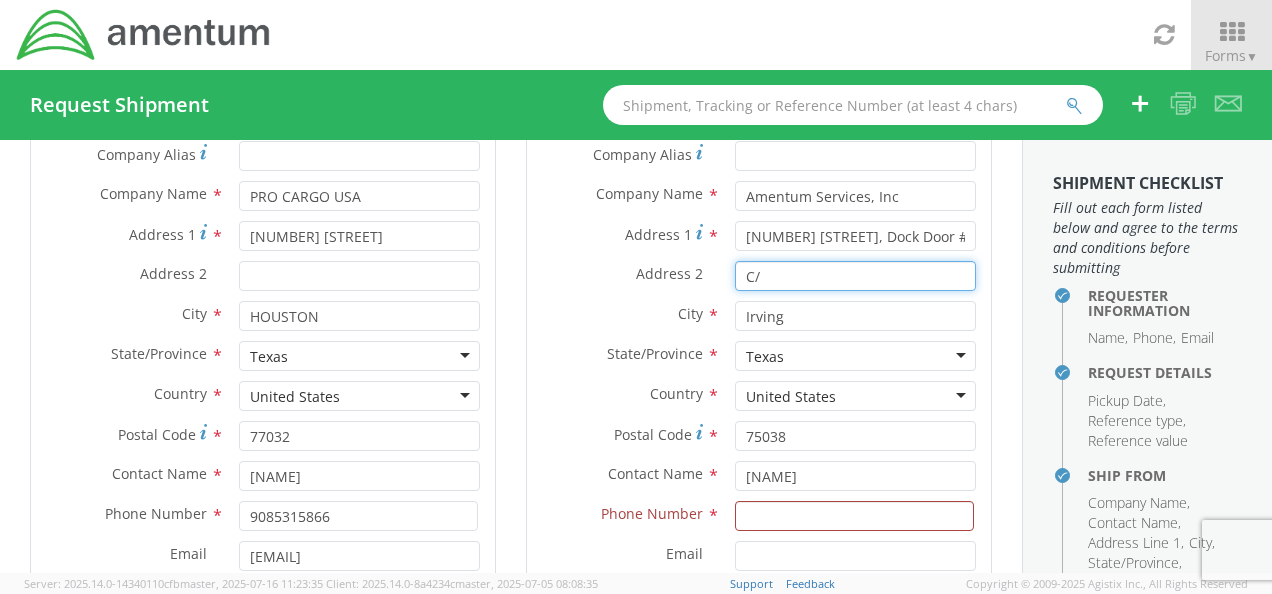 type on "C" 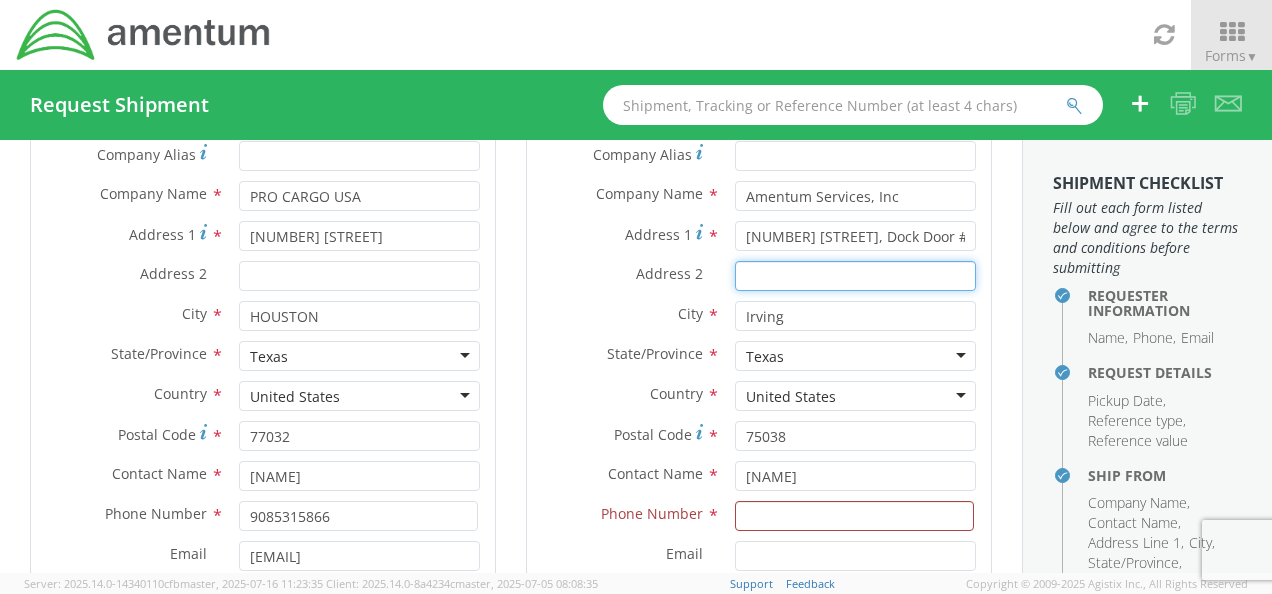 type 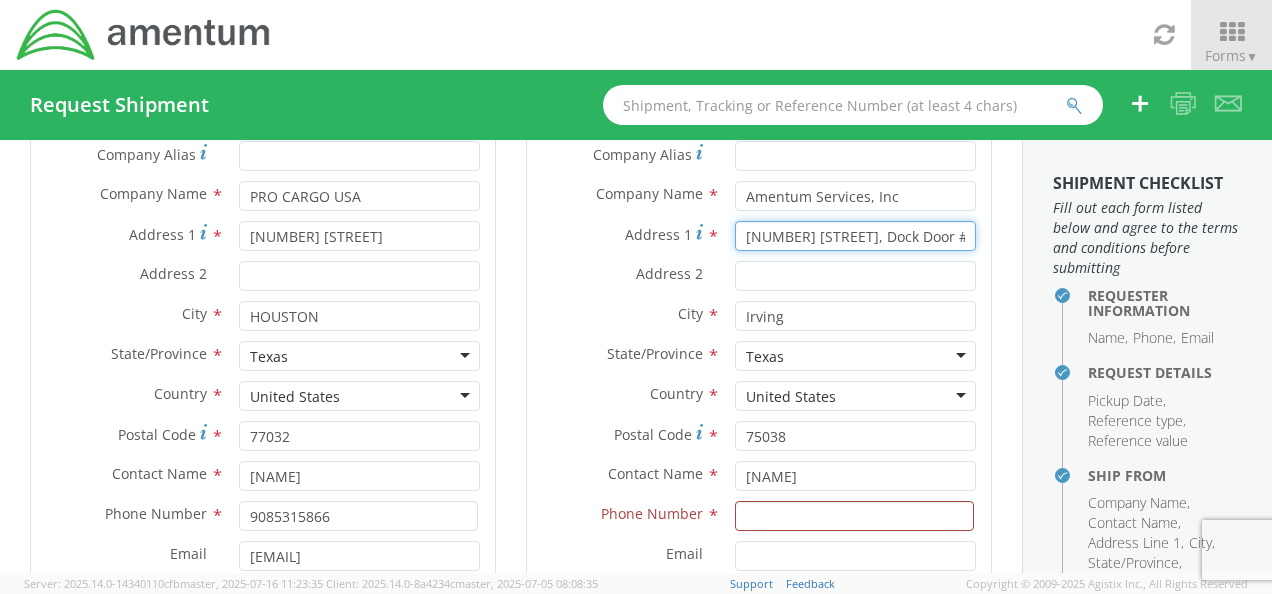 click on "[NUMBER] [STREET], Dock Door # 22" at bounding box center [855, 236] 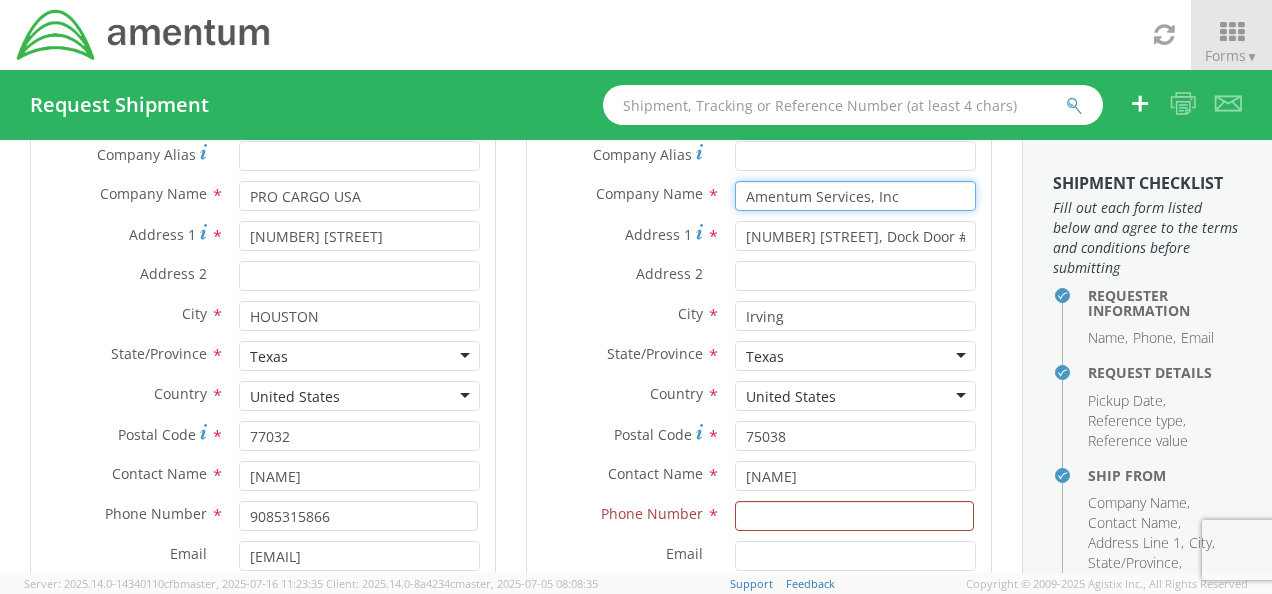 click on "Amentum Services, Inc" at bounding box center (855, 196) 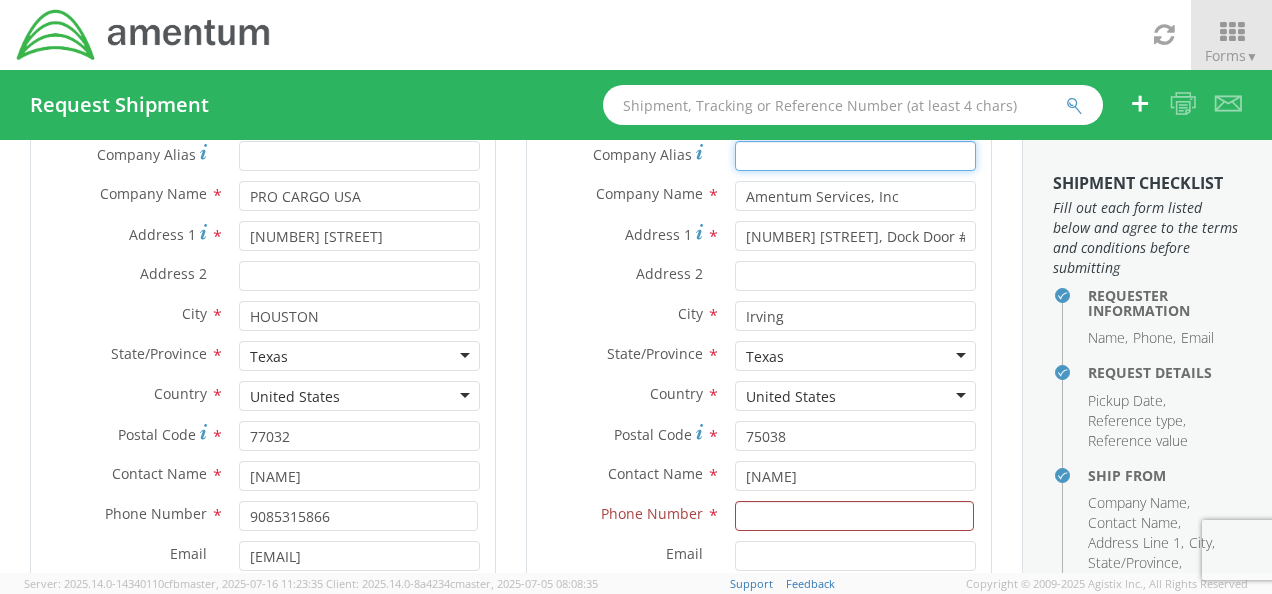 type on "Amentum Services, Inc" 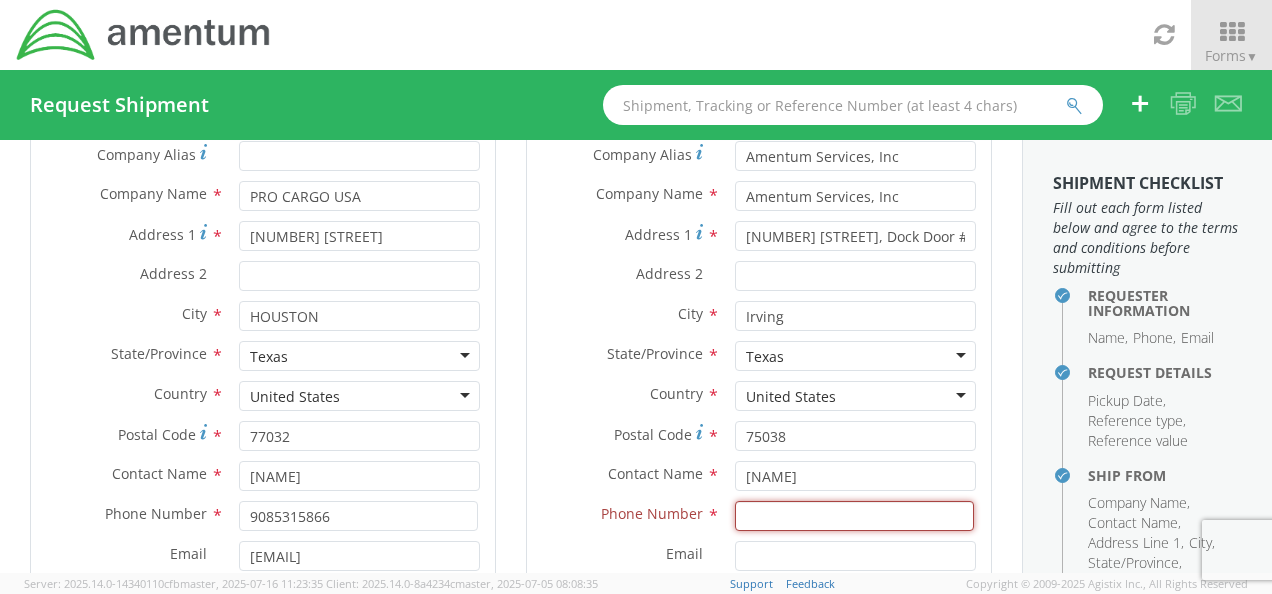 type on "18179836114" 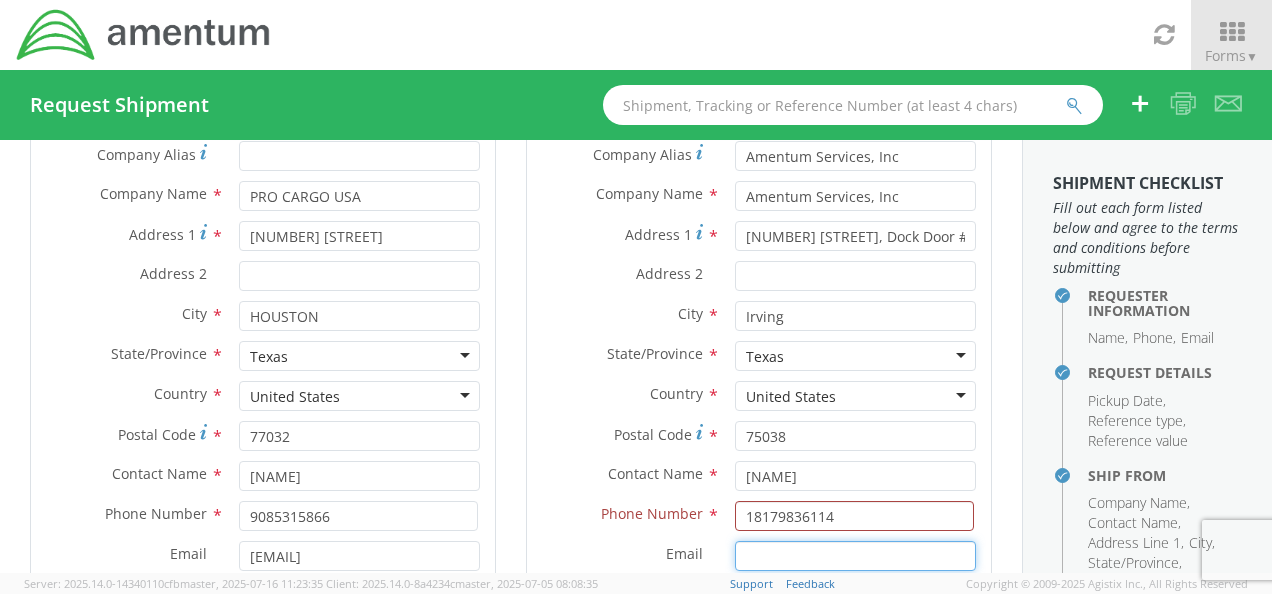 type on "[EMAIL]" 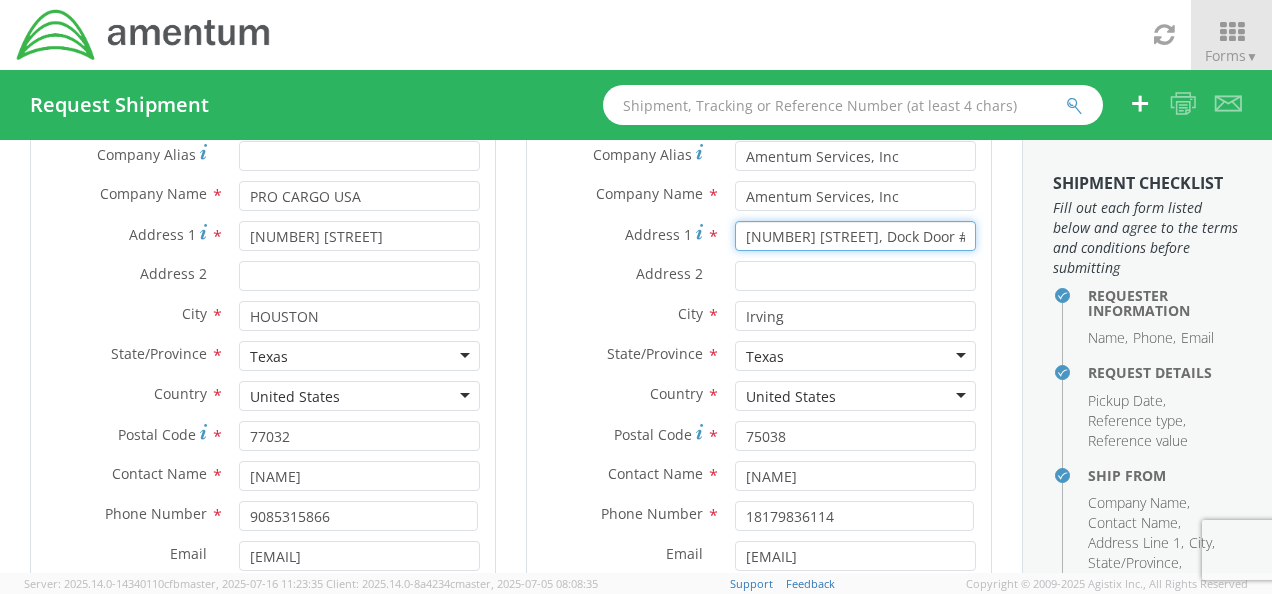 click on "[NUMBER] [STREET], Dock Door # 22" at bounding box center [855, 236] 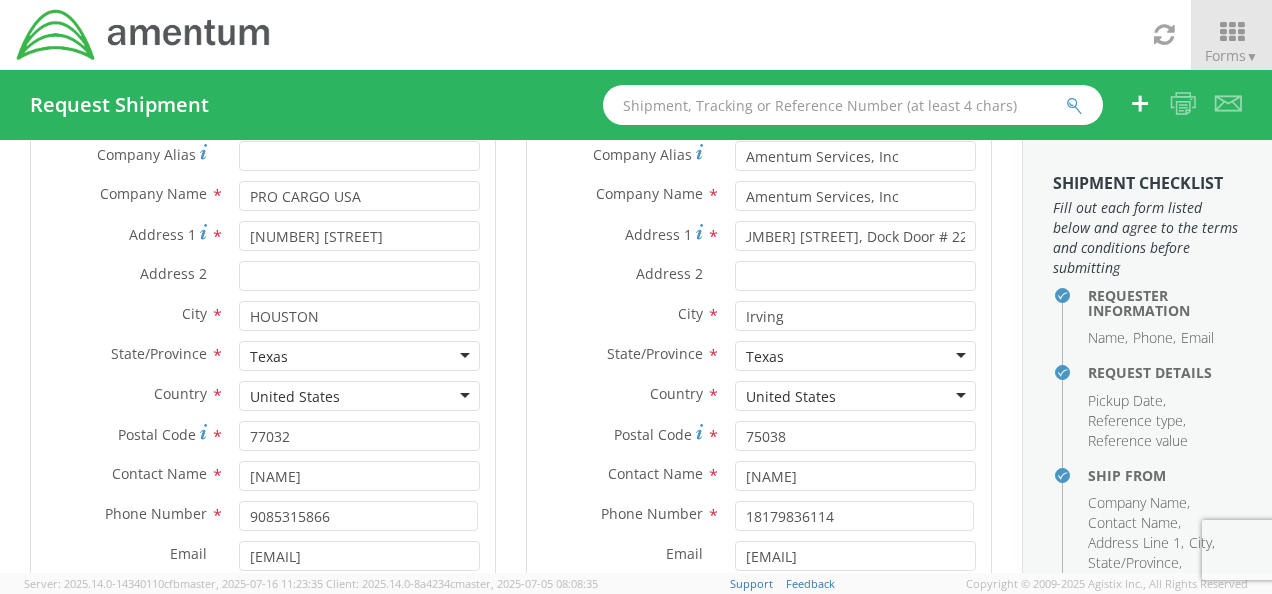 scroll, scrollTop: 0, scrollLeft: 0, axis: both 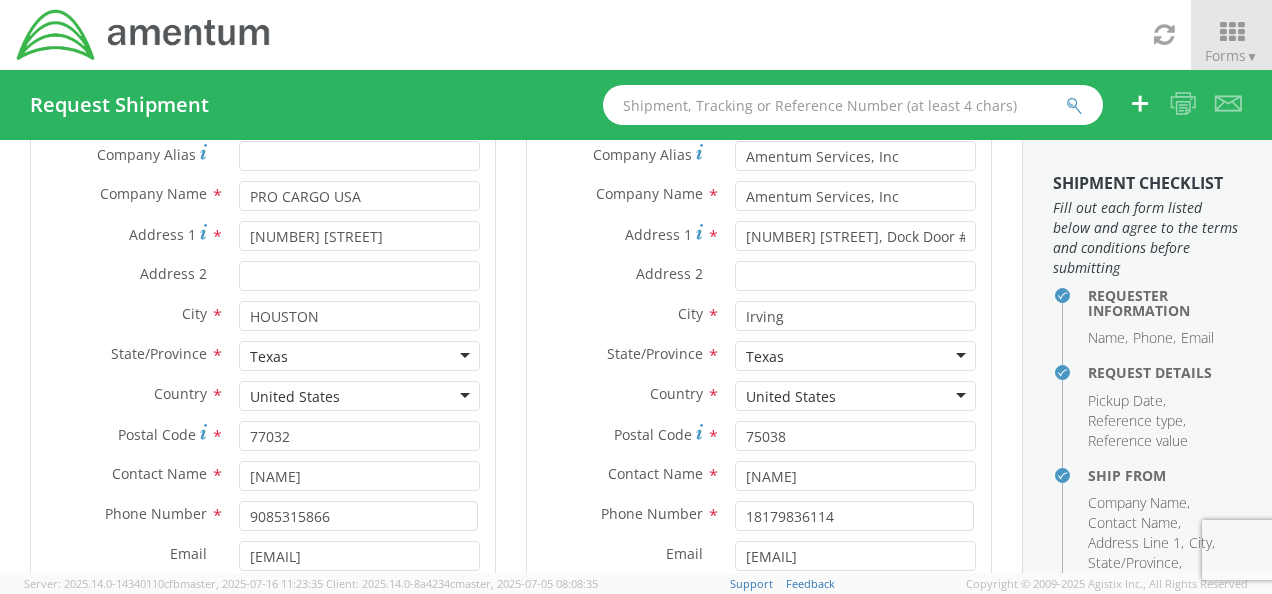 click on "City        *" at bounding box center [623, 314] 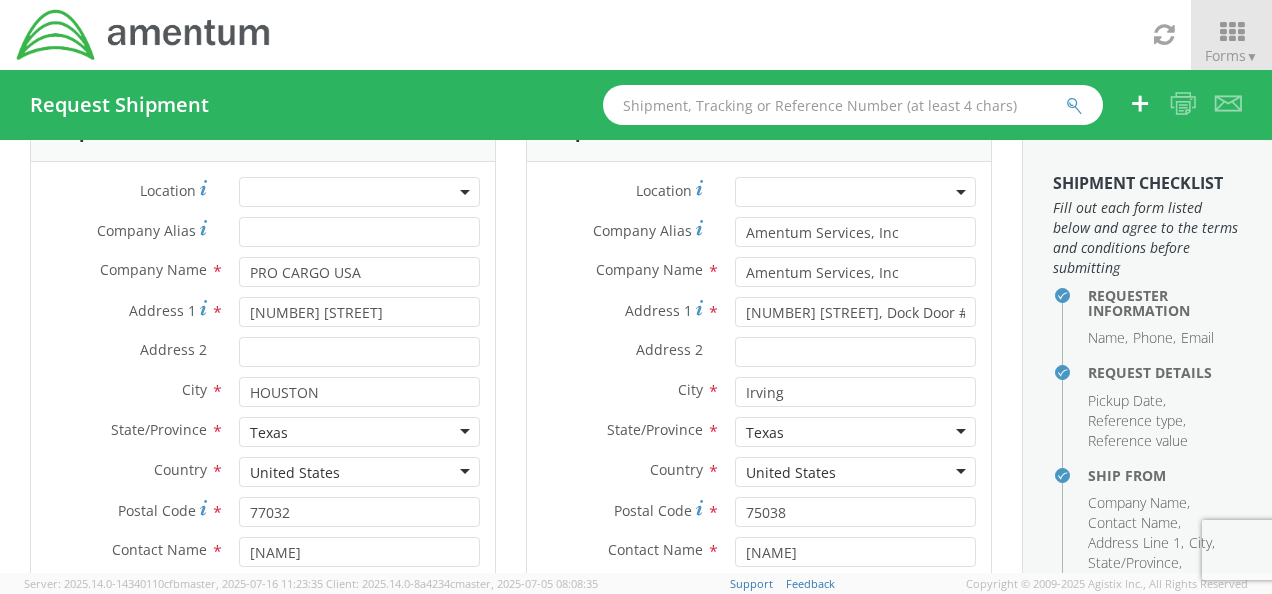 scroll, scrollTop: 67, scrollLeft: 0, axis: vertical 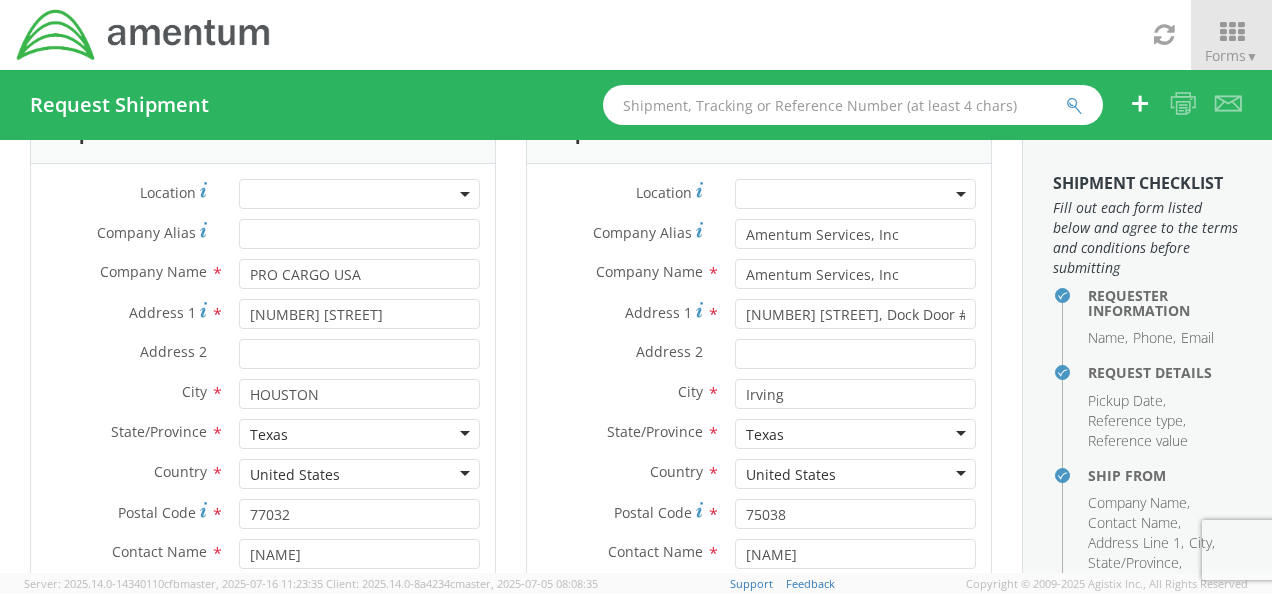 click on "Location        *" at bounding box center (759, 199) 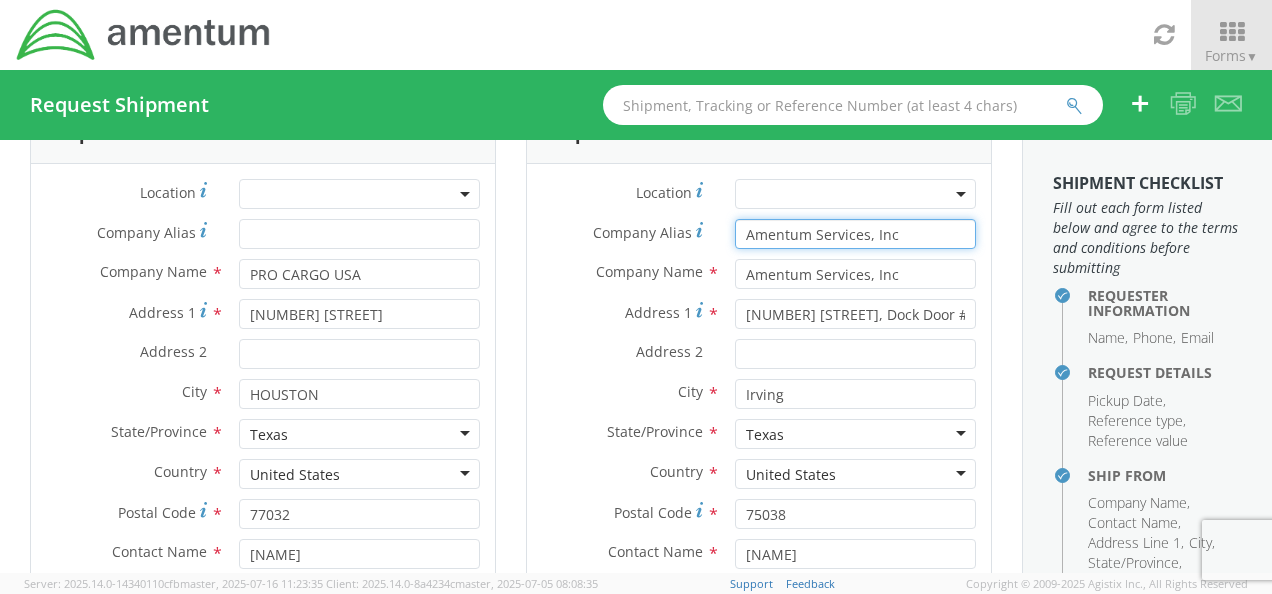 click on "Amentum Services, Inc" at bounding box center [855, 234] 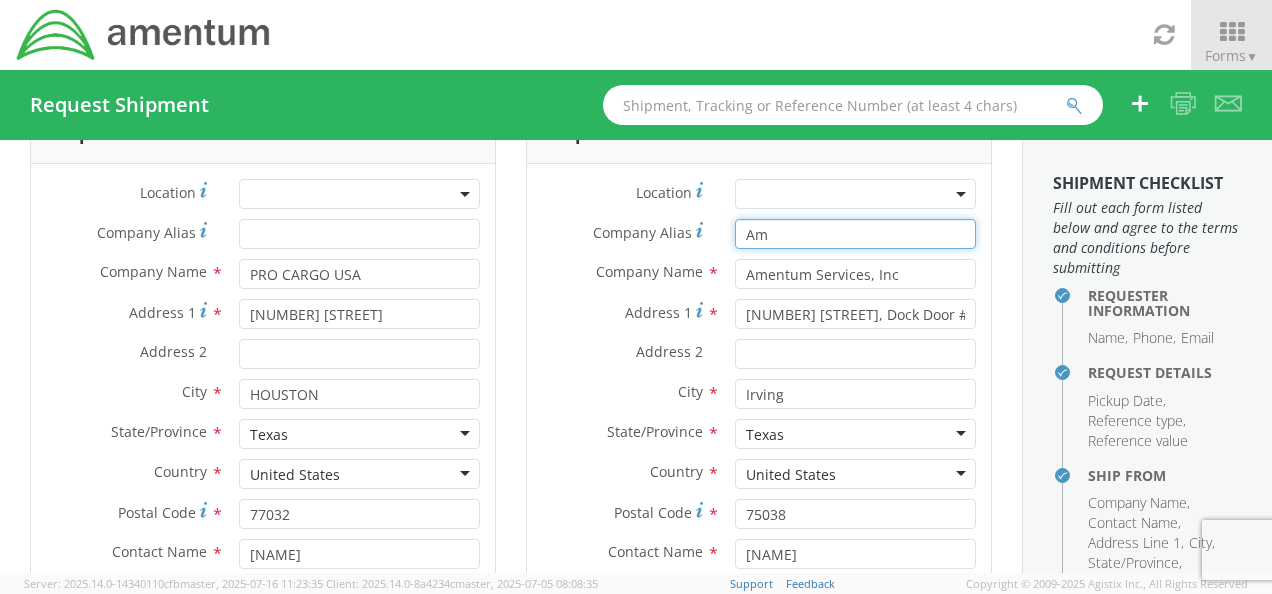 type on "A" 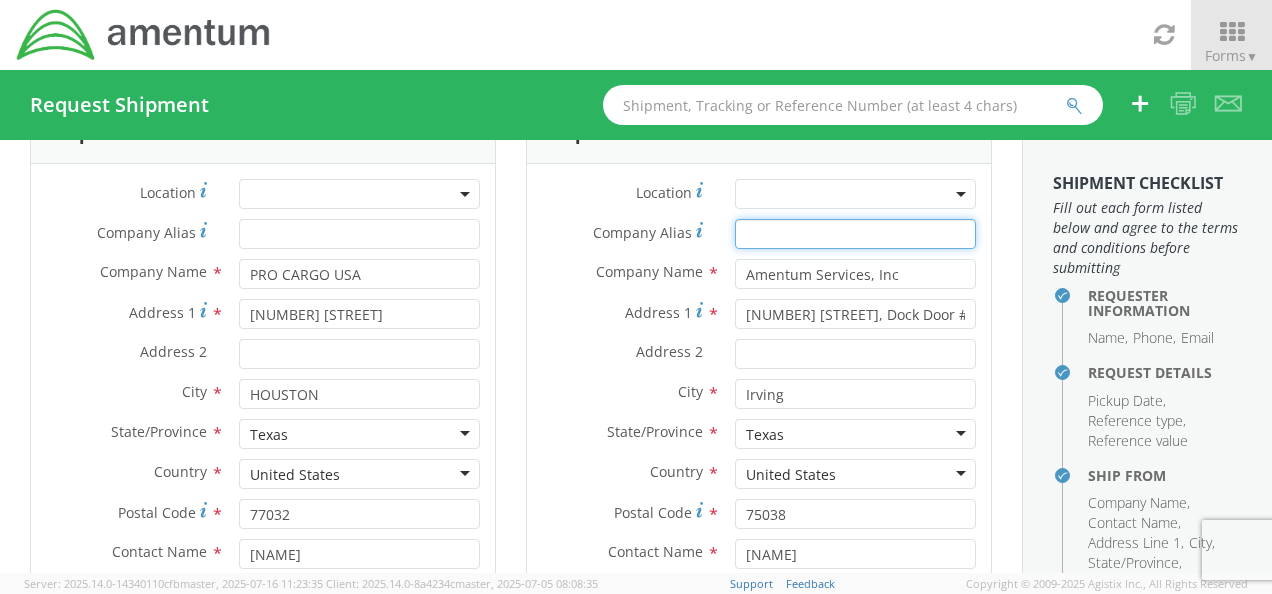 type 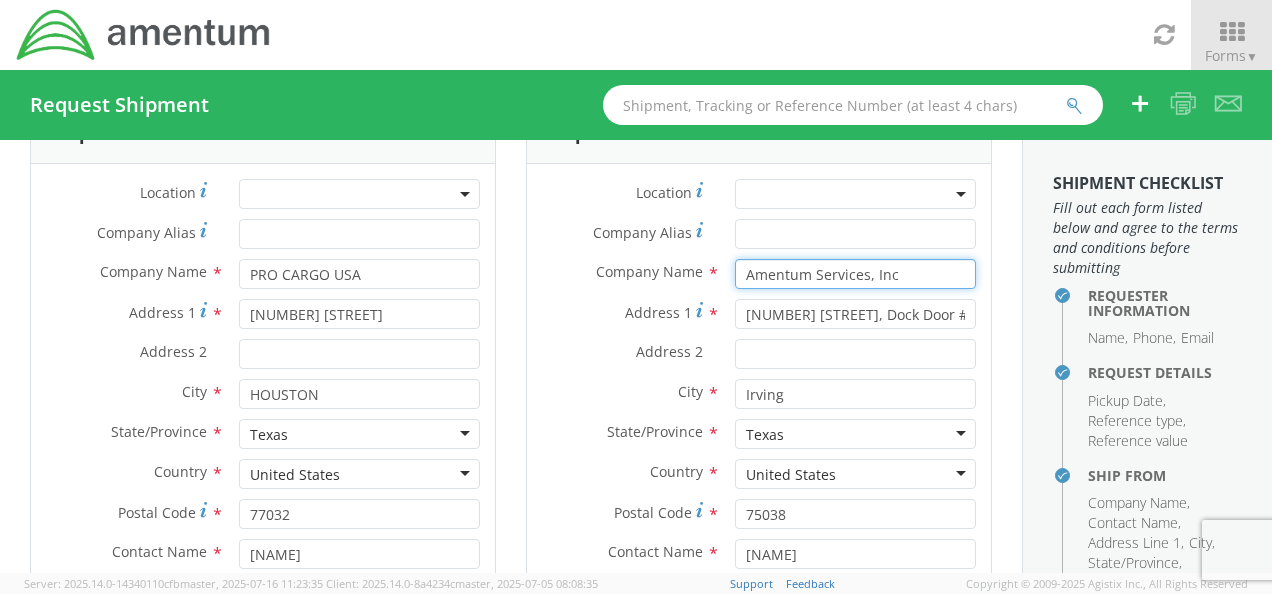 click on "Amentum Services, Inc" at bounding box center (855, 274) 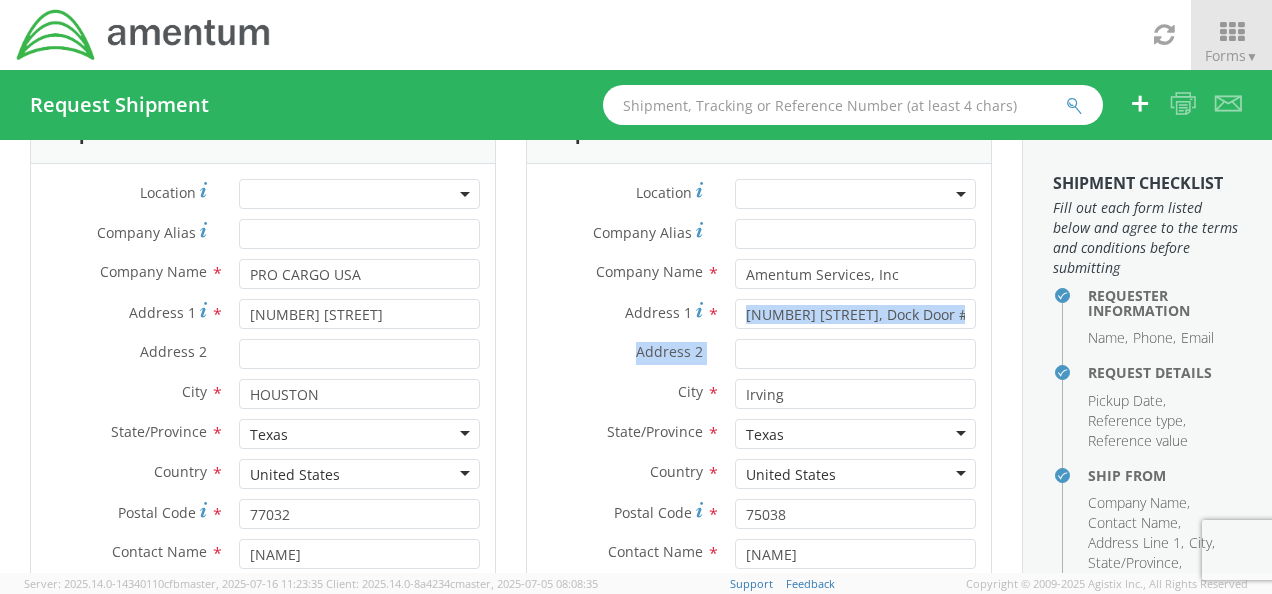 drag, startPoint x: 707, startPoint y: 356, endPoint x: 918, endPoint y: 316, distance: 214.75801 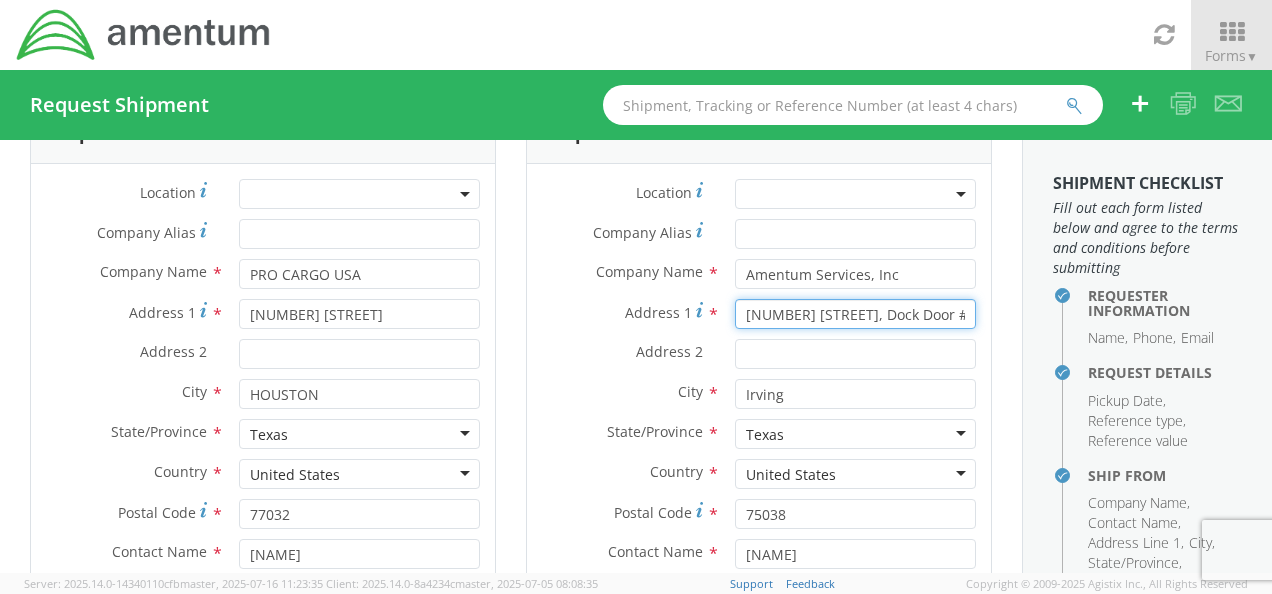 click on "[NUMBER] [STREET], Dock Door # 22" at bounding box center [855, 314] 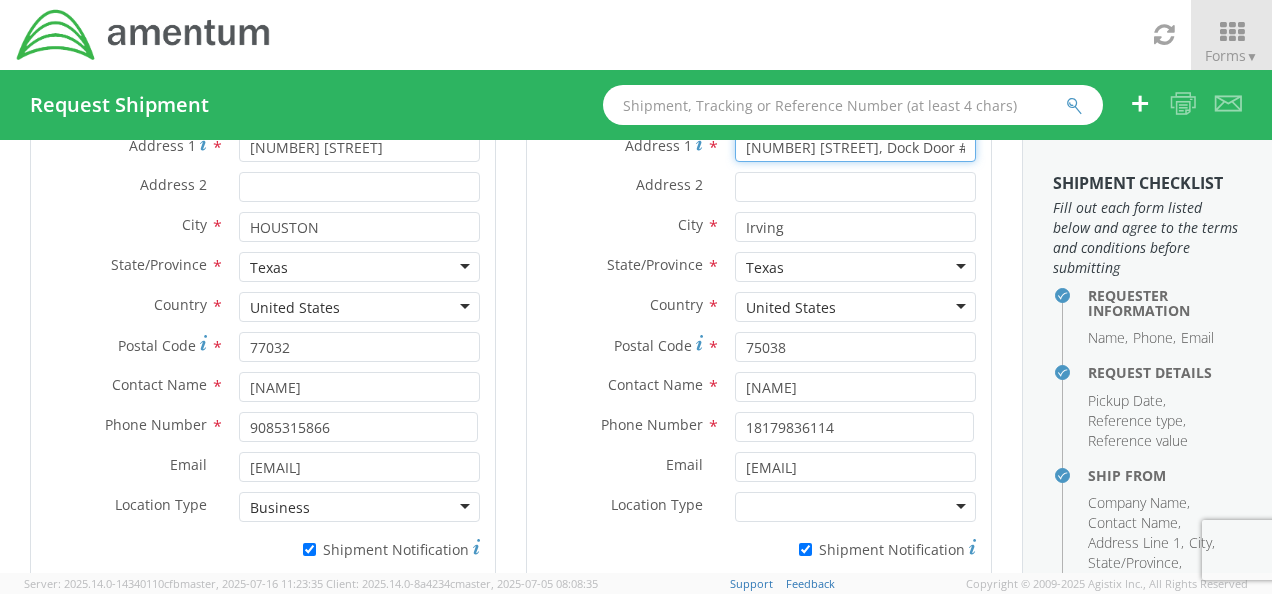 scroll, scrollTop: 236, scrollLeft: 0, axis: vertical 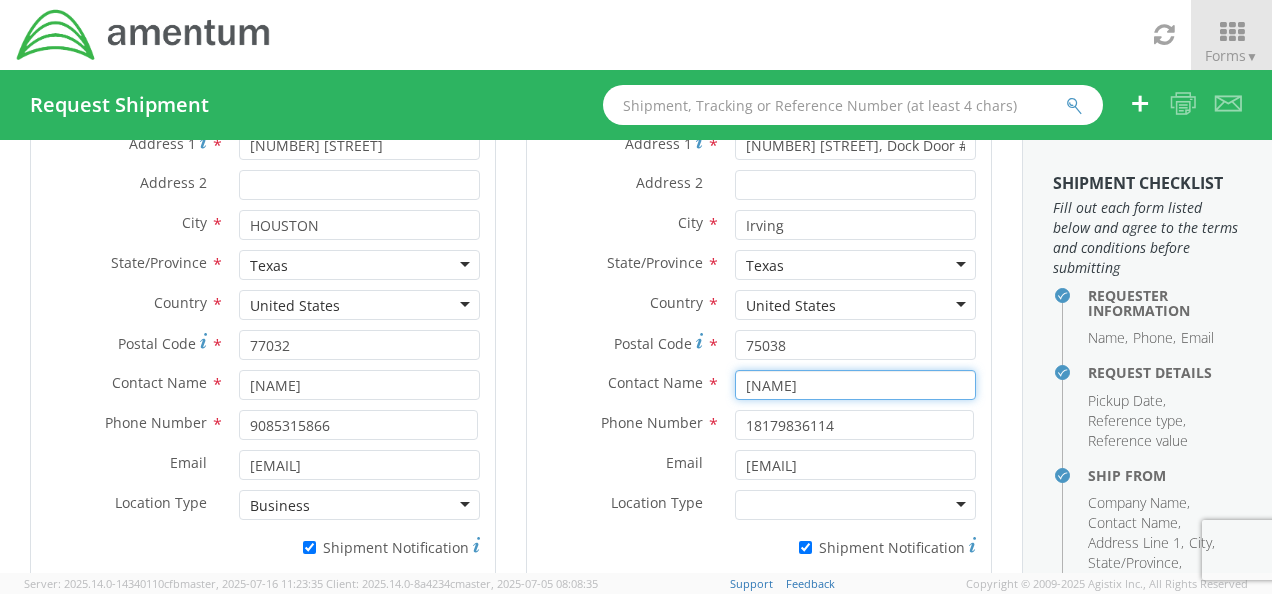 click on "[NAME]" at bounding box center [855, 385] 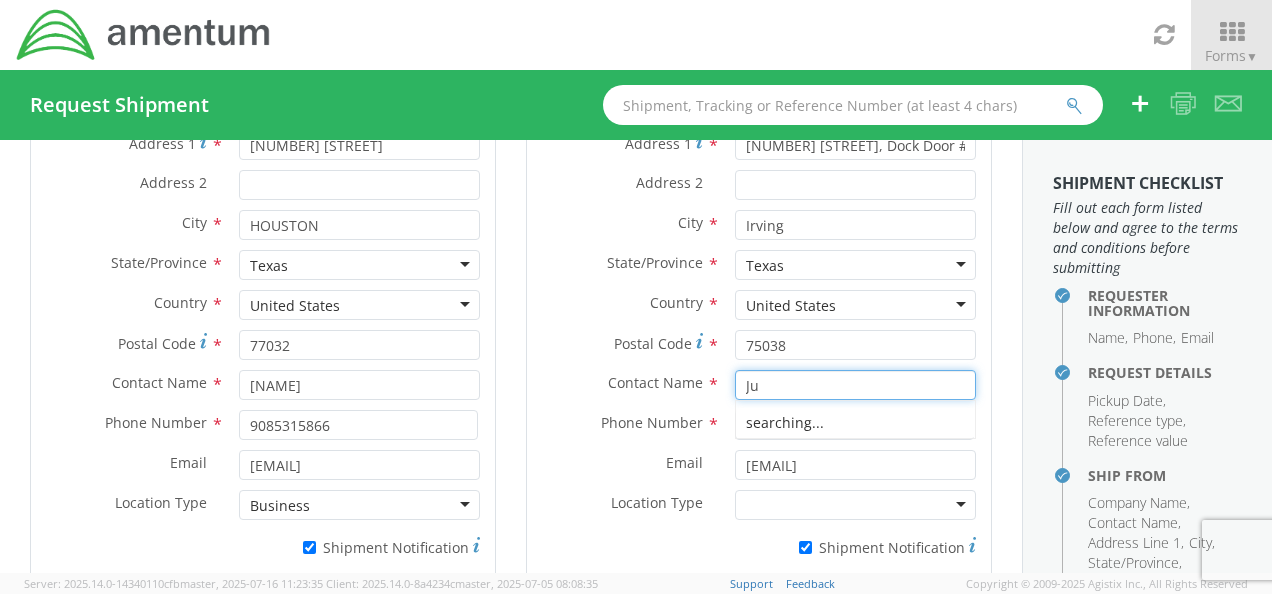 type on "J" 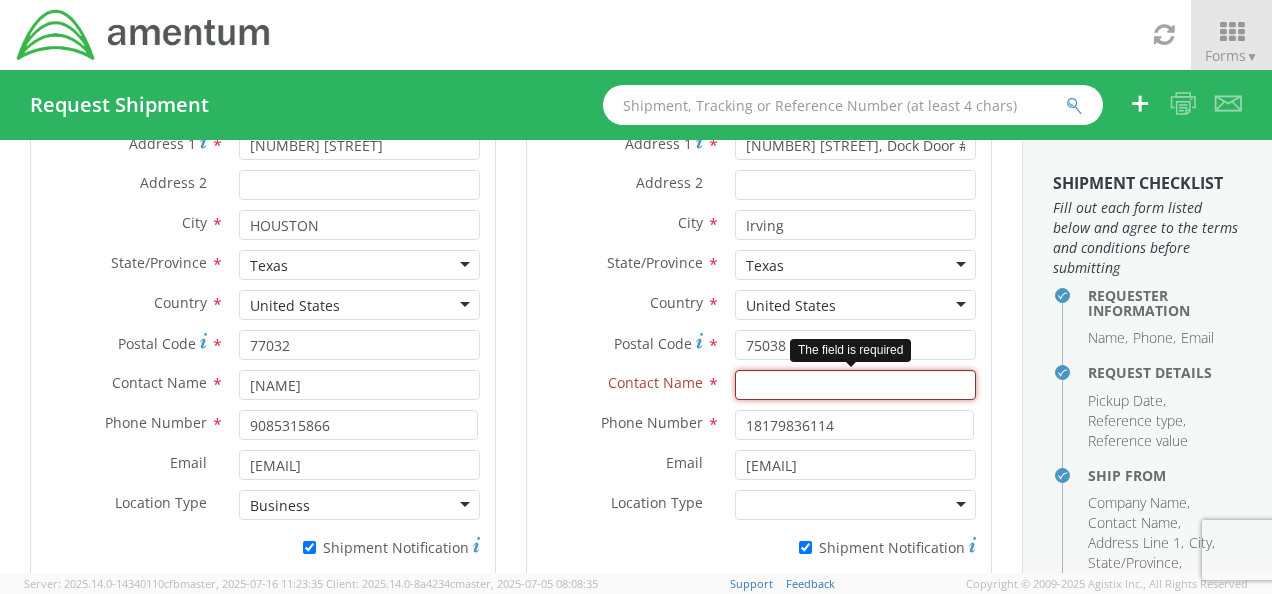 click at bounding box center (855, 385) 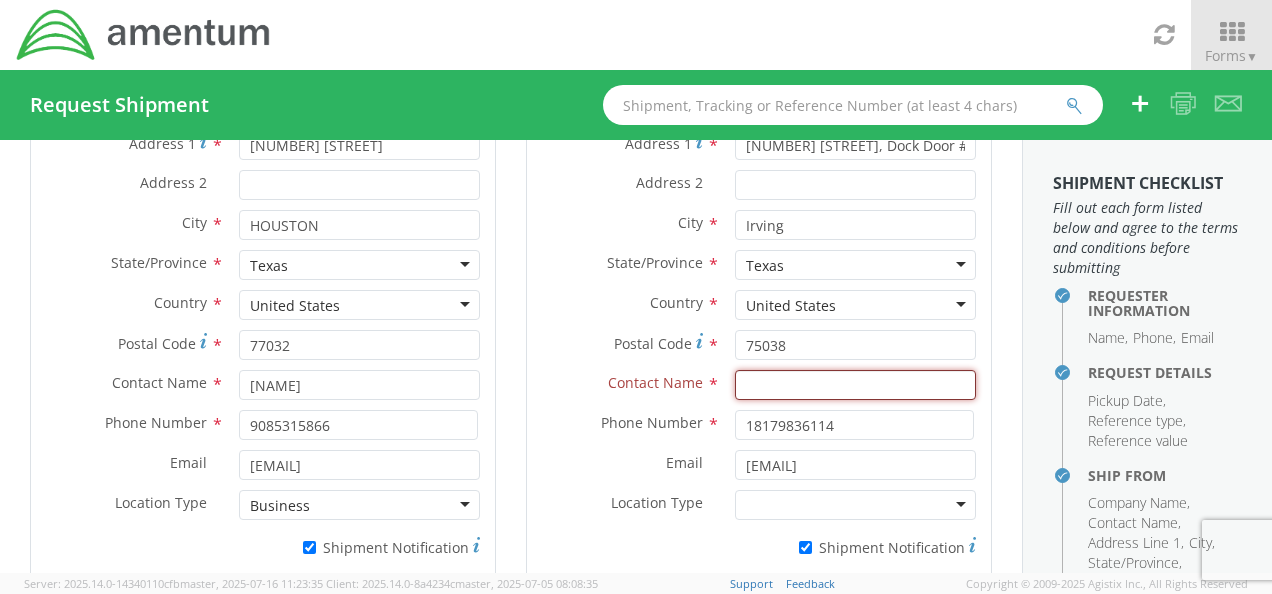 type on "[FIRST] [LAST]" 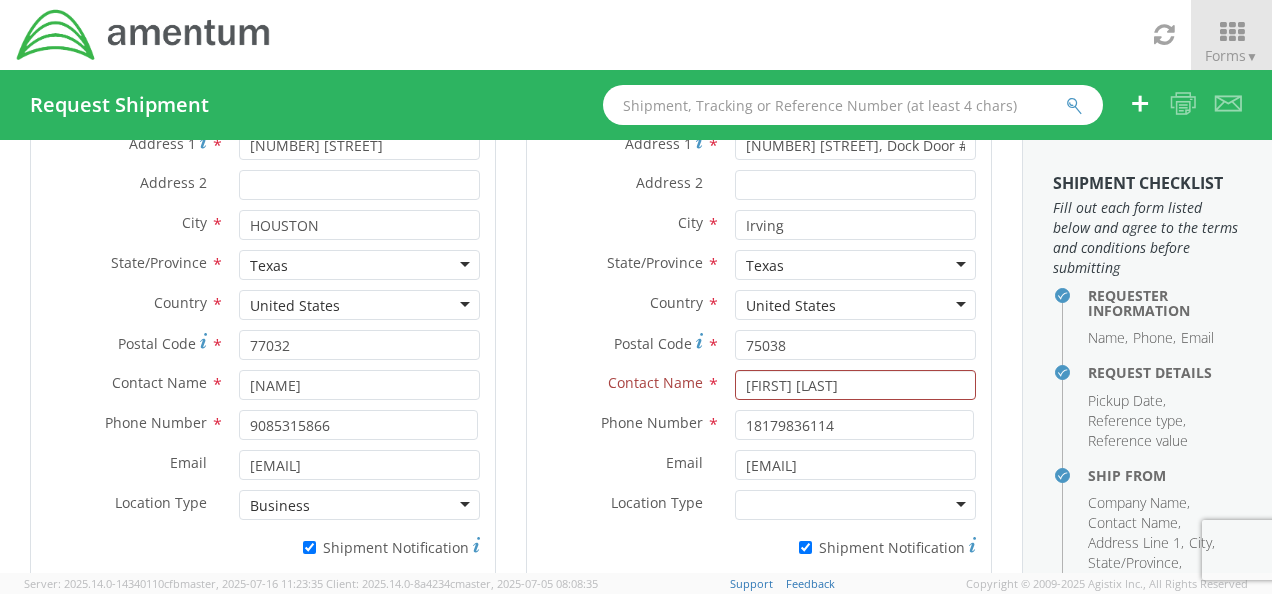 type on "Amentum Services, Inc" 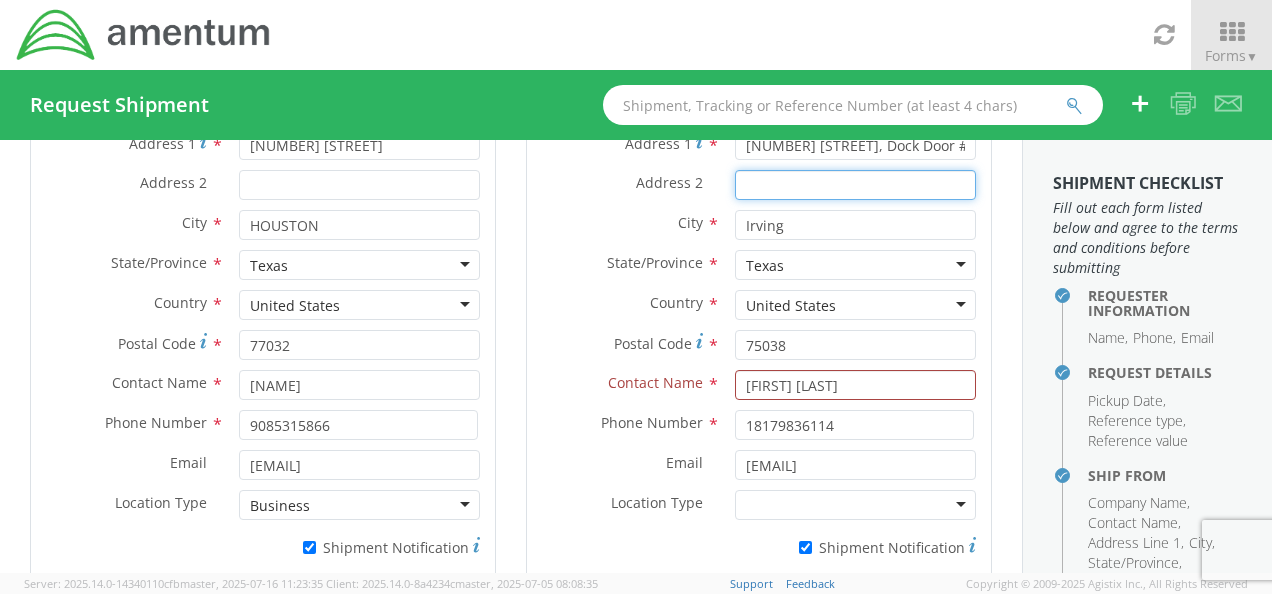 type on "C/O [COMPANY]" 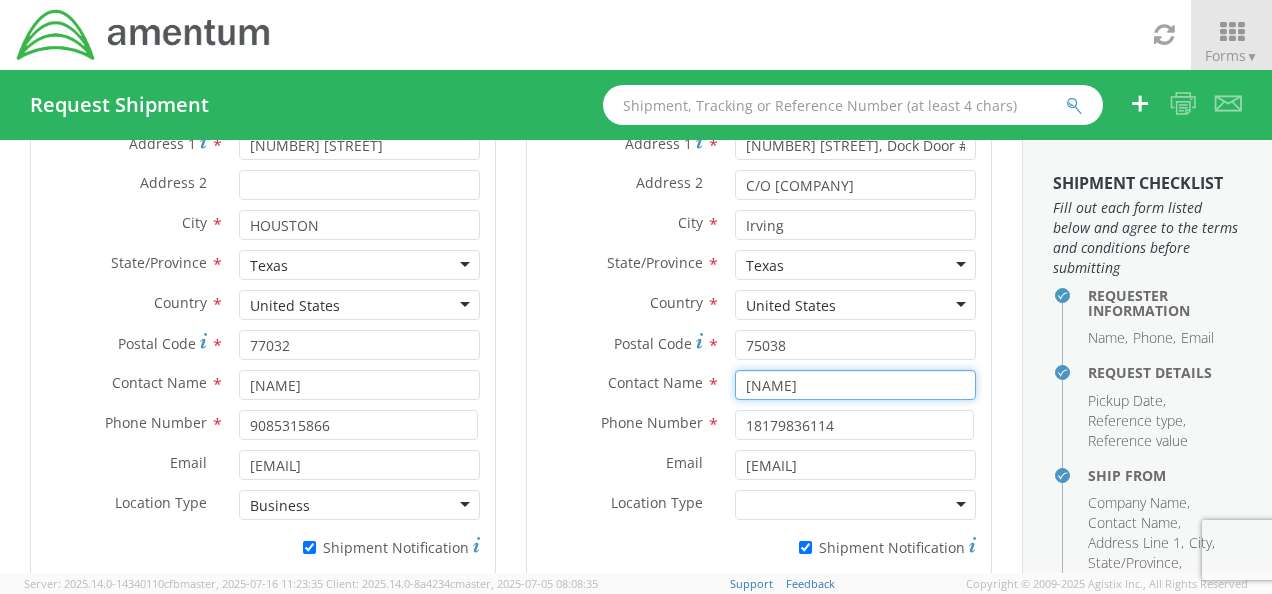click on "[NAME]" at bounding box center (855, 385) 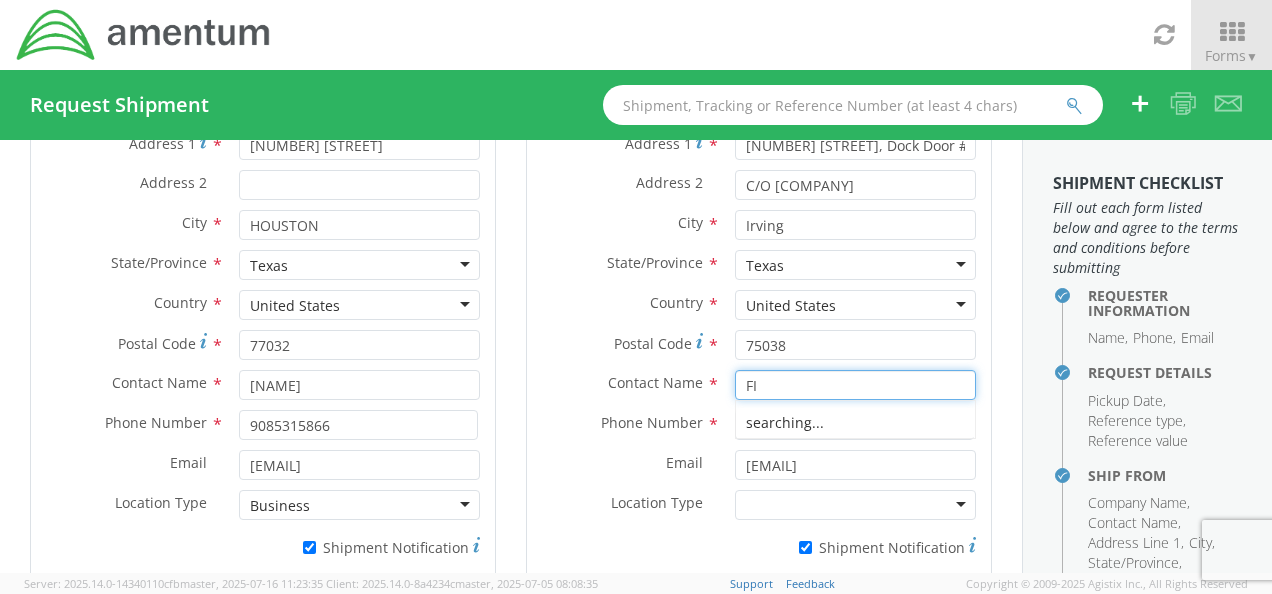 type on "F" 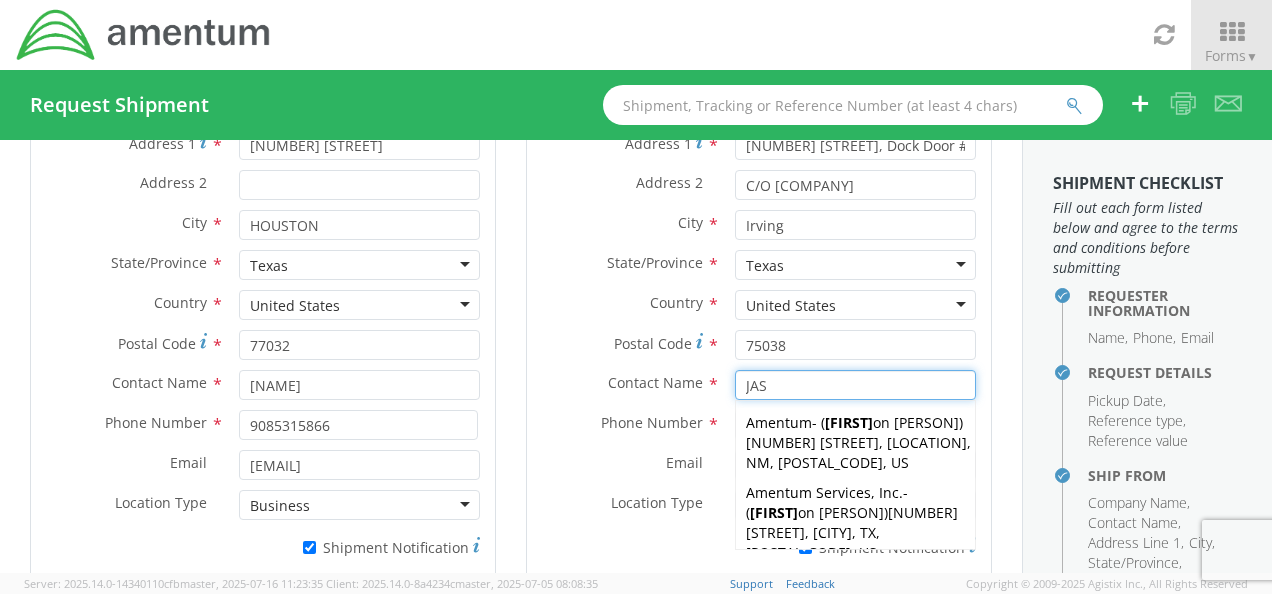 type on "[FIRST] [LAST]" 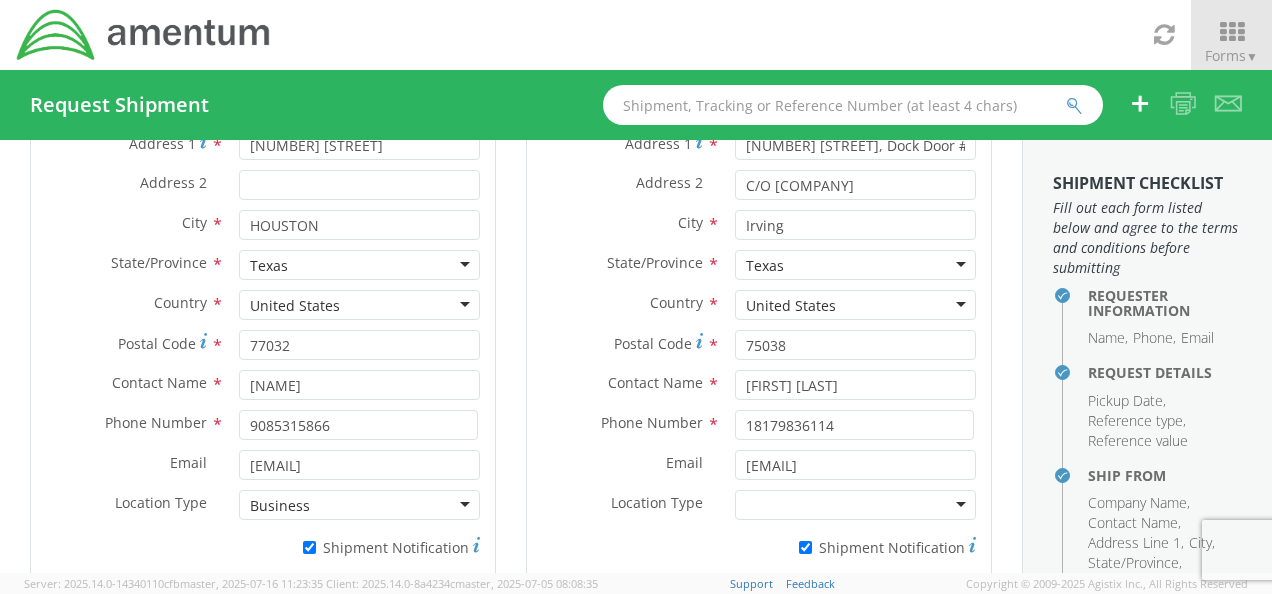 click on "Email       *       jason.martin@[EXAMPLE.COM]" at bounding box center (759, 465) 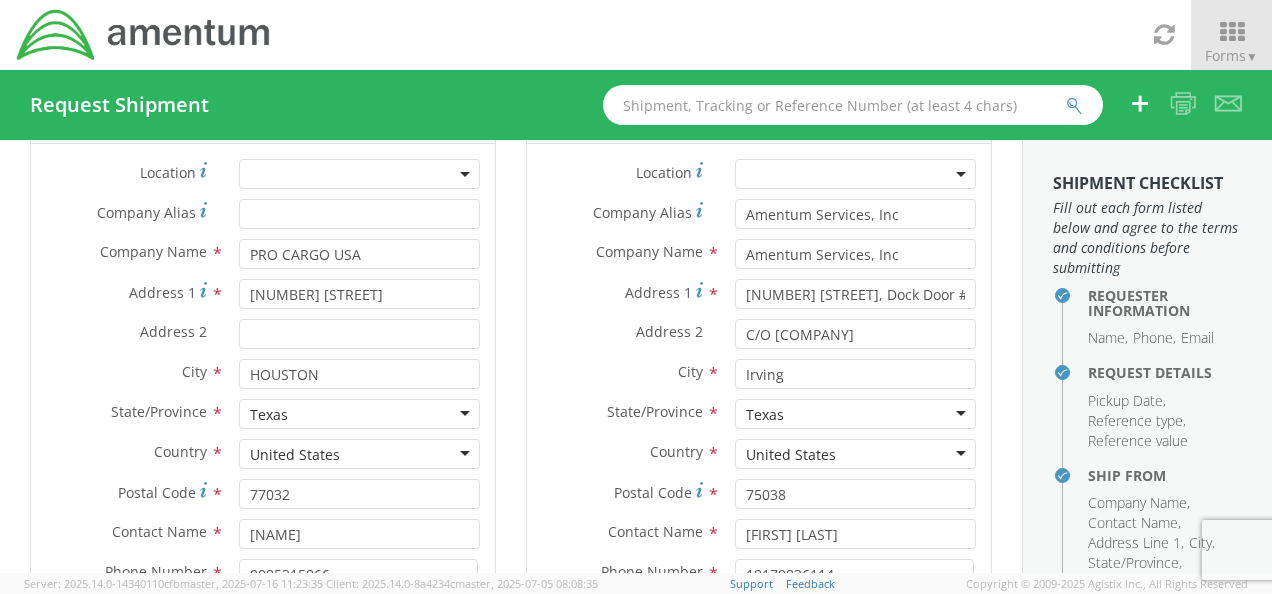 scroll, scrollTop: 74, scrollLeft: 0, axis: vertical 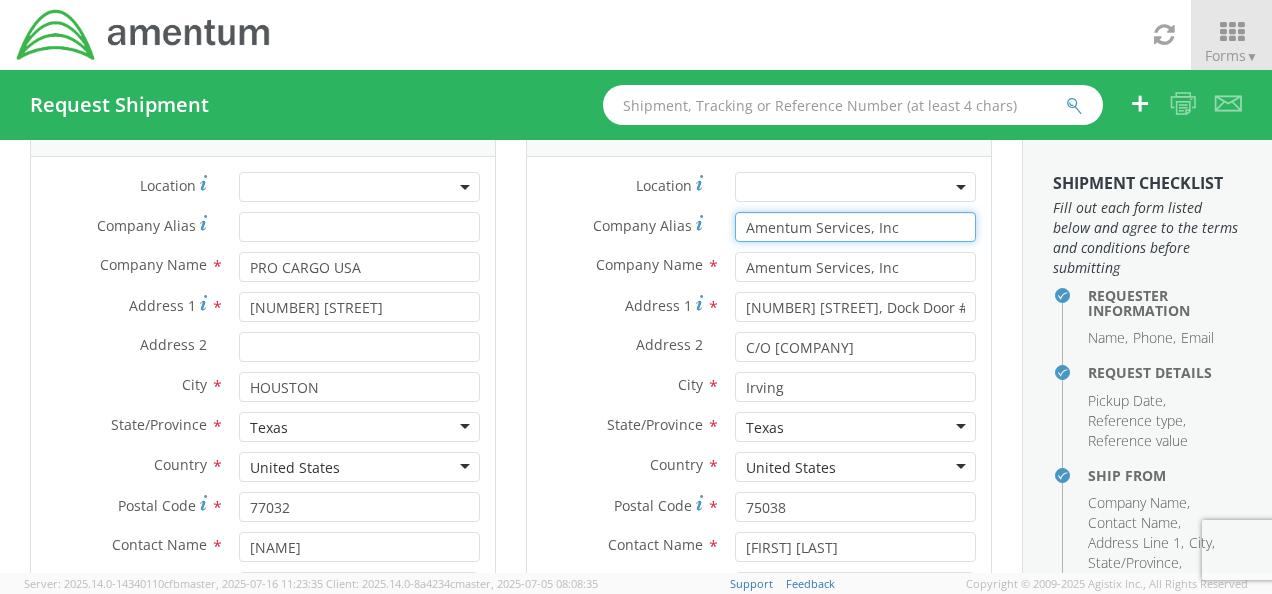 click on "Amentum Services, Inc" at bounding box center (855, 227) 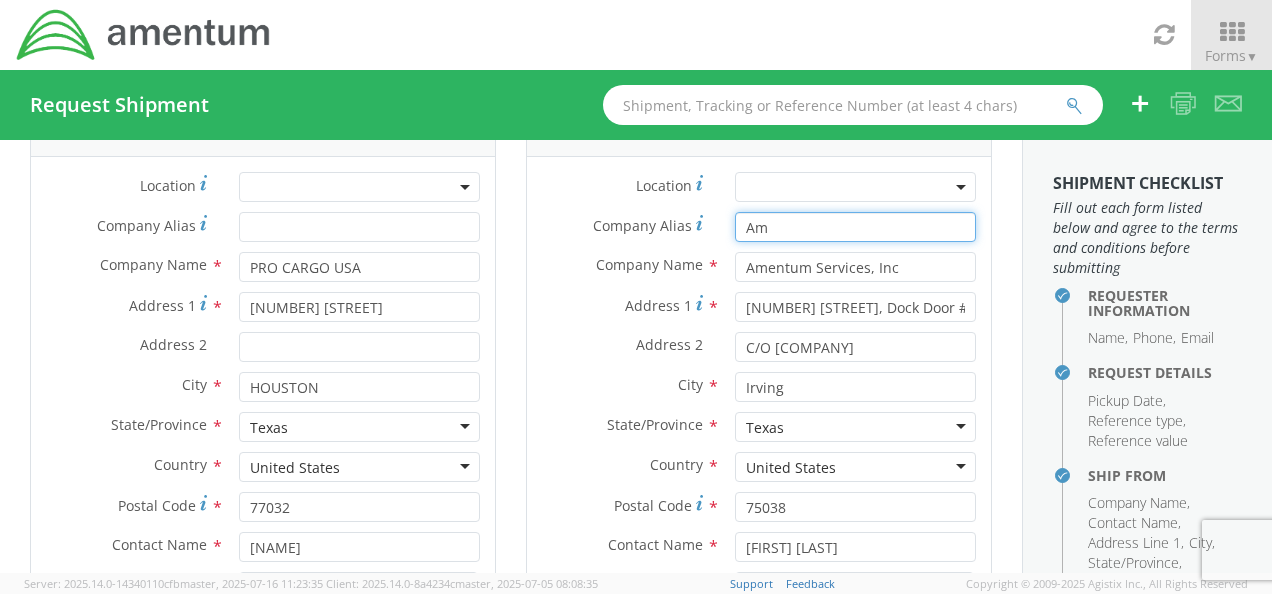 type on "A" 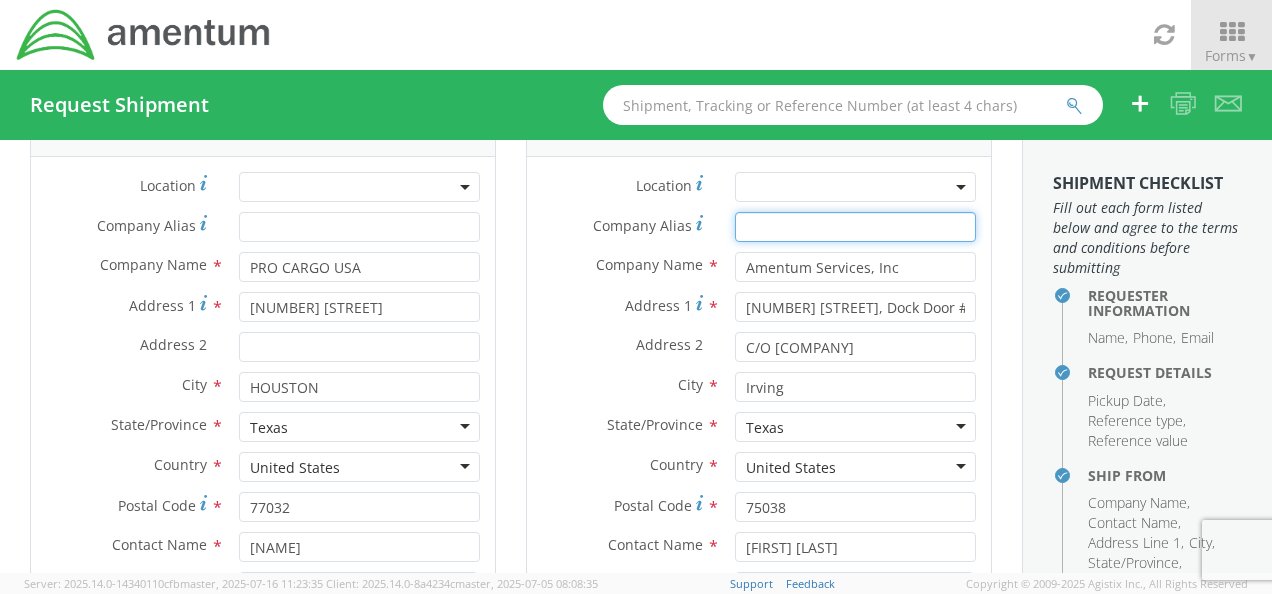 type 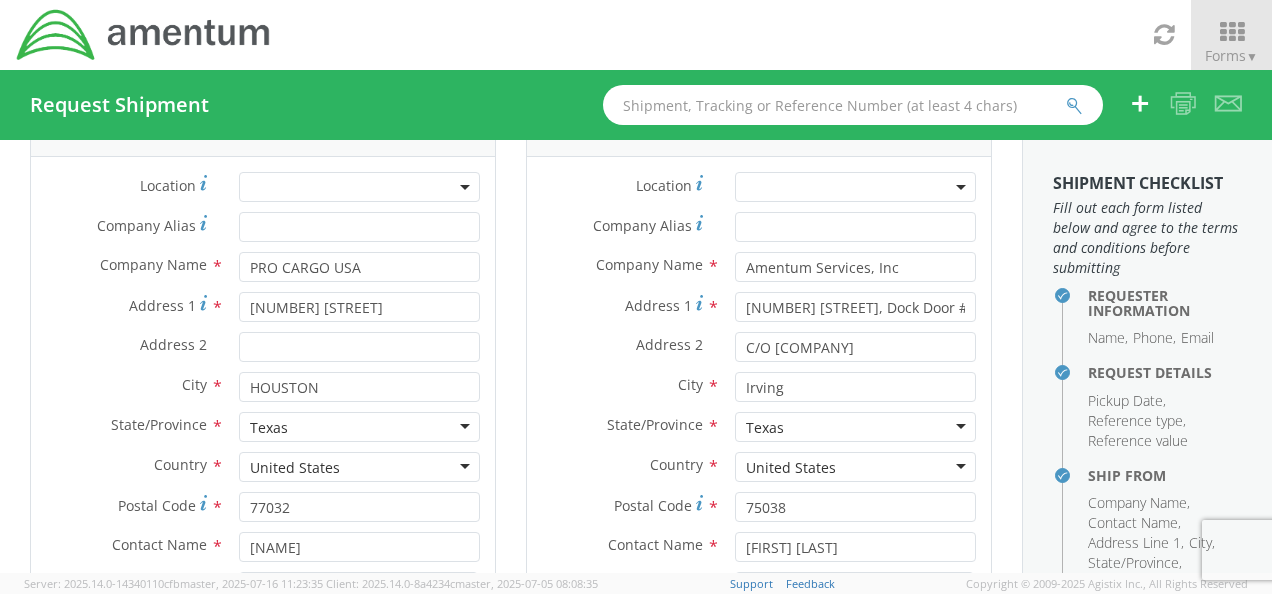 click on "State/Province       *" at bounding box center (623, 425) 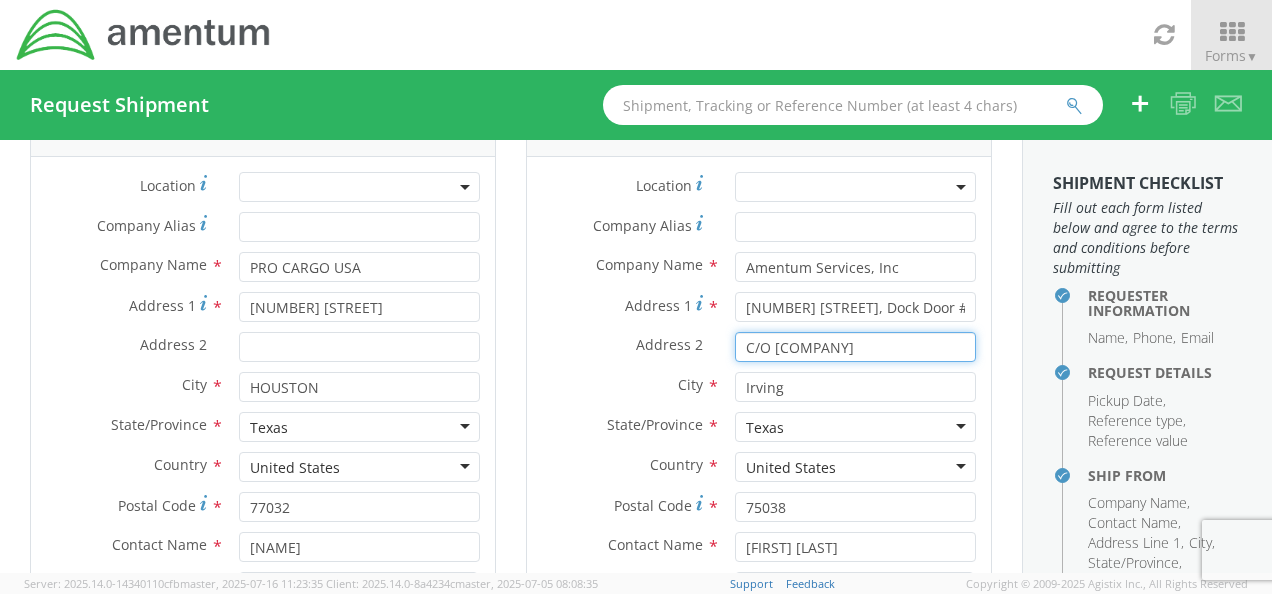 click on "C/O [COMPANY]" at bounding box center (855, 347) 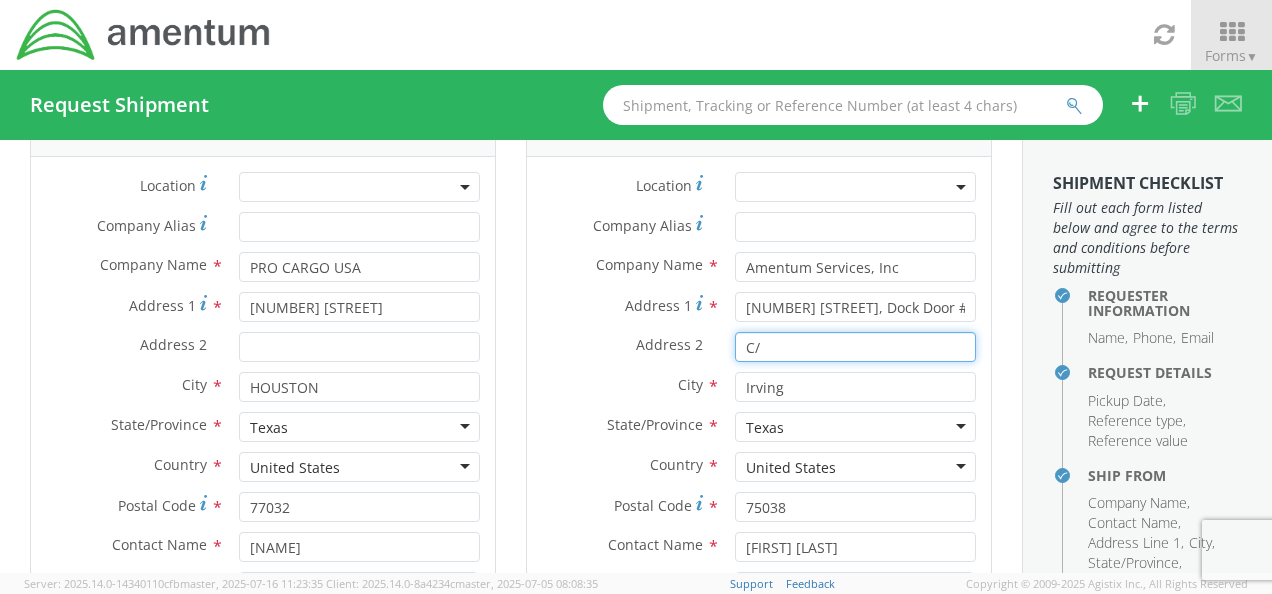 type on "C" 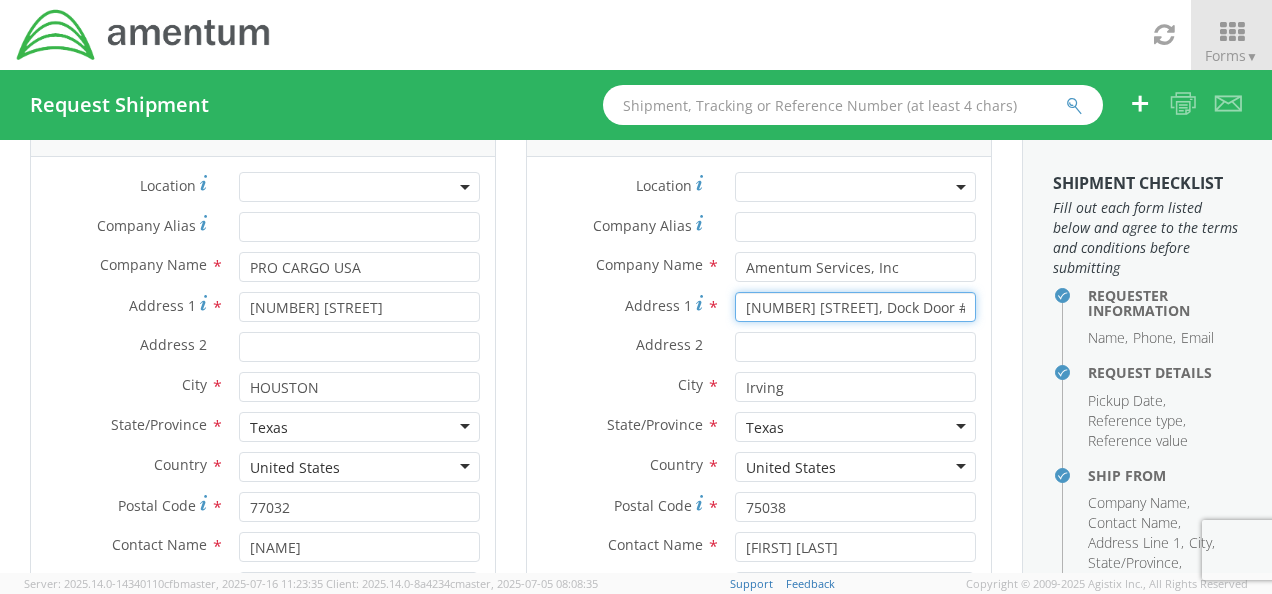 click on "[NUMBER] [STREET], Dock Door # 22" at bounding box center (855, 307) 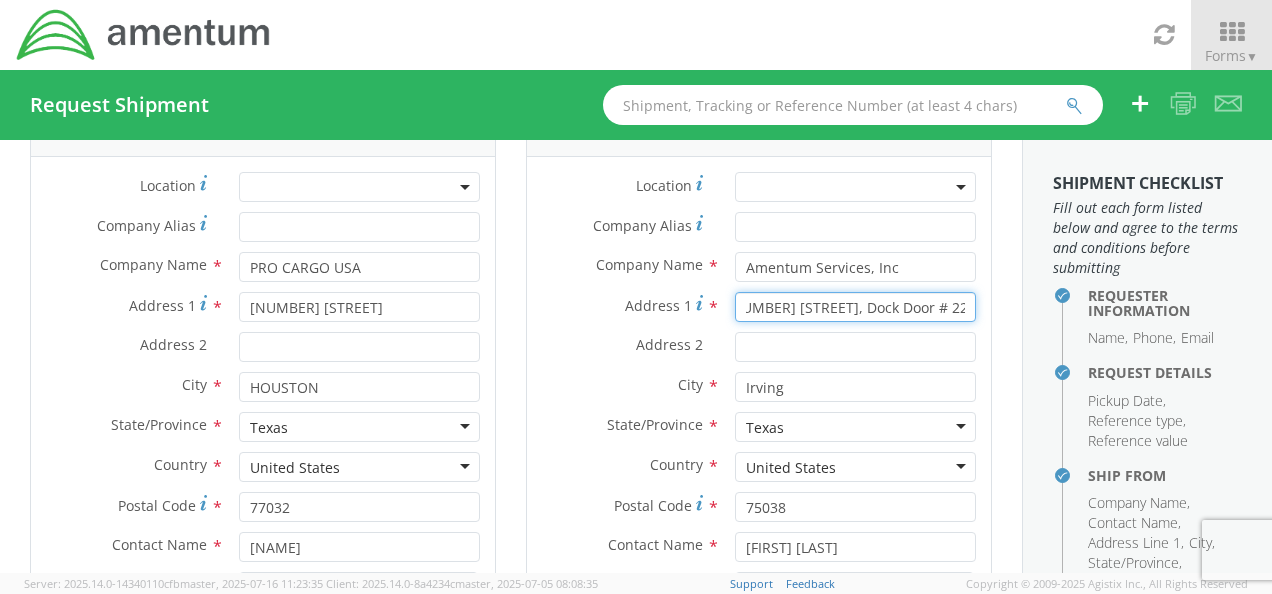 click on "[NUMBER] [STREET], Dock Door # 22" at bounding box center (855, 307) 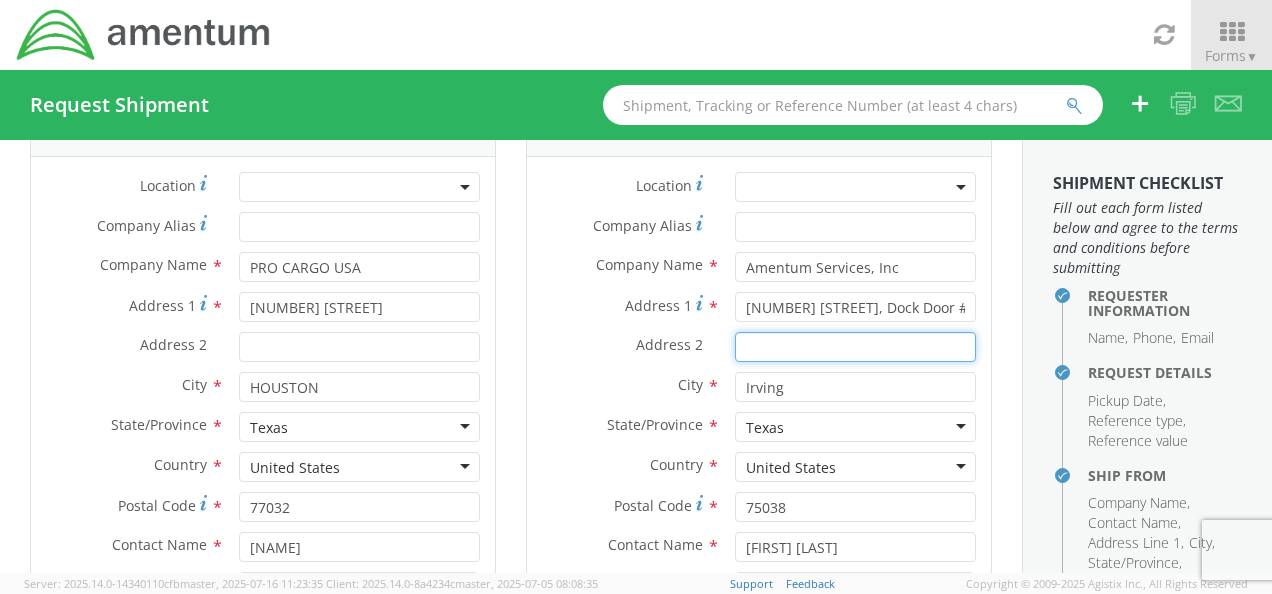 click on "Address 2        *" at bounding box center [855, 347] 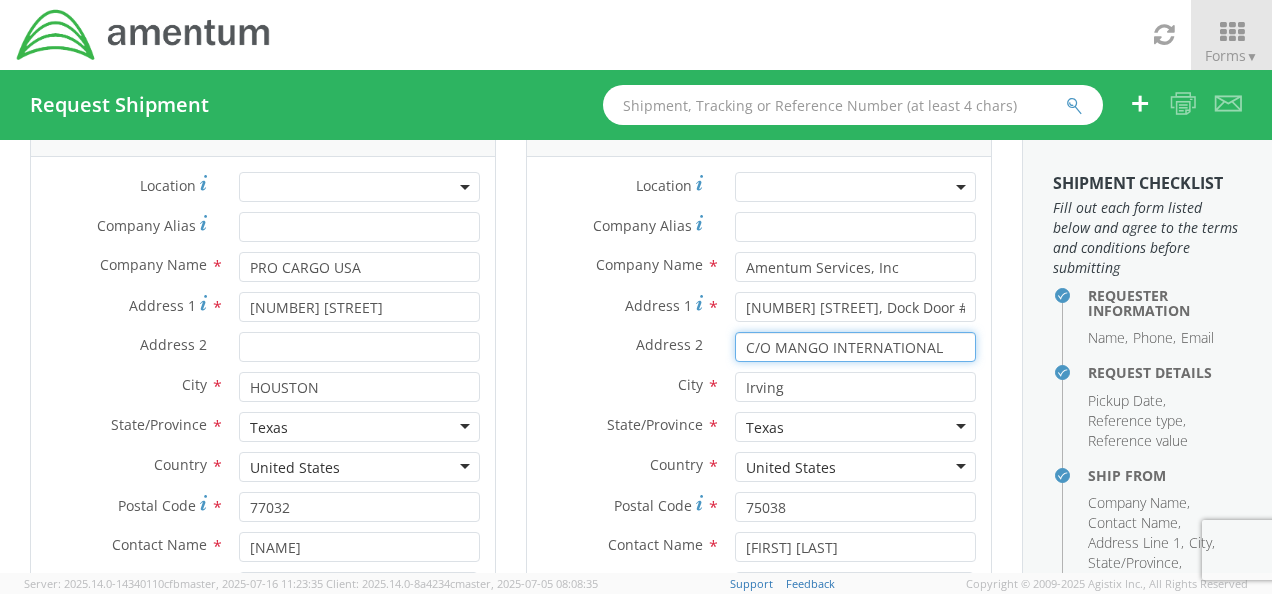 type on "C/O MANGO INTERNATIONAL" 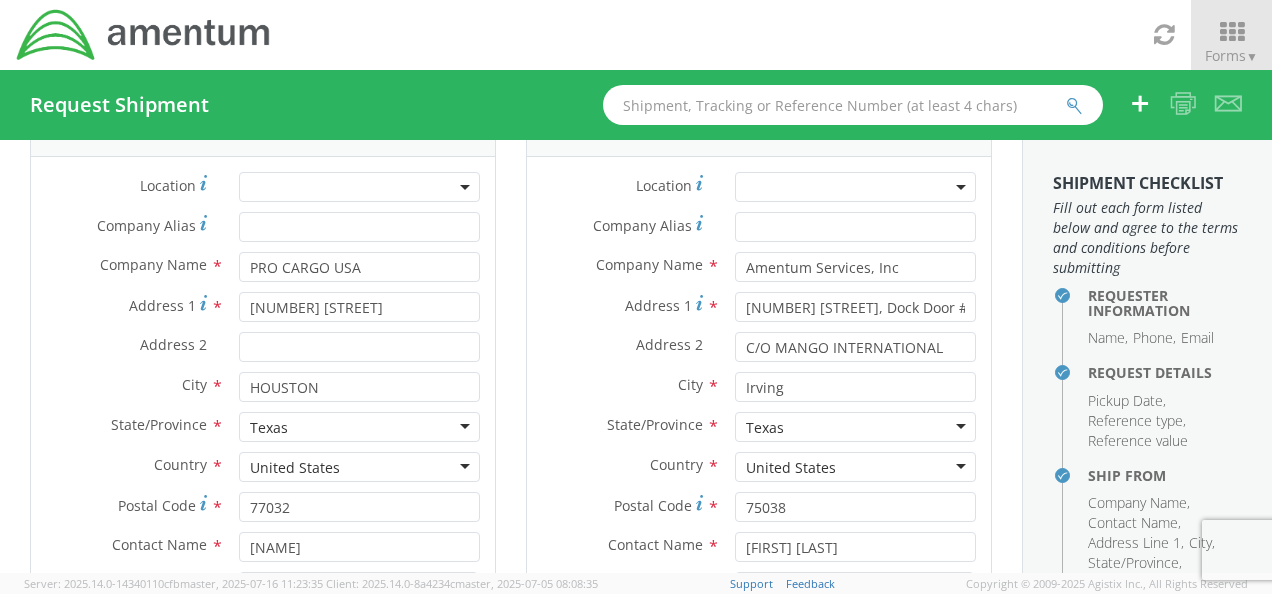 click on "City        *" at bounding box center (623, 385) 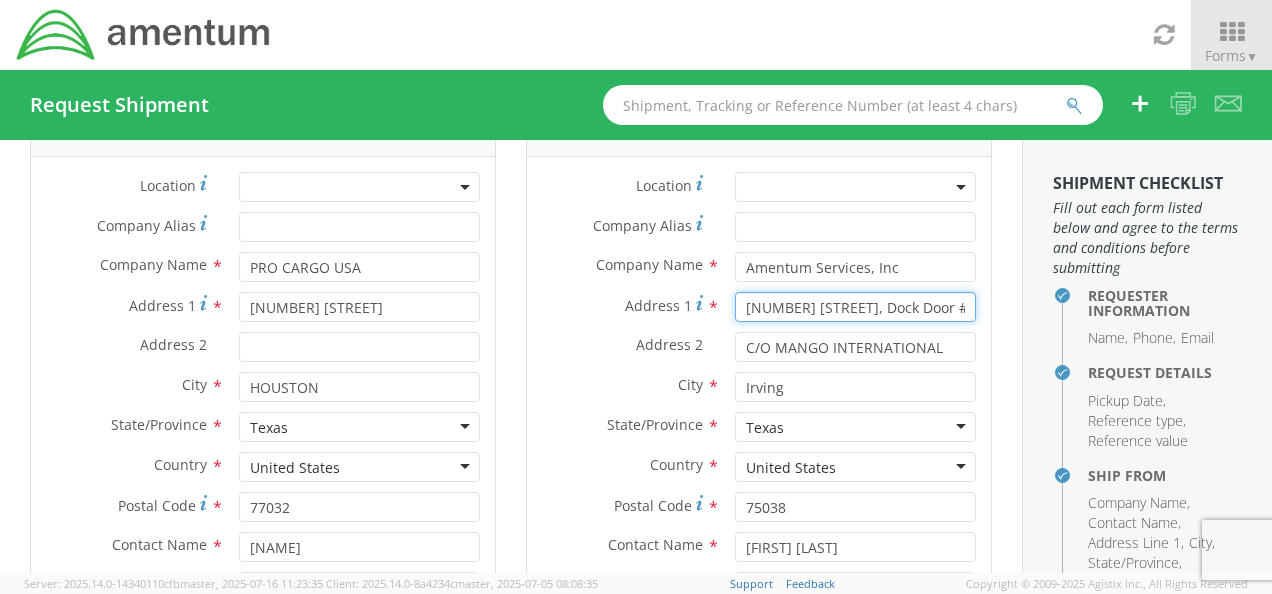 click on "[NUMBER] [STREET], Dock Door # 22" at bounding box center [855, 307] 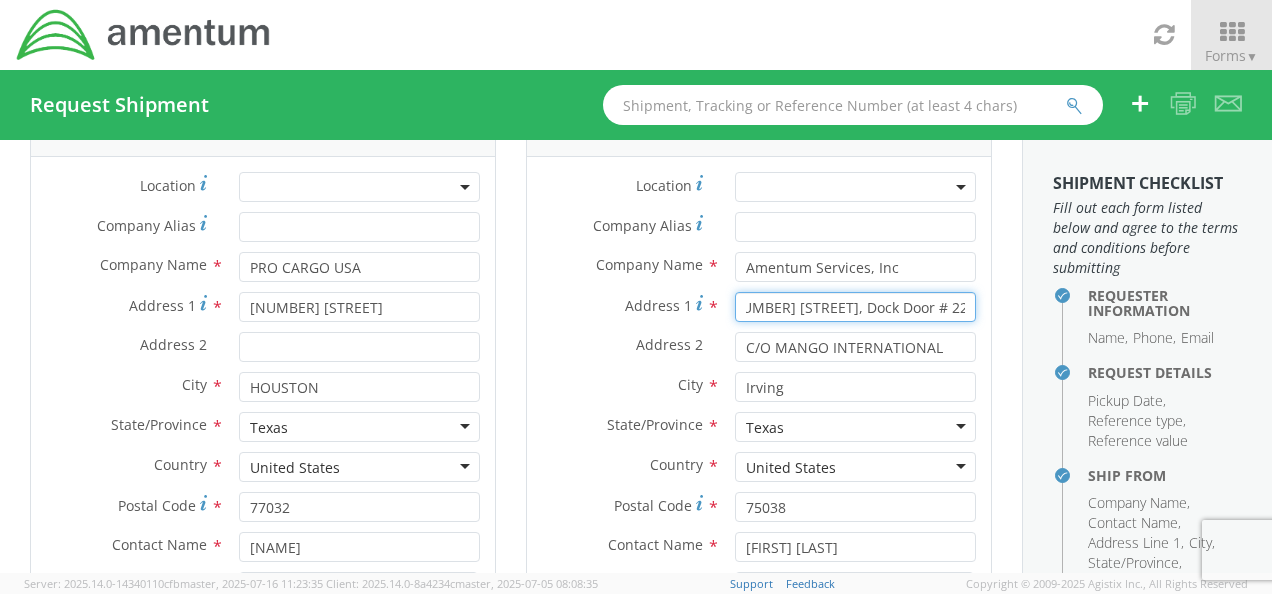 scroll, scrollTop: 0, scrollLeft: 0, axis: both 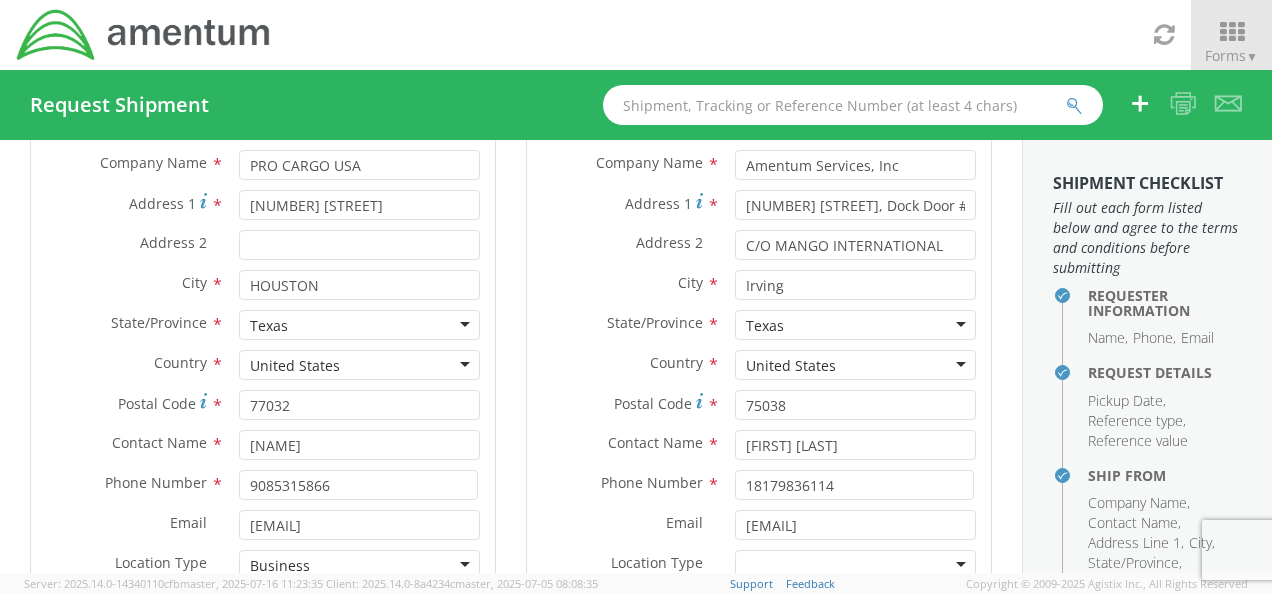 click on "Postal Code        *" at bounding box center [623, 403] 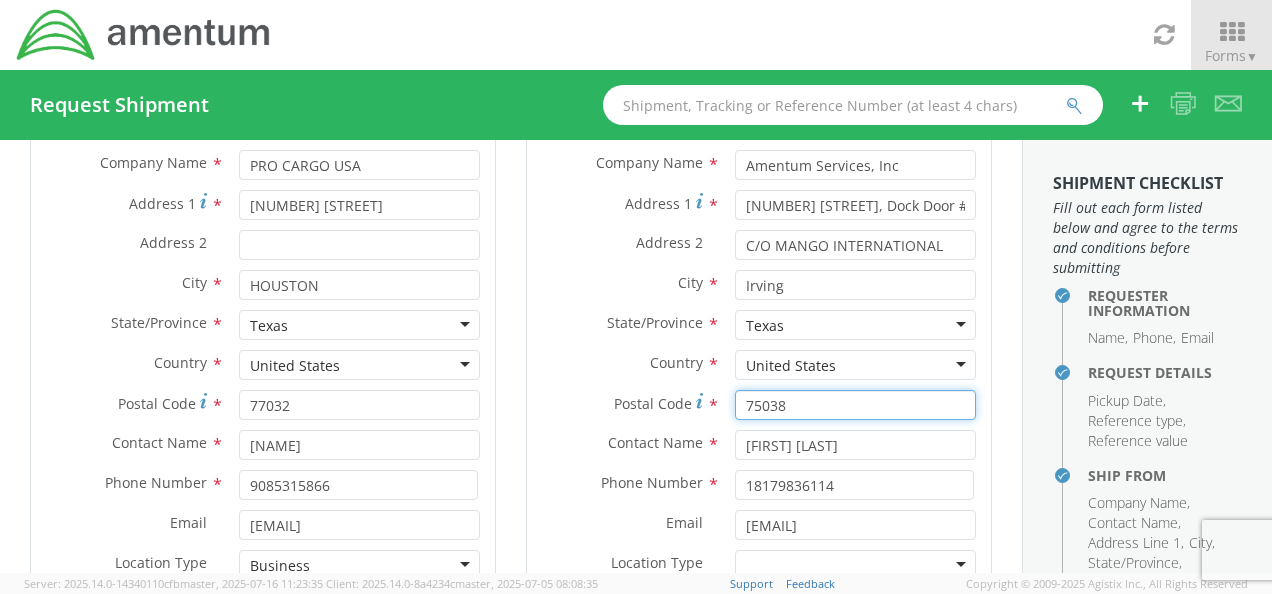 click on "75038" at bounding box center (855, 405) 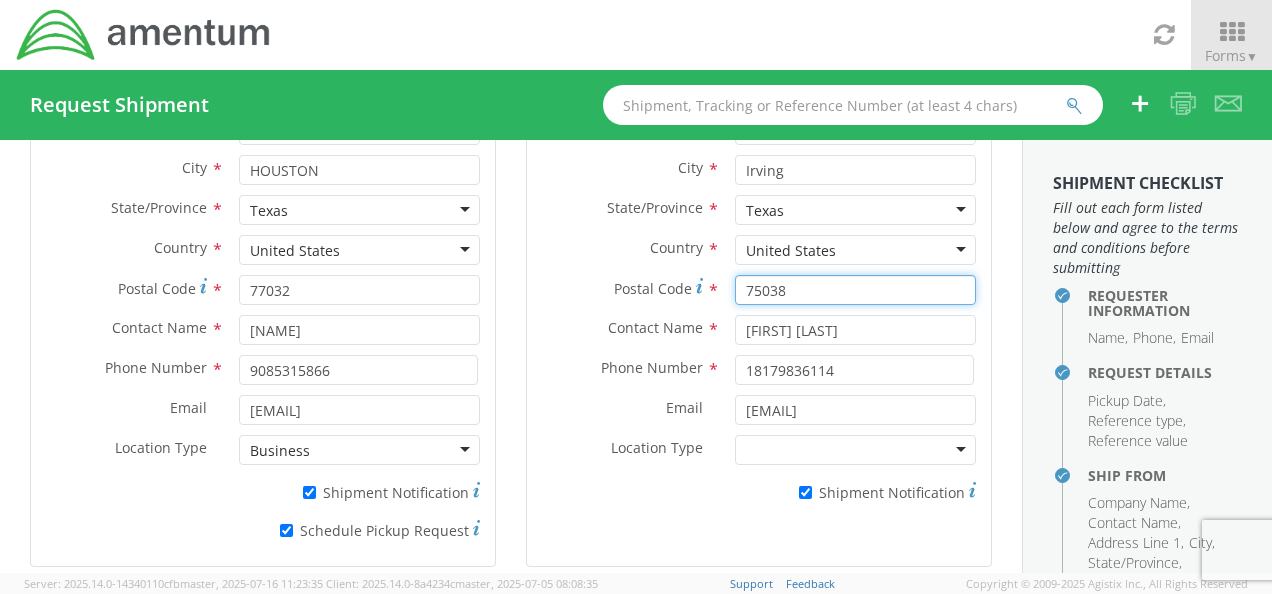 scroll, scrollTop: 292, scrollLeft: 0, axis: vertical 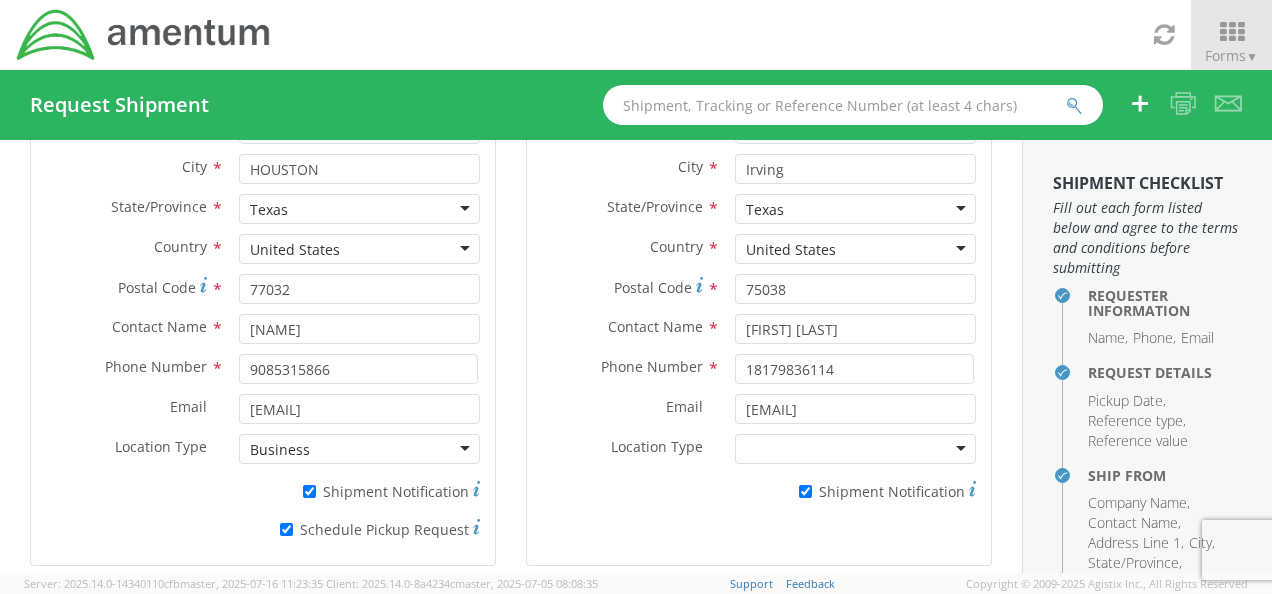 click at bounding box center (855, 449) 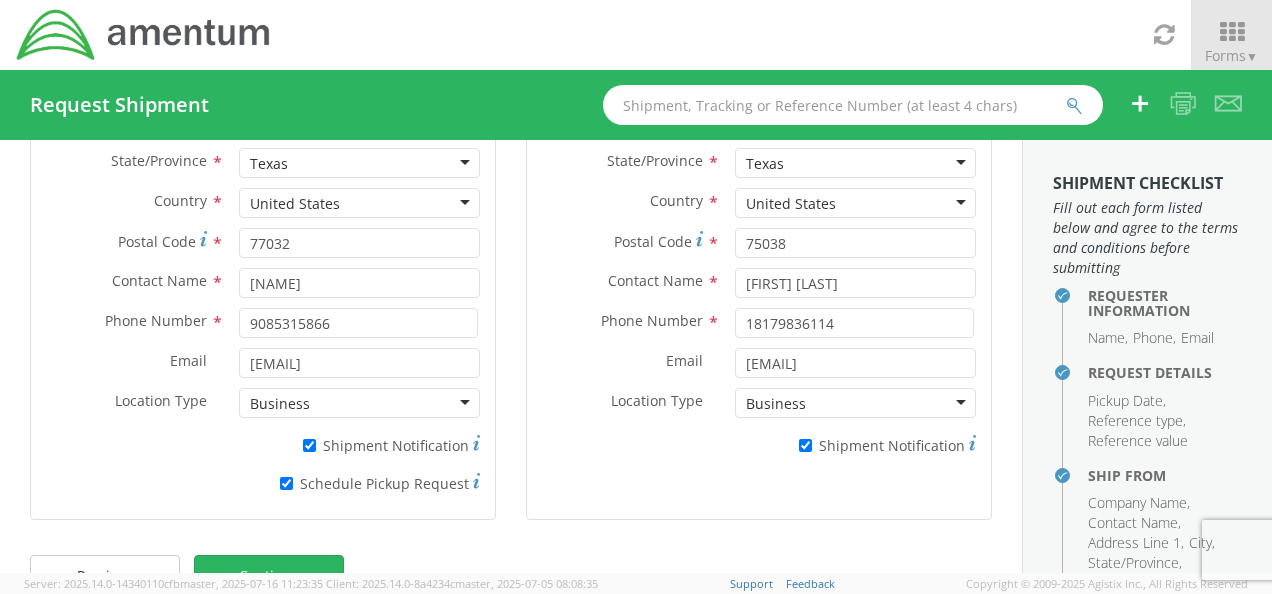 scroll, scrollTop: 388, scrollLeft: 0, axis: vertical 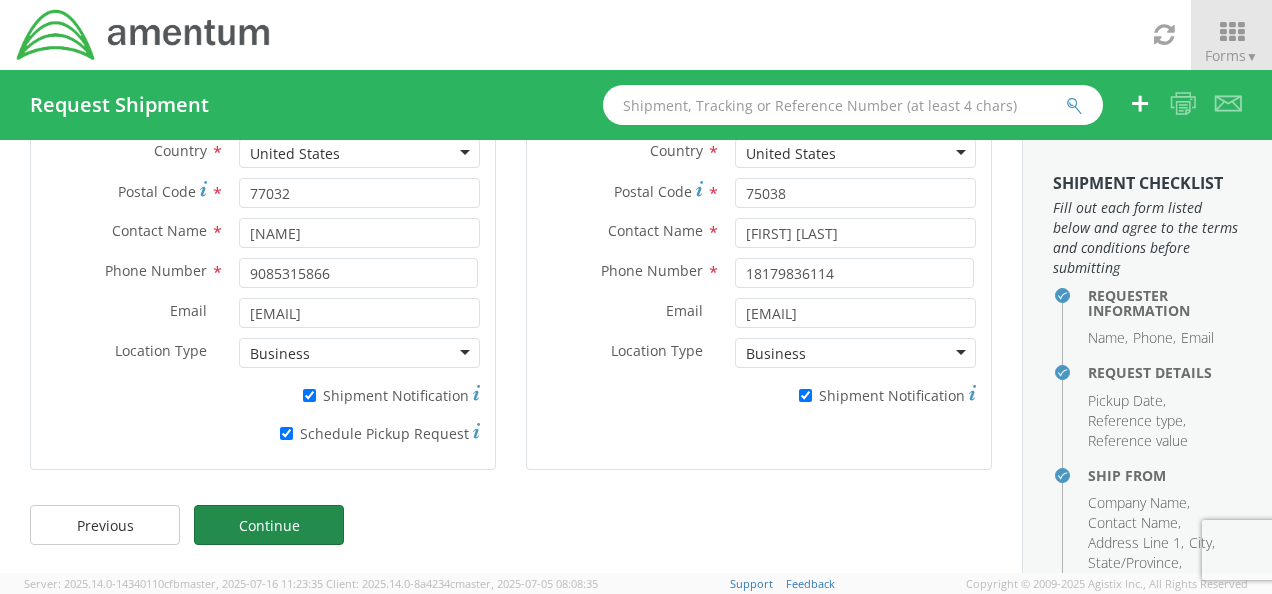 click on "Continue" at bounding box center [269, 525] 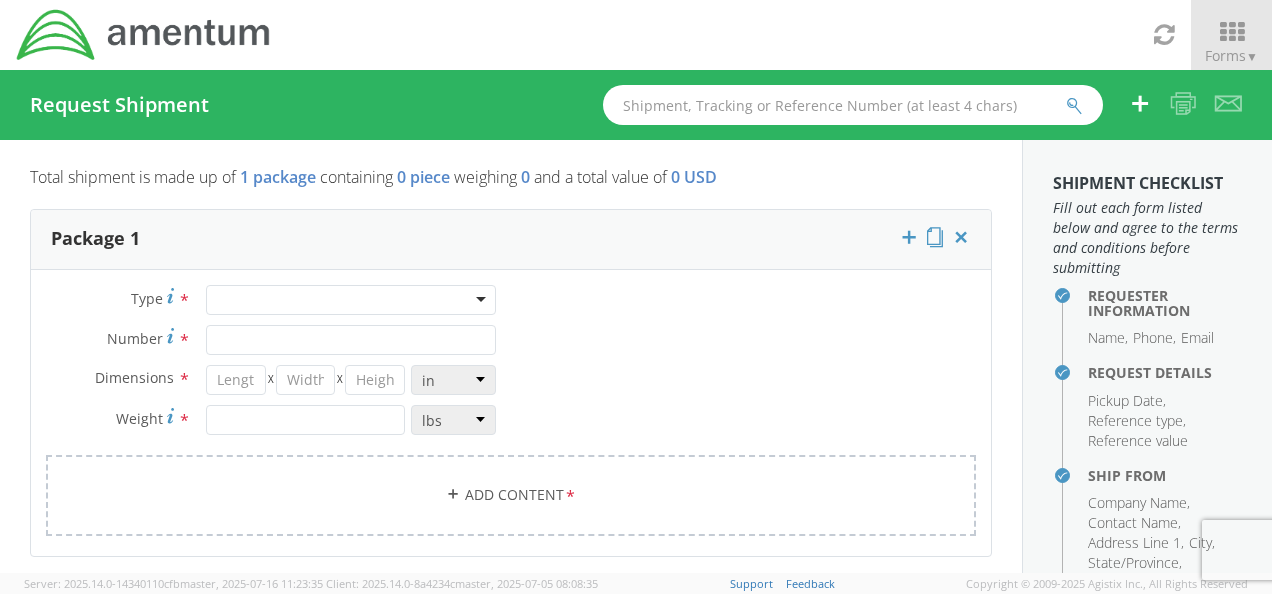 scroll, scrollTop: 0, scrollLeft: 0, axis: both 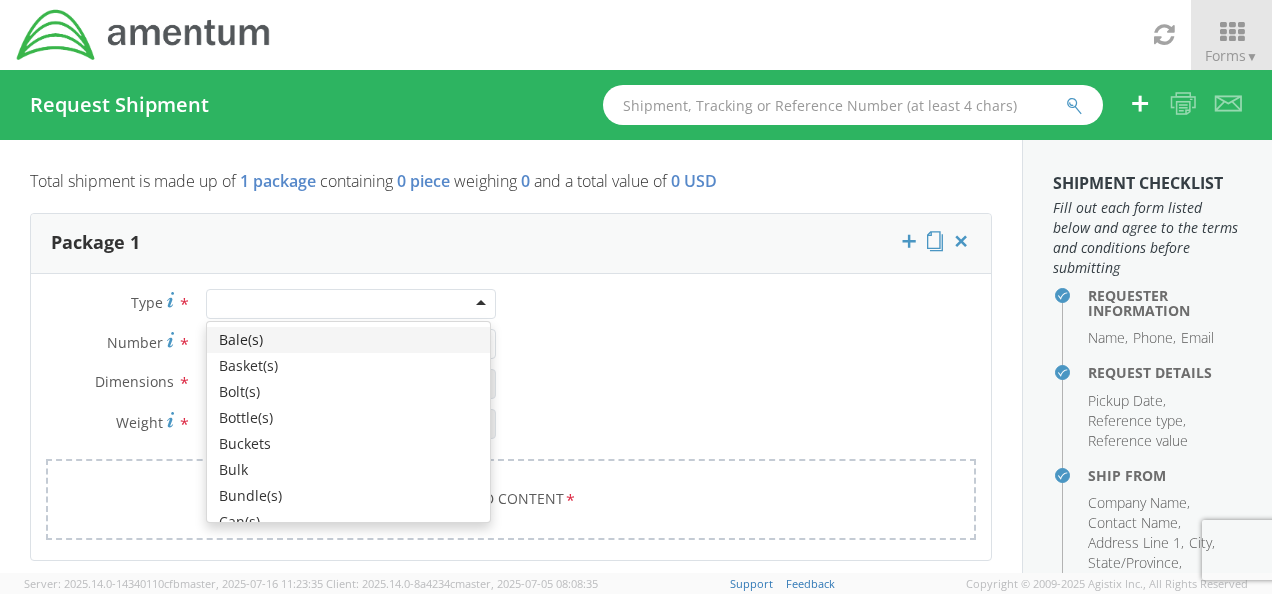 click at bounding box center [351, 304] 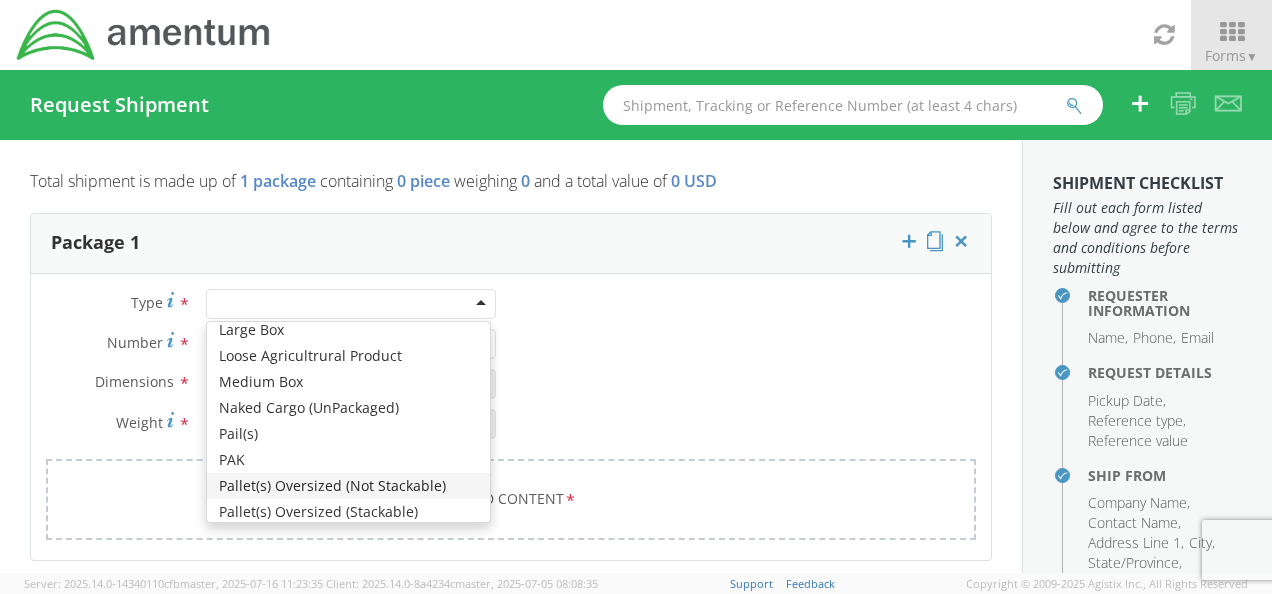 scroll, scrollTop: 746, scrollLeft: 0, axis: vertical 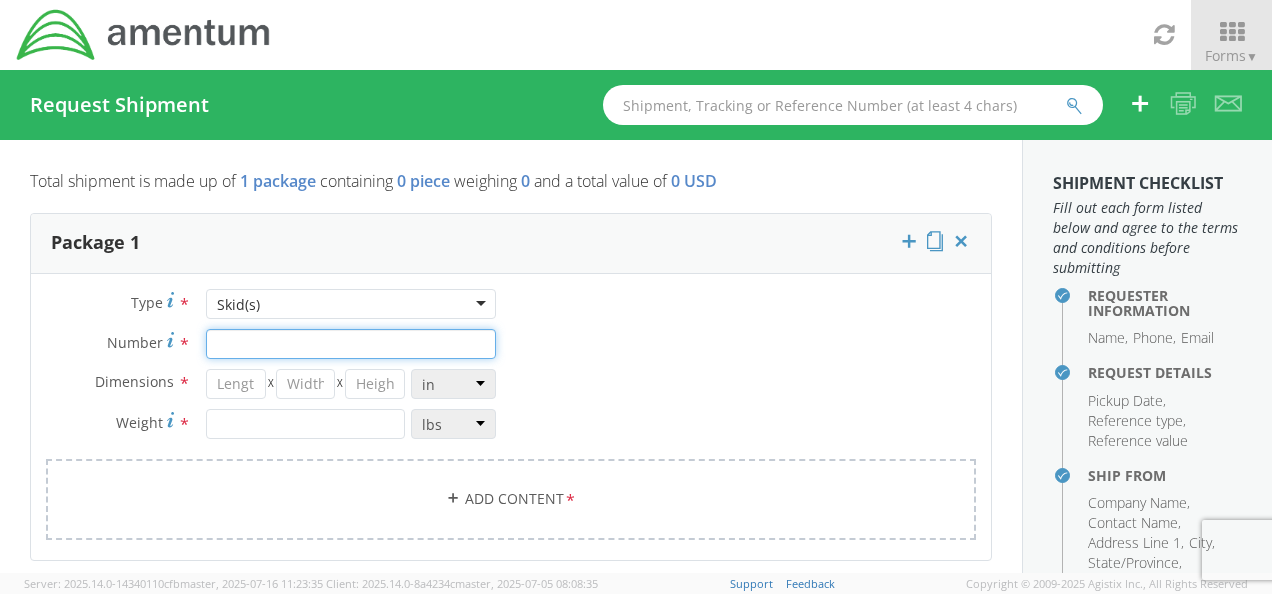 click on "Number        *" at bounding box center [351, 344] 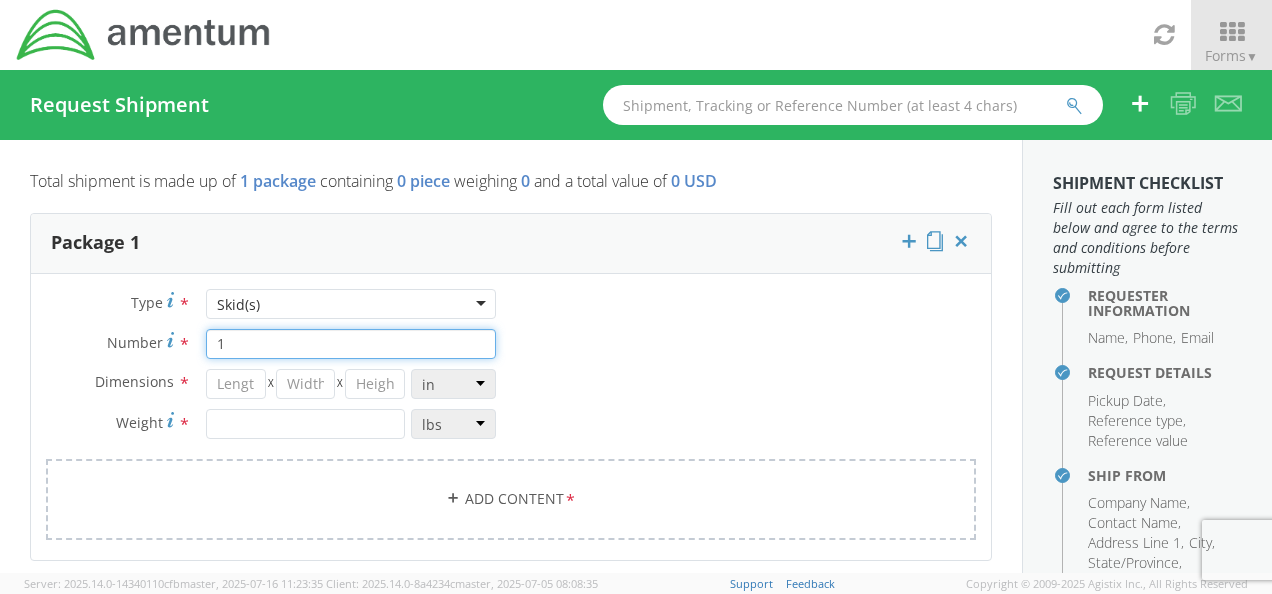 type on "1" 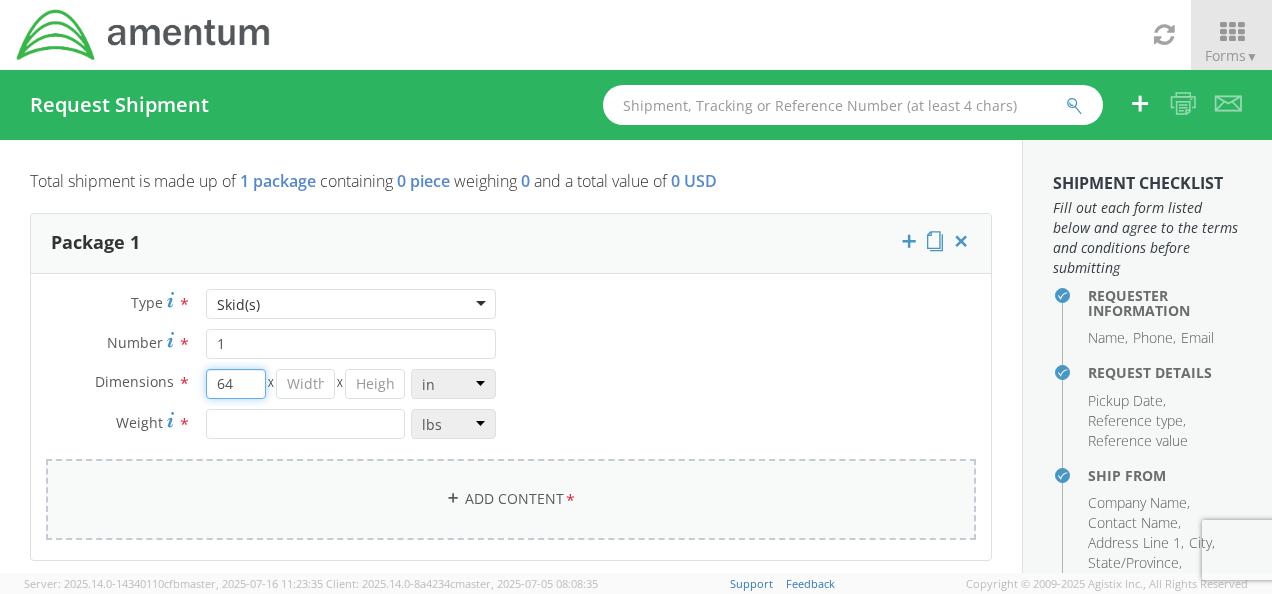 type on "64" 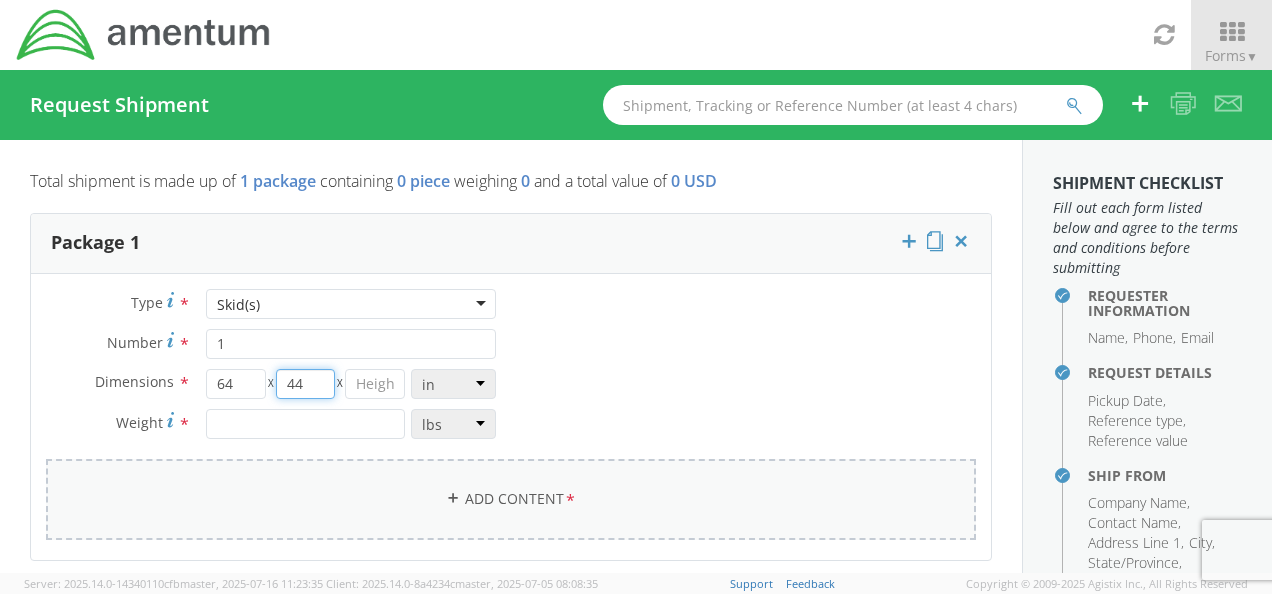 type on "44" 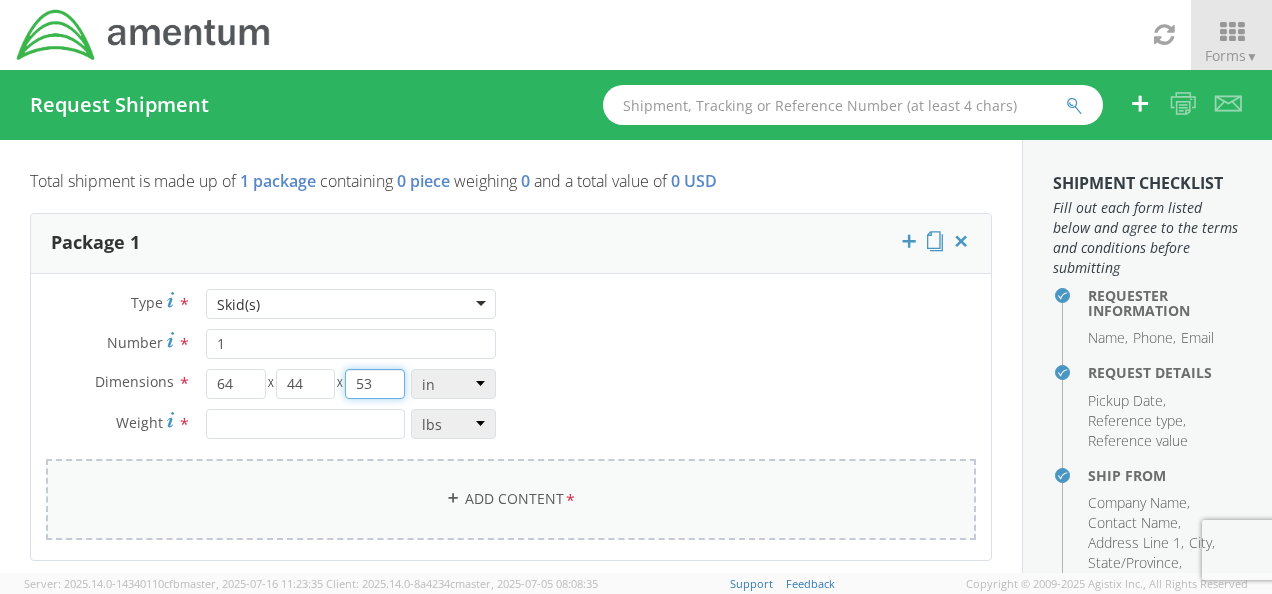 type on "53" 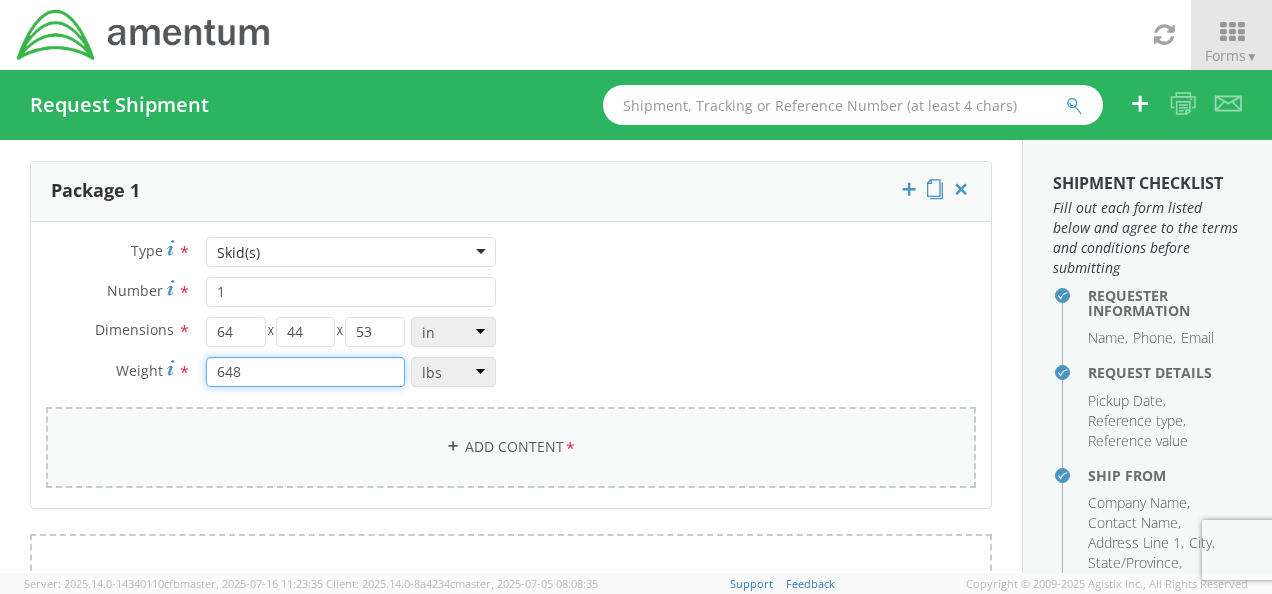 type on "648" 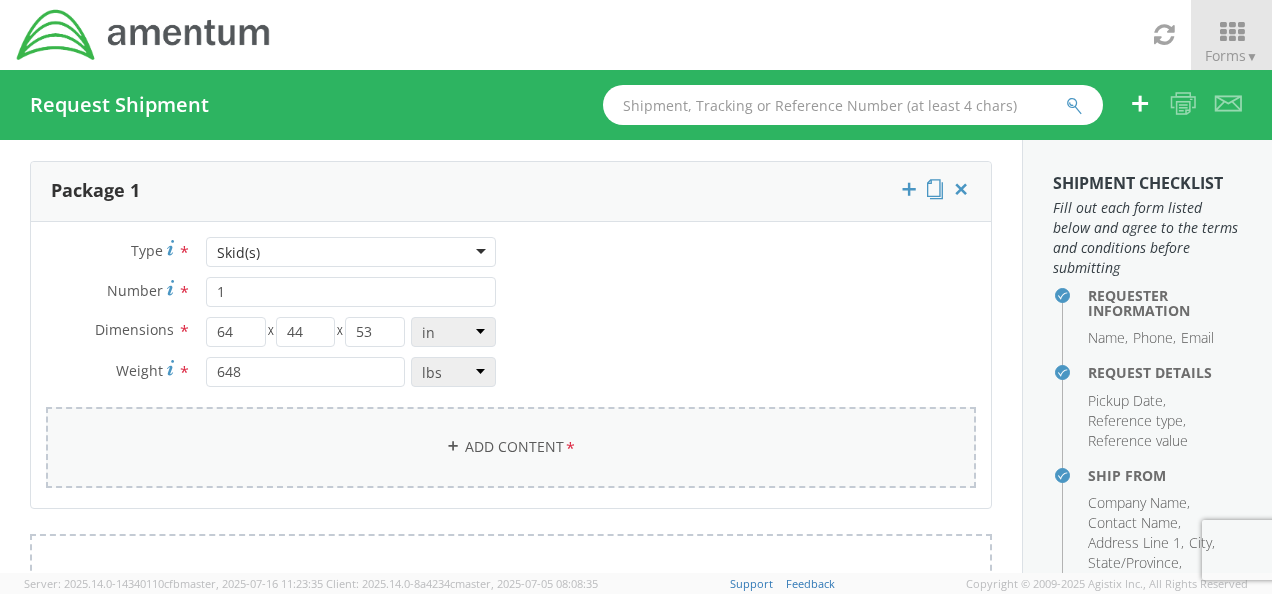 scroll, scrollTop: 60, scrollLeft: 0, axis: vertical 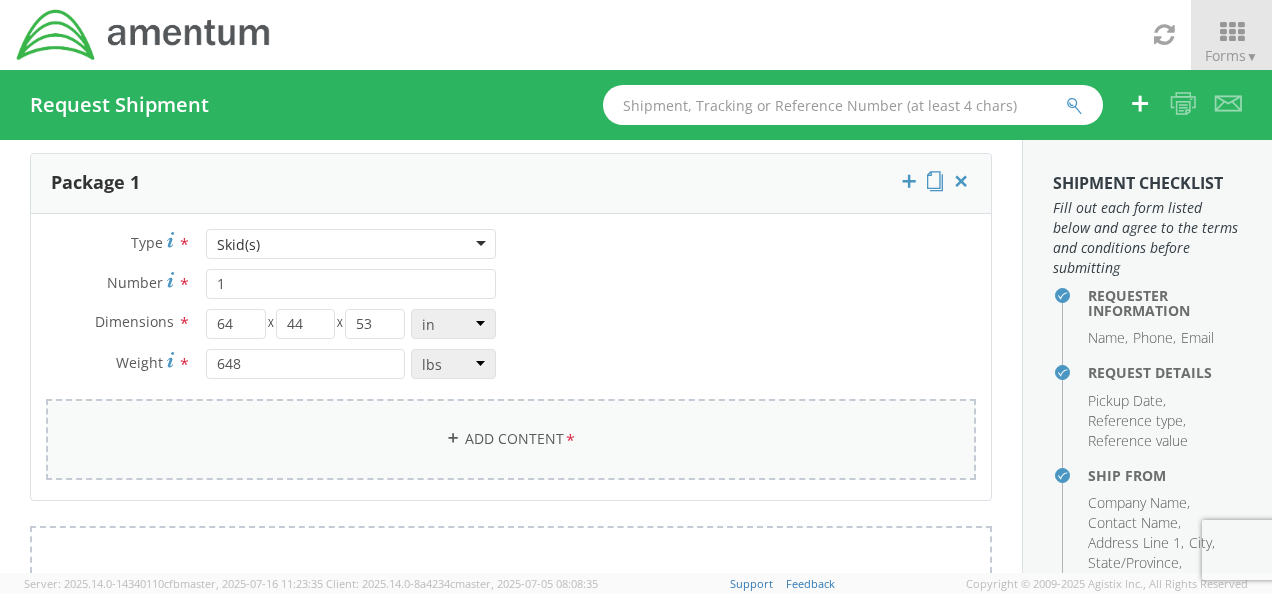 click on "Add Content  *" at bounding box center (511, 439) 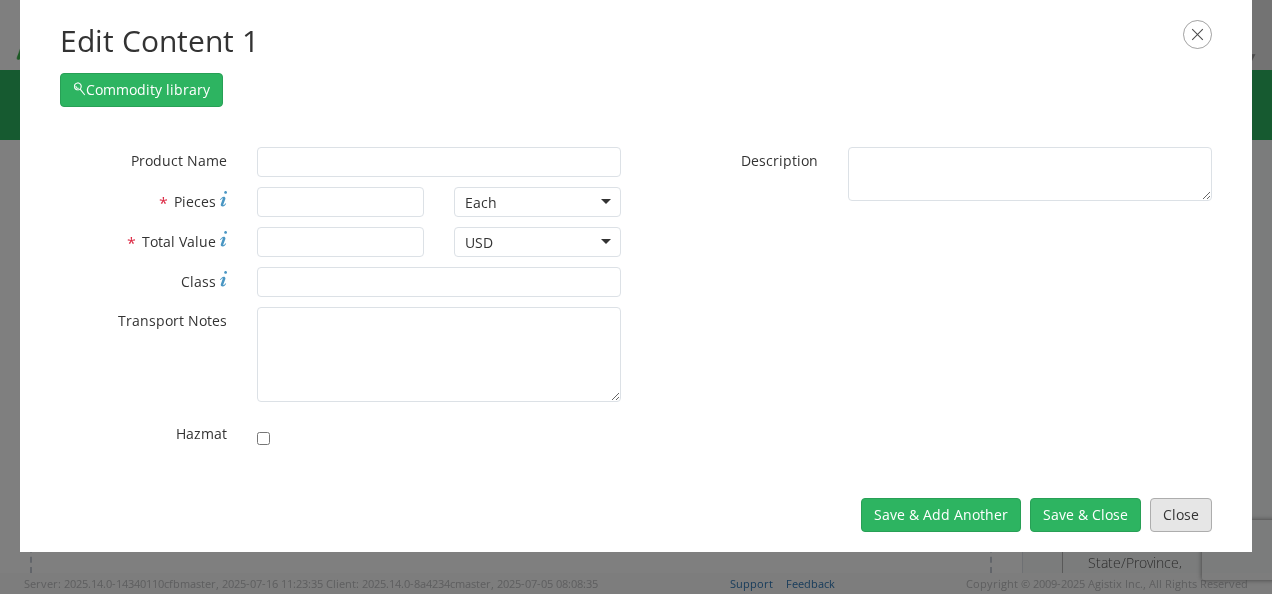 click on "Close" at bounding box center [1181, 515] 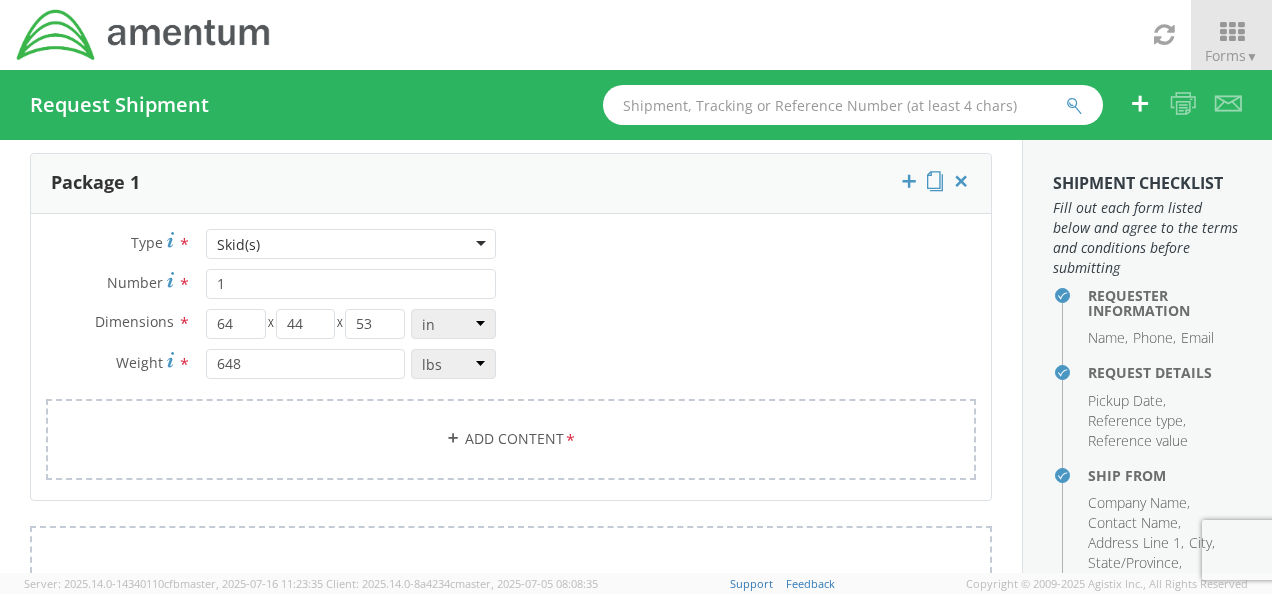 scroll, scrollTop: 559, scrollLeft: 0, axis: vertical 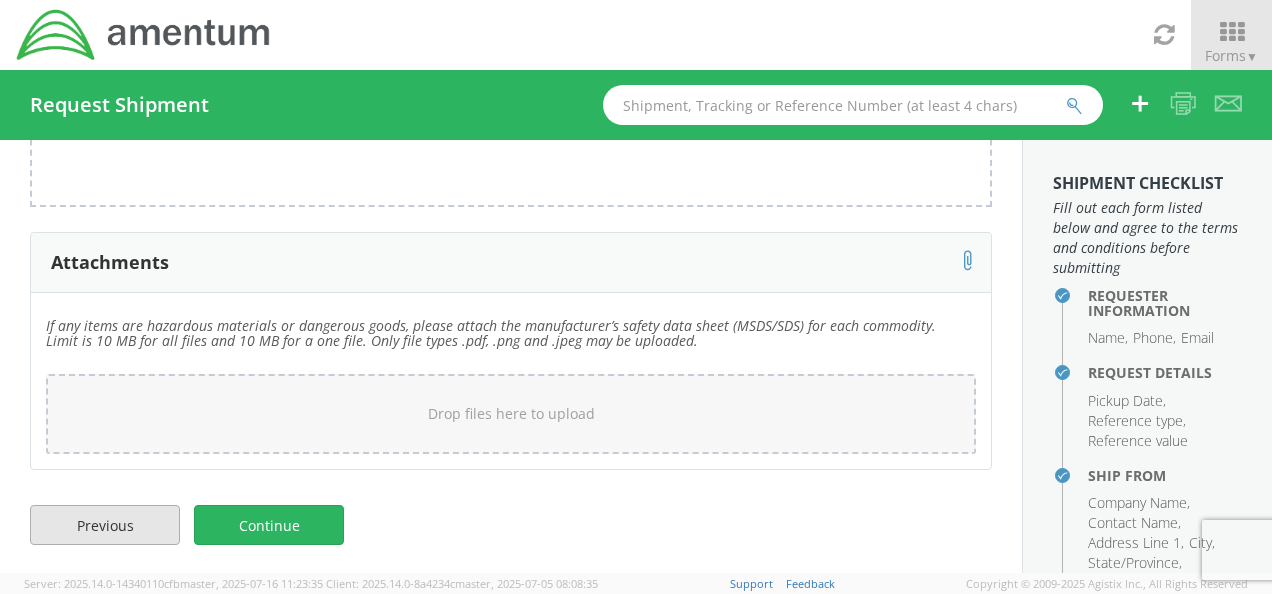 click on "Previous" at bounding box center (105, 525) 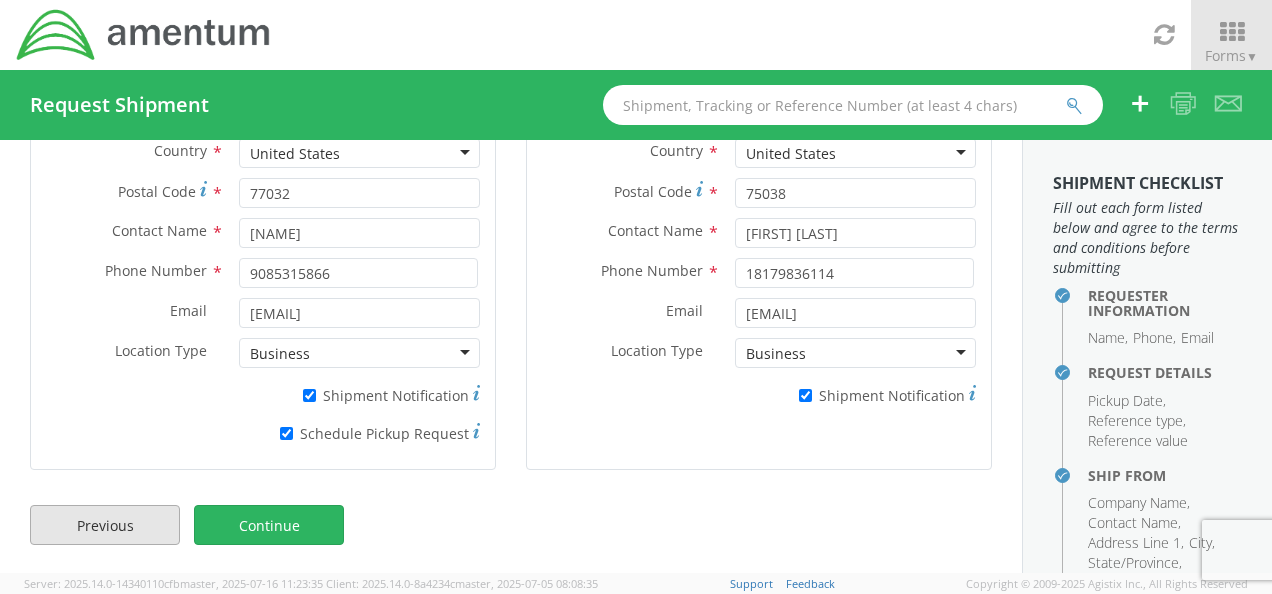 click on "Previous" at bounding box center (105, 525) 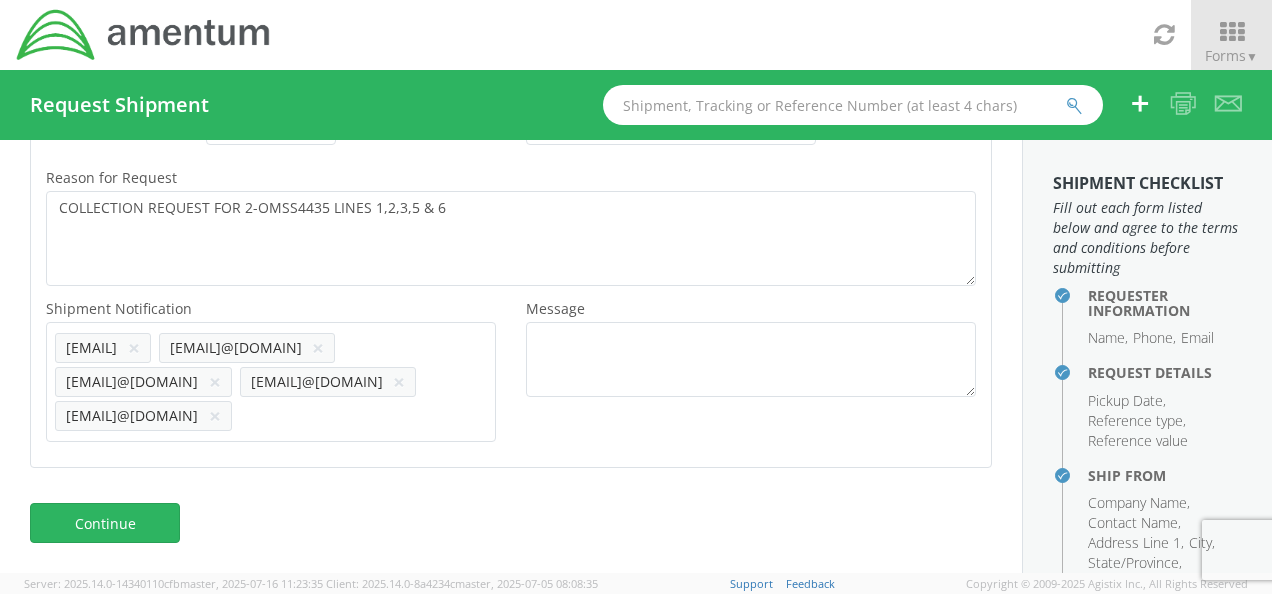 click on "Continue" at bounding box center [105, 523] 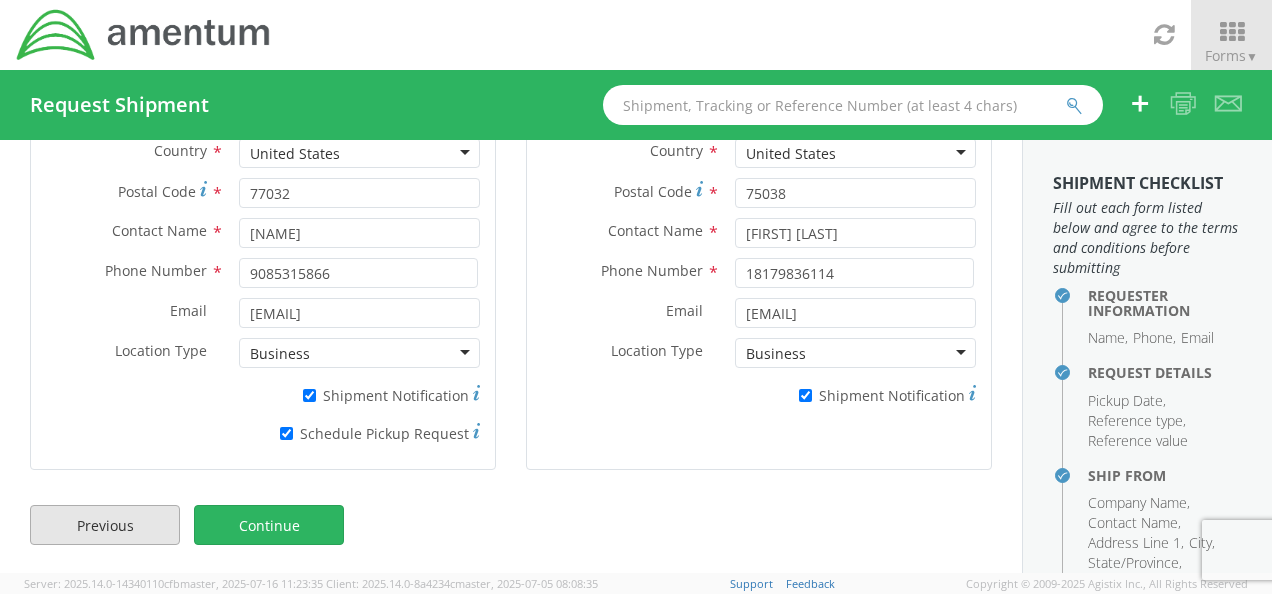 click on "Previous" at bounding box center [105, 525] 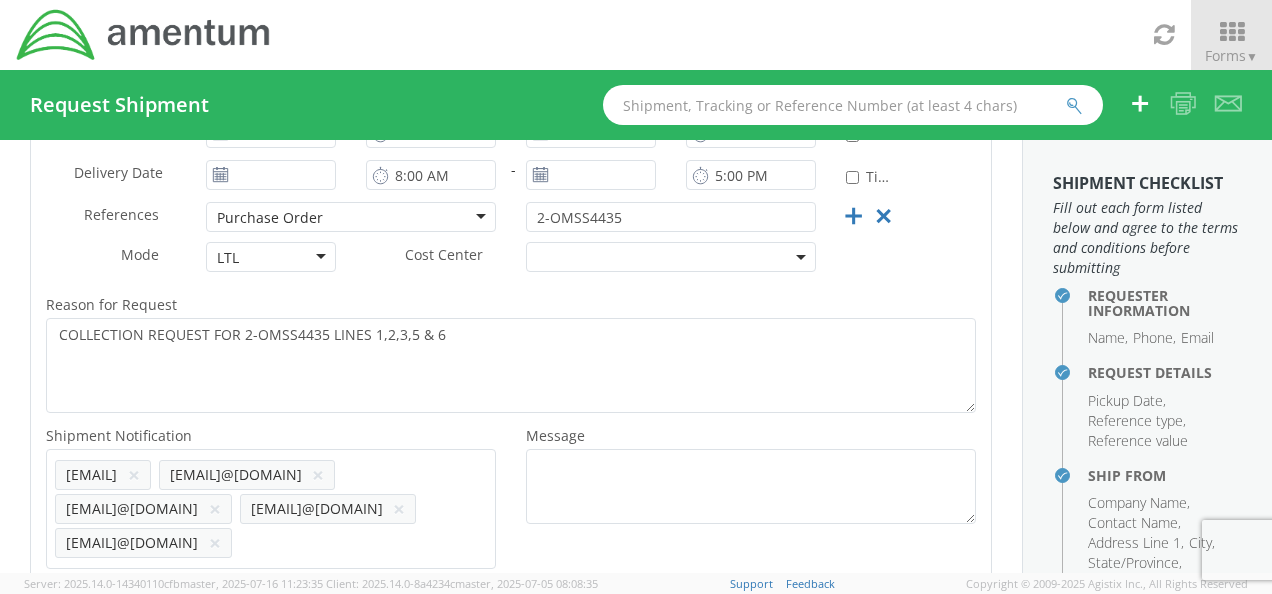 scroll, scrollTop: 549, scrollLeft: 0, axis: vertical 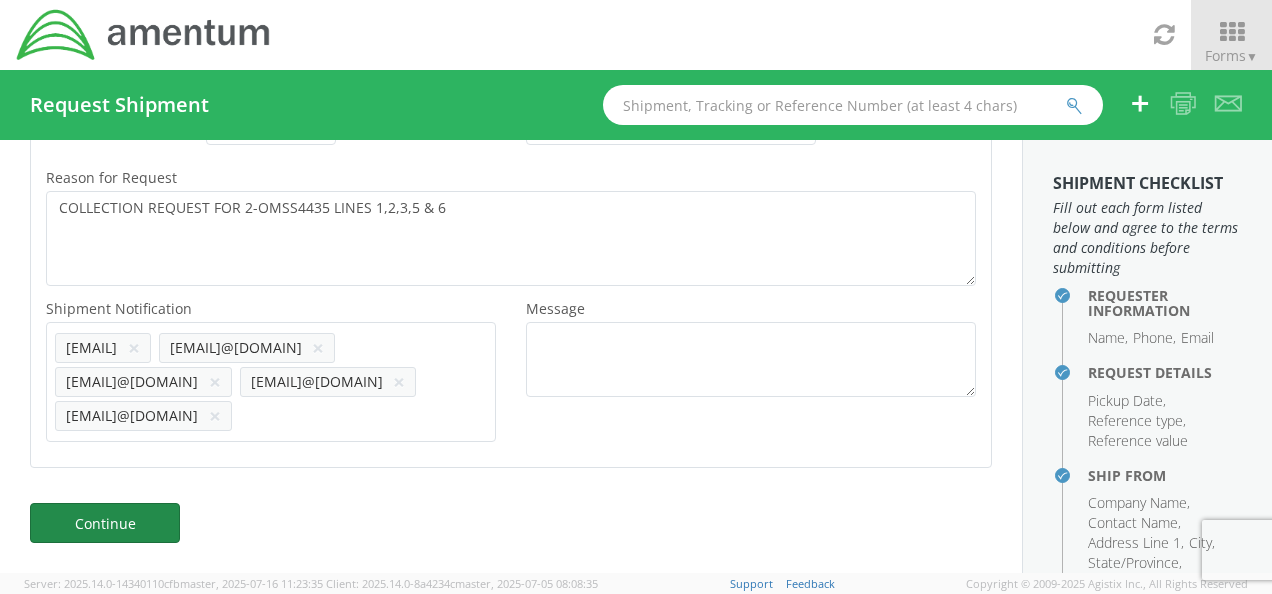 click on "Continue" at bounding box center (105, 523) 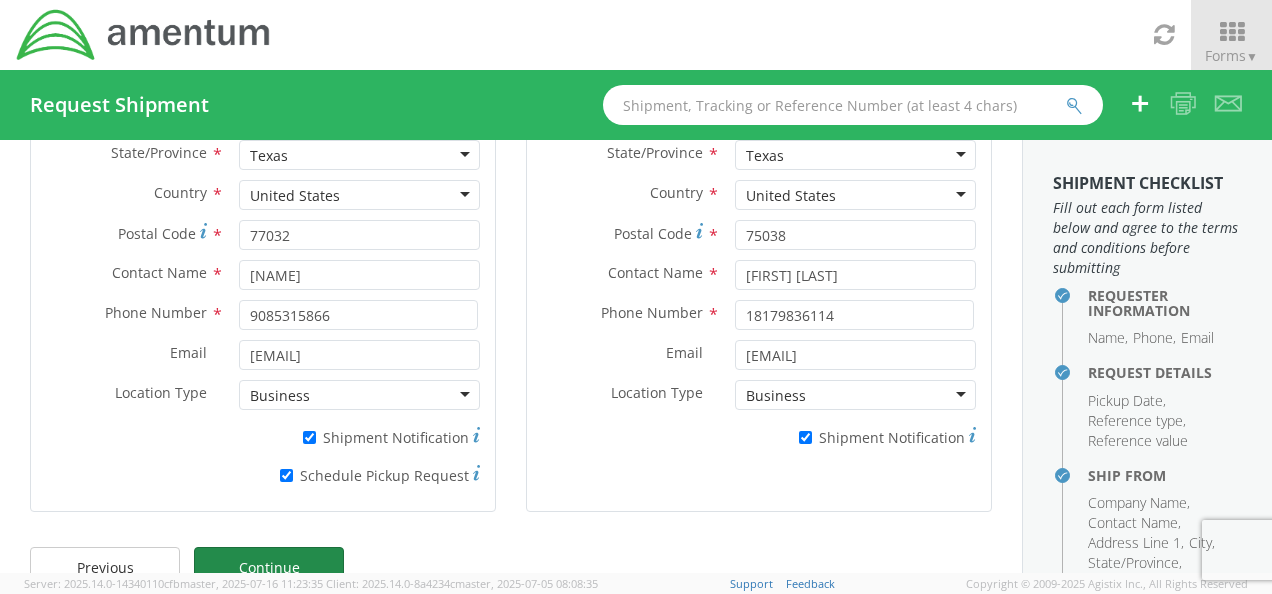 scroll, scrollTop: 388, scrollLeft: 0, axis: vertical 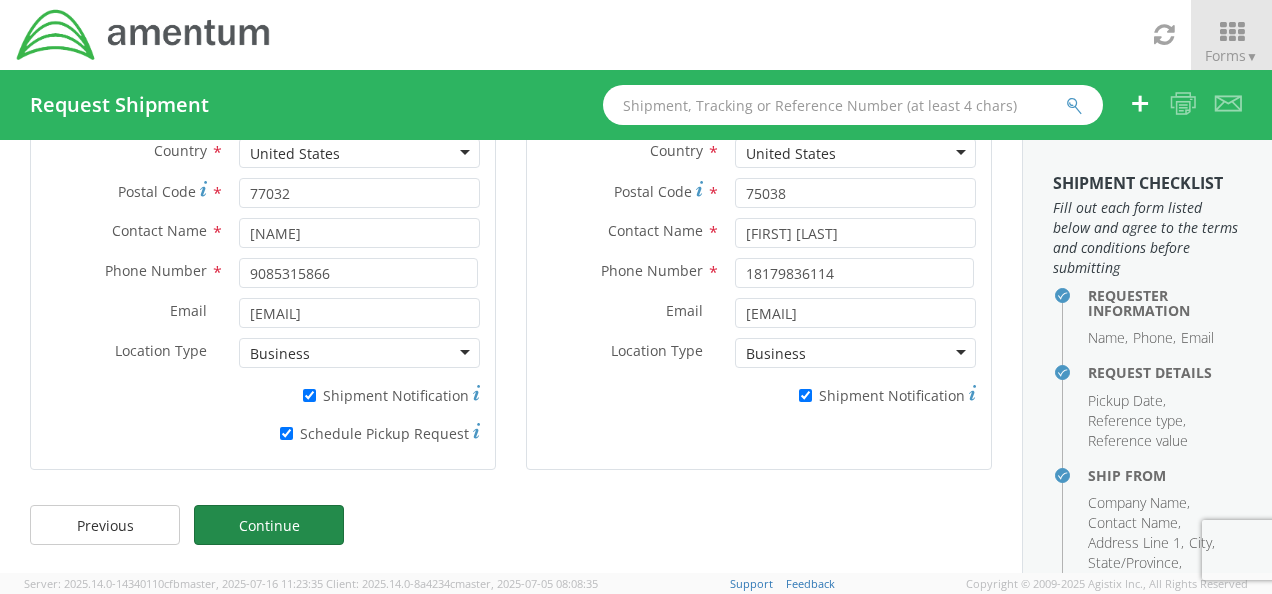 click on "Continue" at bounding box center [269, 525] 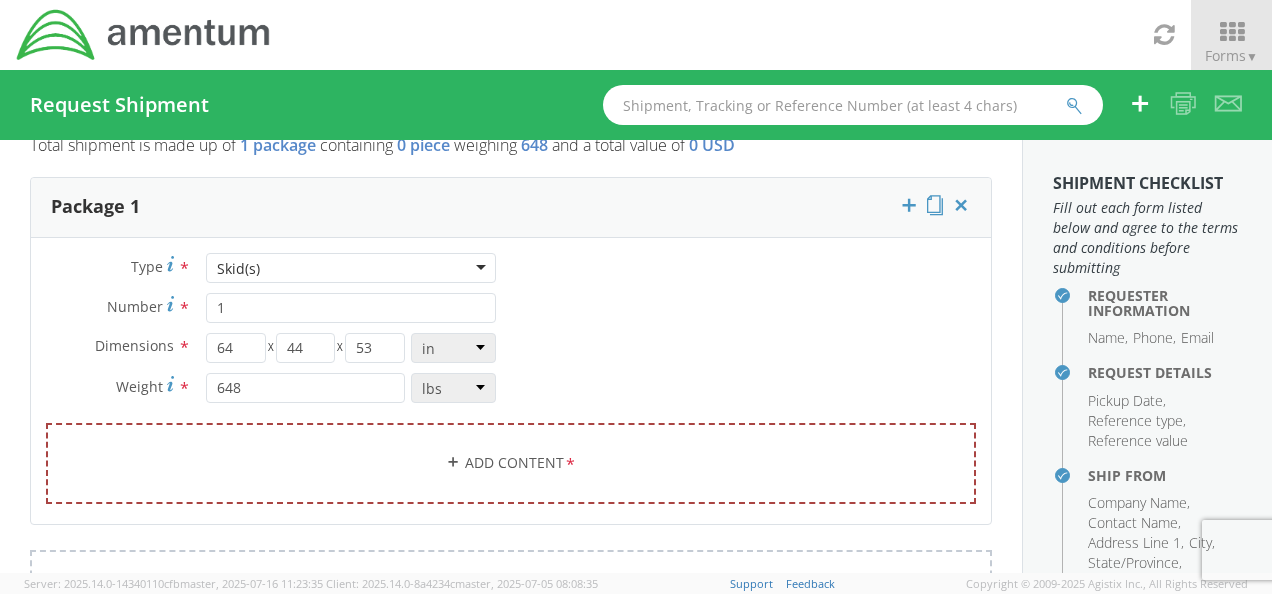 scroll, scrollTop: 20, scrollLeft: 0, axis: vertical 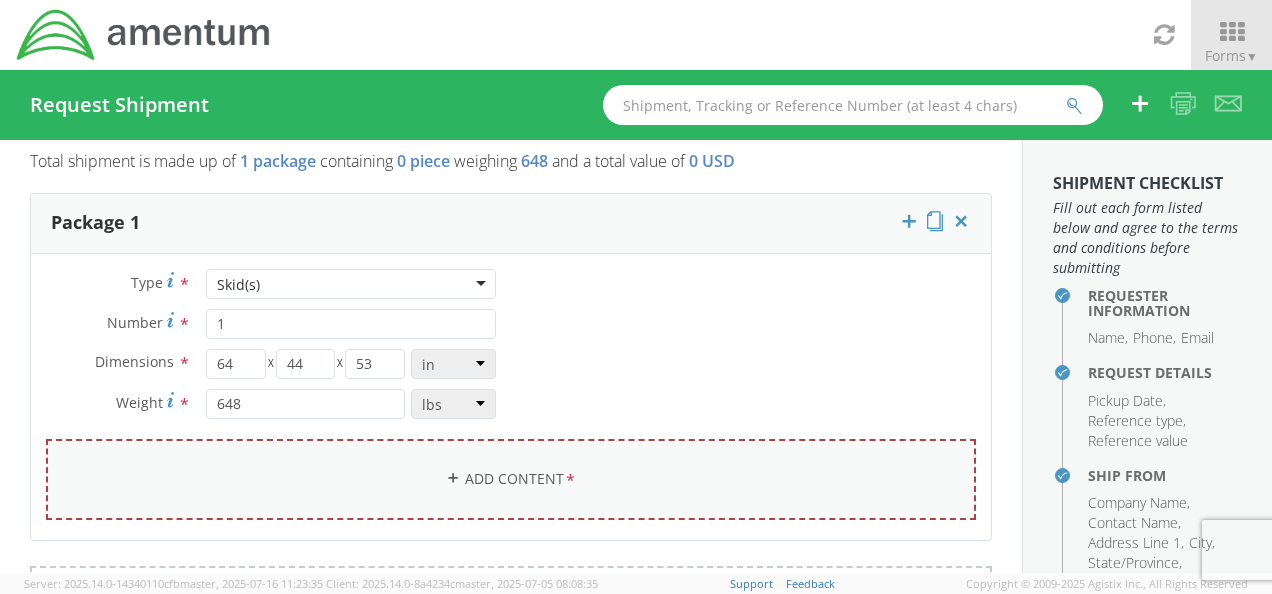 click on "Add Content  *" at bounding box center [511, 479] 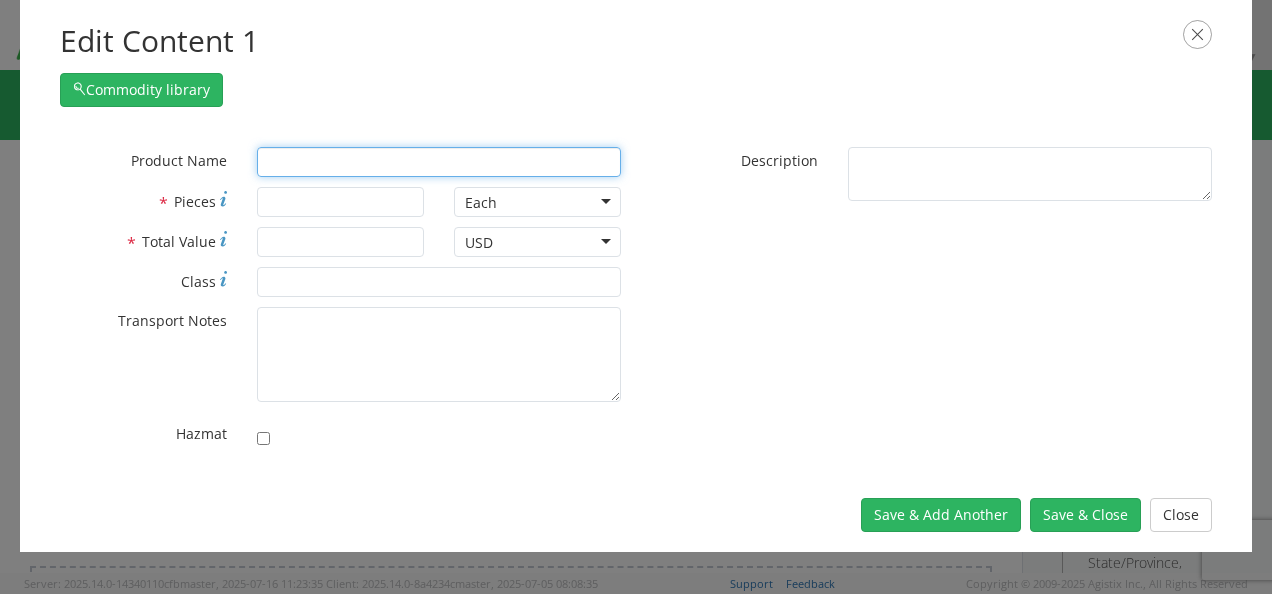 click at bounding box center [439, 162] 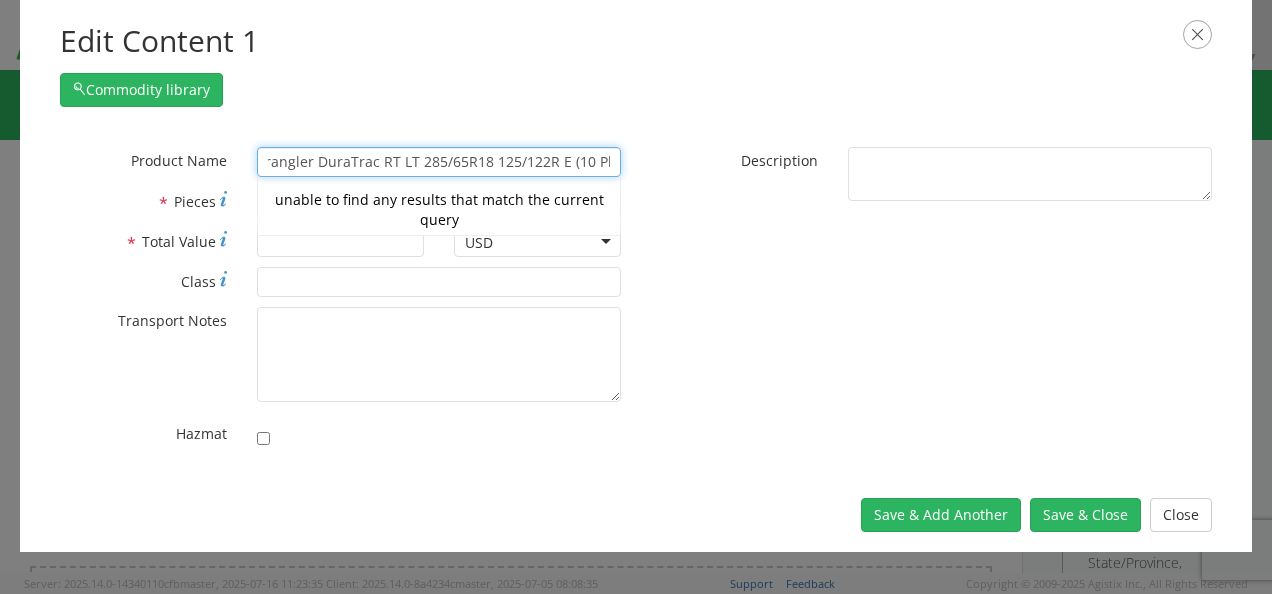 scroll, scrollTop: 0, scrollLeft: 88, axis: horizontal 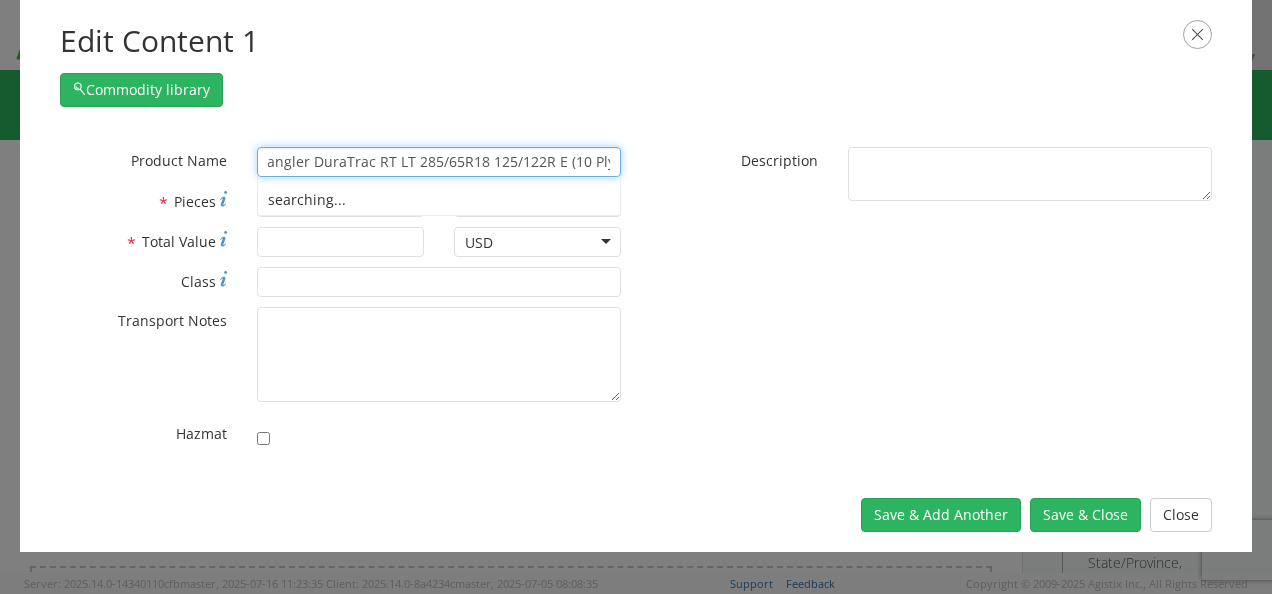 type on "Goodyear Wrangler DuraTrac RT LT 285/65R18 125/122R E (10 Ply)" 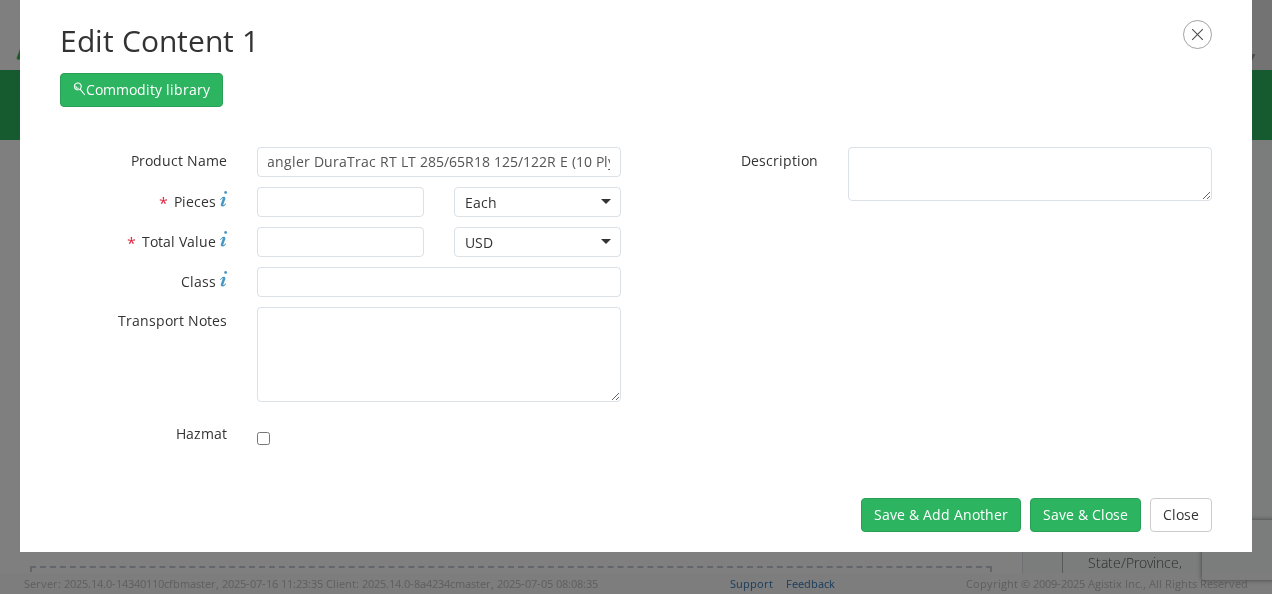 scroll, scrollTop: 0, scrollLeft: 0, axis: both 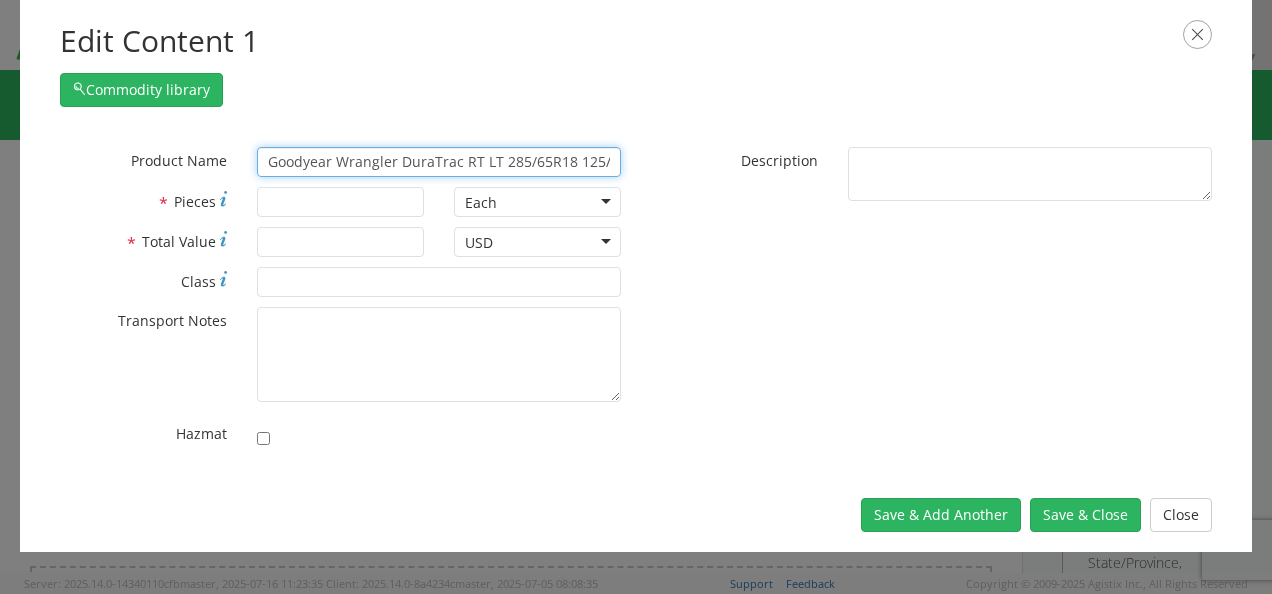 click on "Goodyear Wrangler DuraTrac RT LT 285/65R18 125/122R E (10 Ply)" at bounding box center (439, 162) 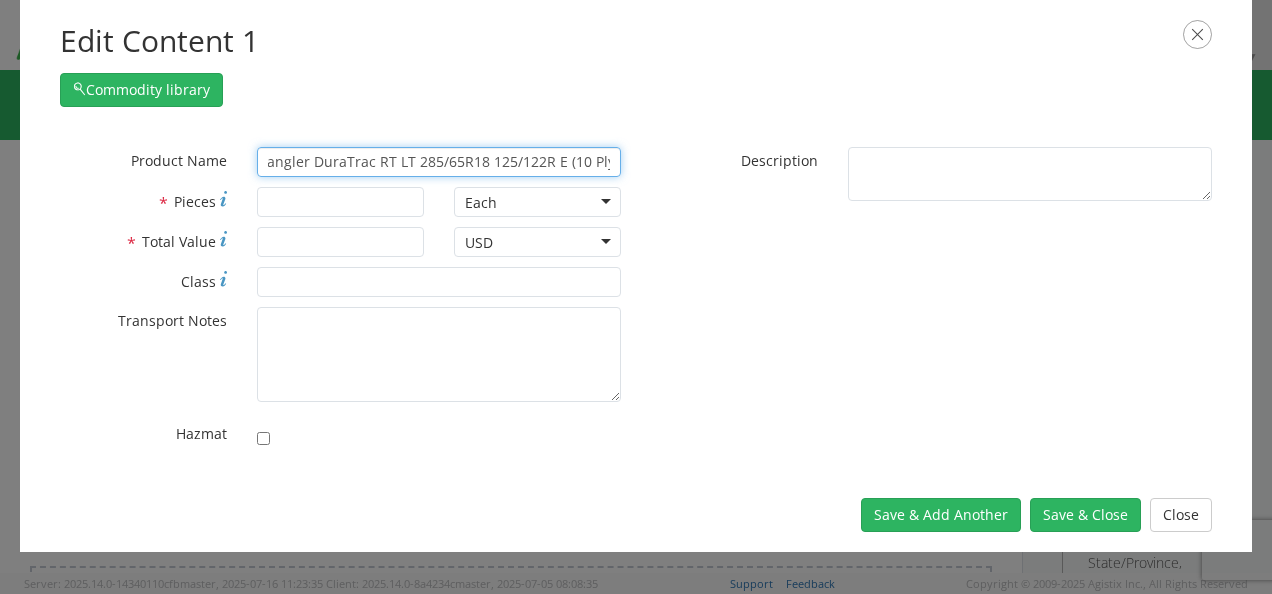 scroll, scrollTop: 0, scrollLeft: 0, axis: both 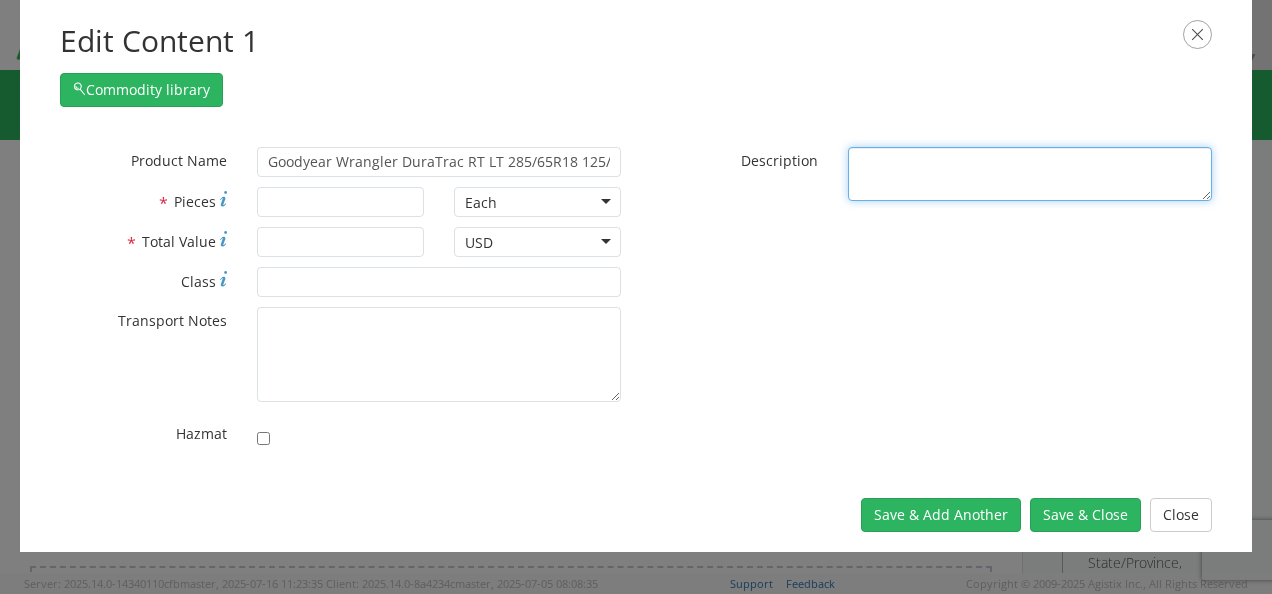 click on "*   Description" at bounding box center (1030, 174) 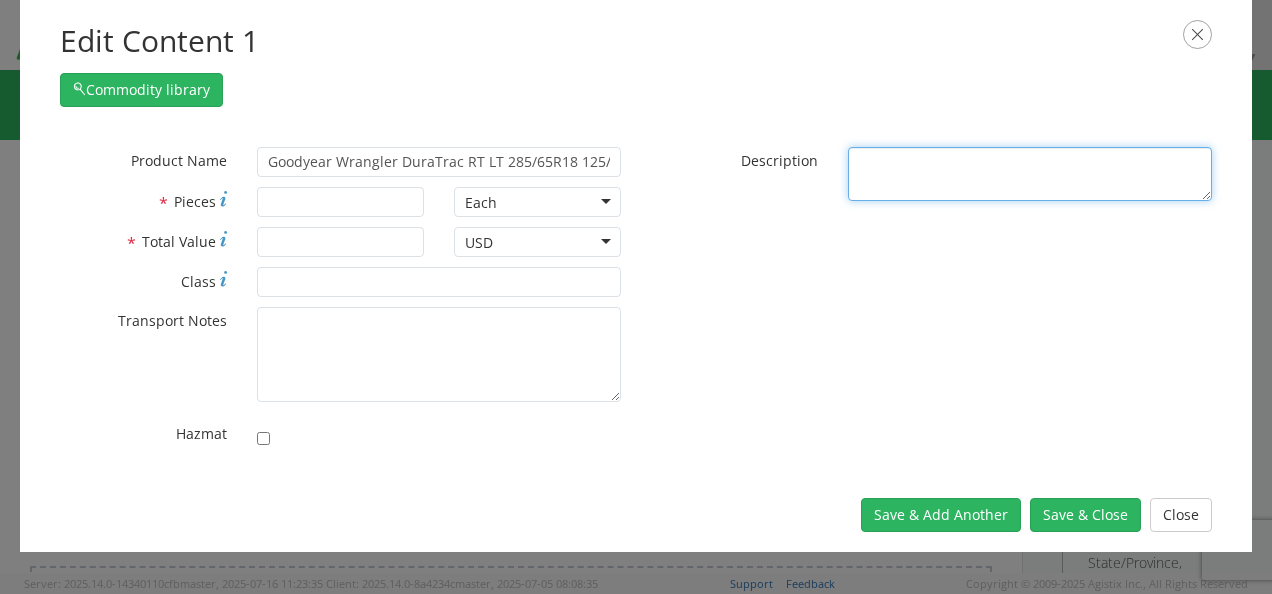 paste on "Goodyear Wrangler DuraTrac RT LT 285/65R18 125/122R E (10 Ply)" 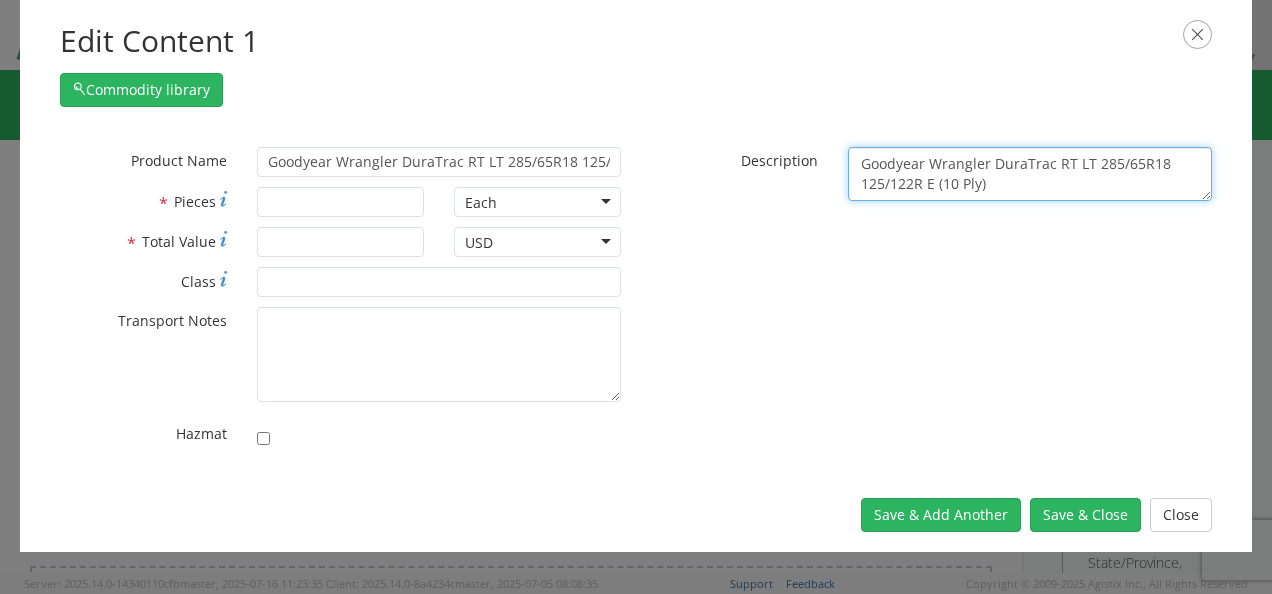 type on "Goodyear Wrangler DuraTrac RT LT 285/65R18 125/122R E (10 Ply)" 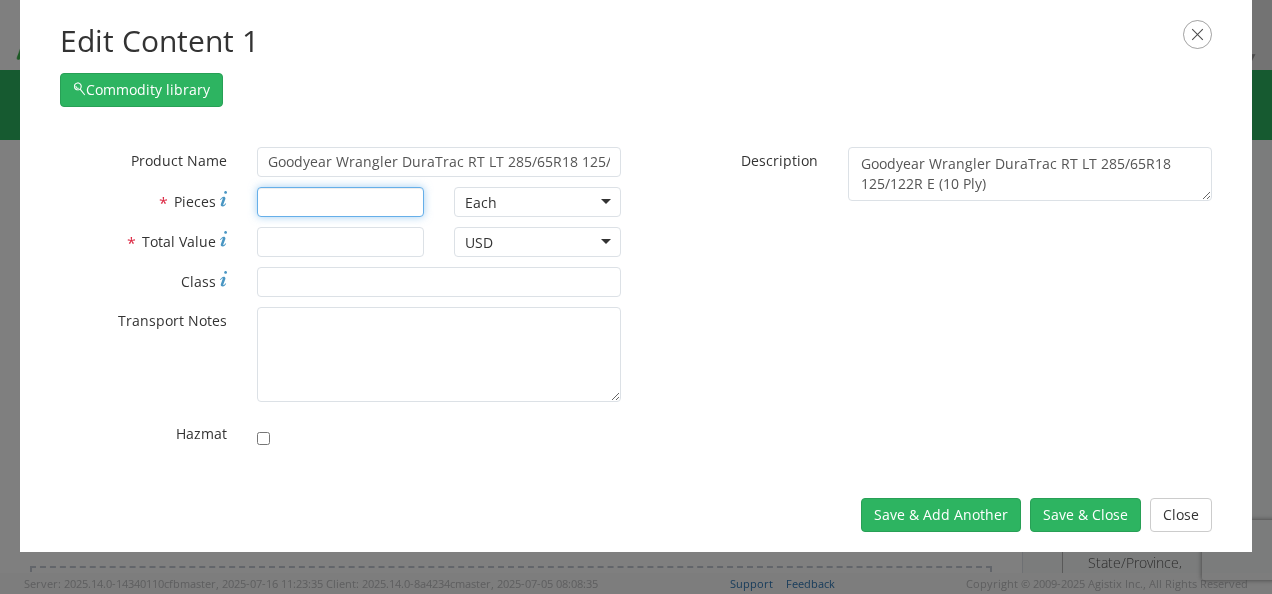 click on "*   Pieces" at bounding box center [340, 202] 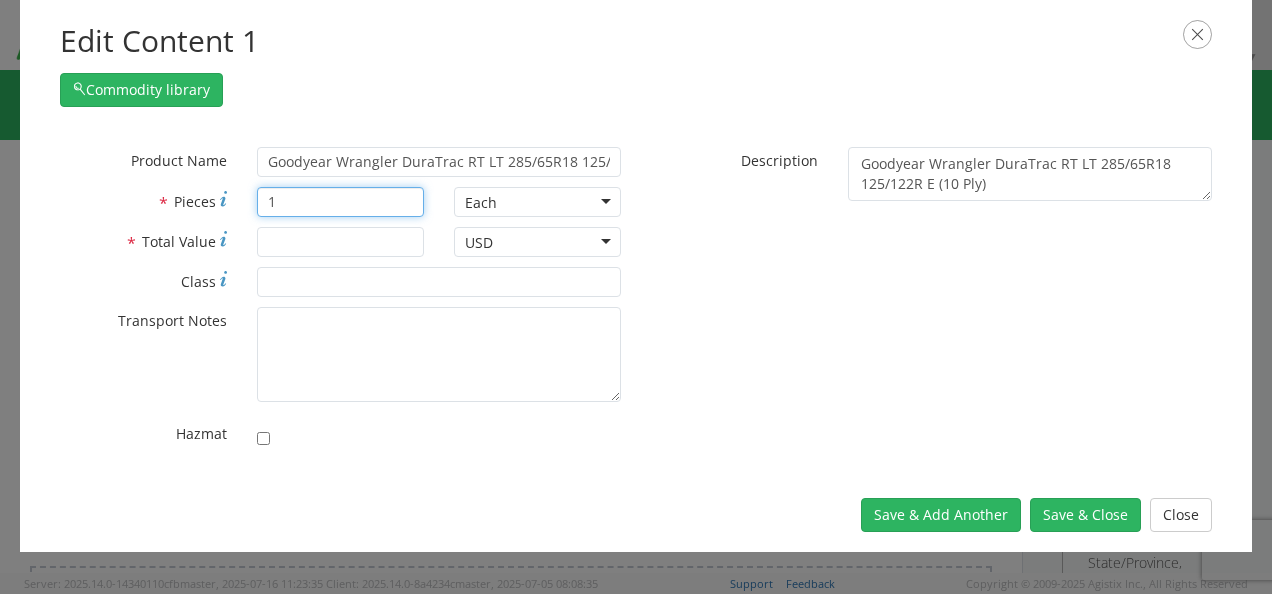 type on "1" 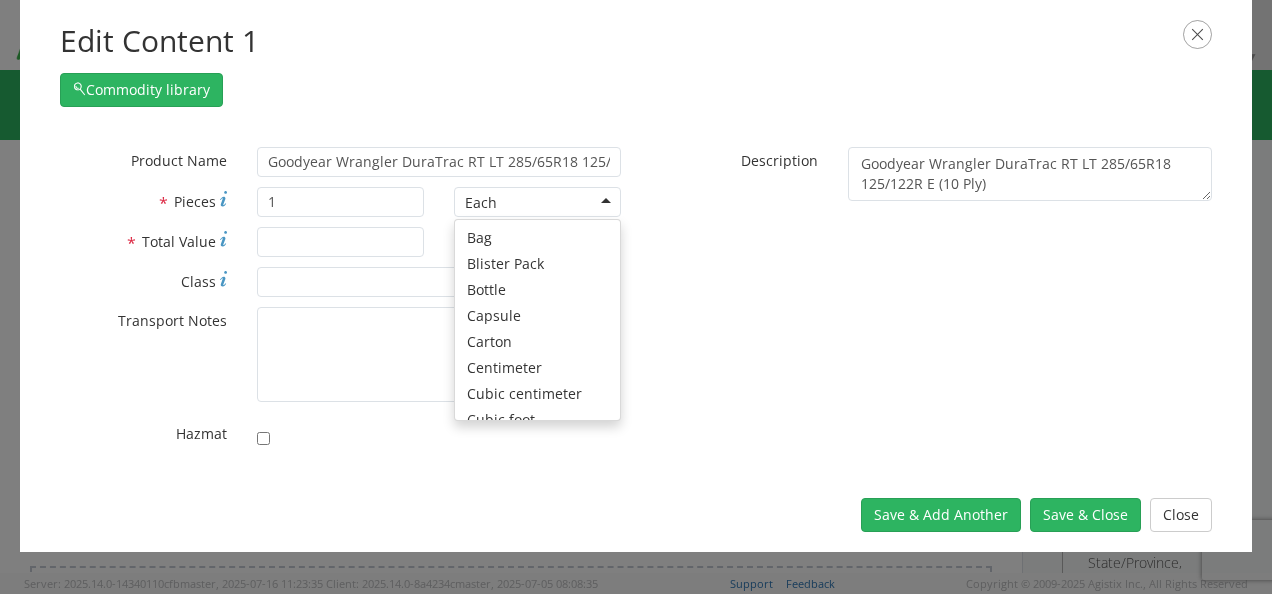 scroll, scrollTop: 179, scrollLeft: 0, axis: vertical 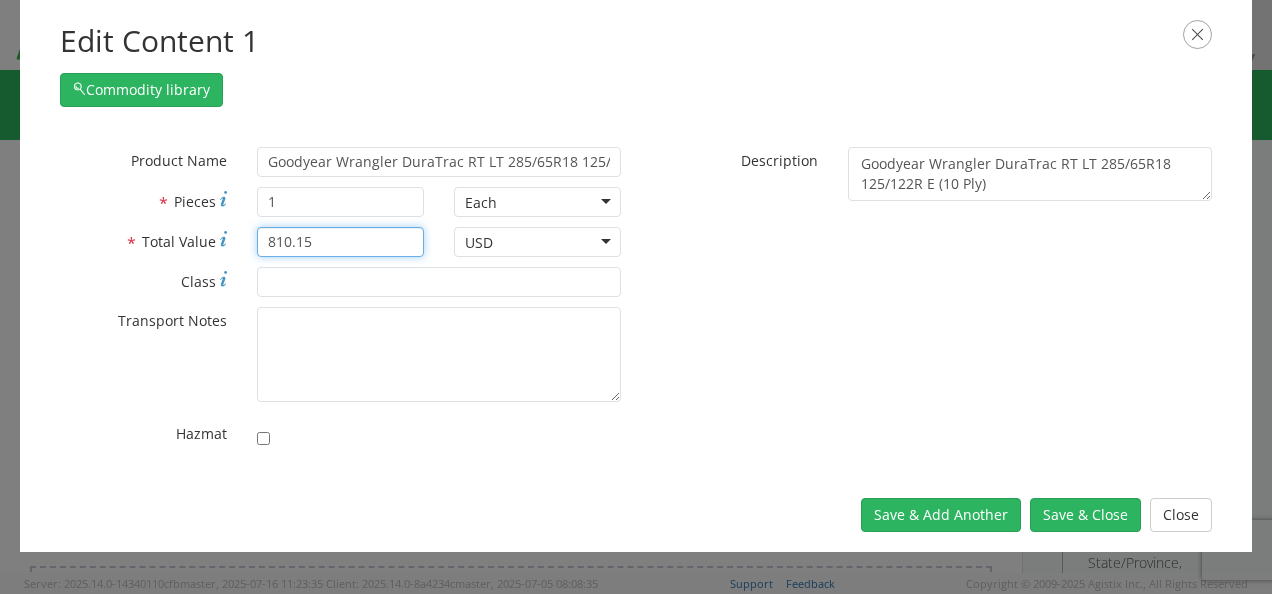 type on "810.15" 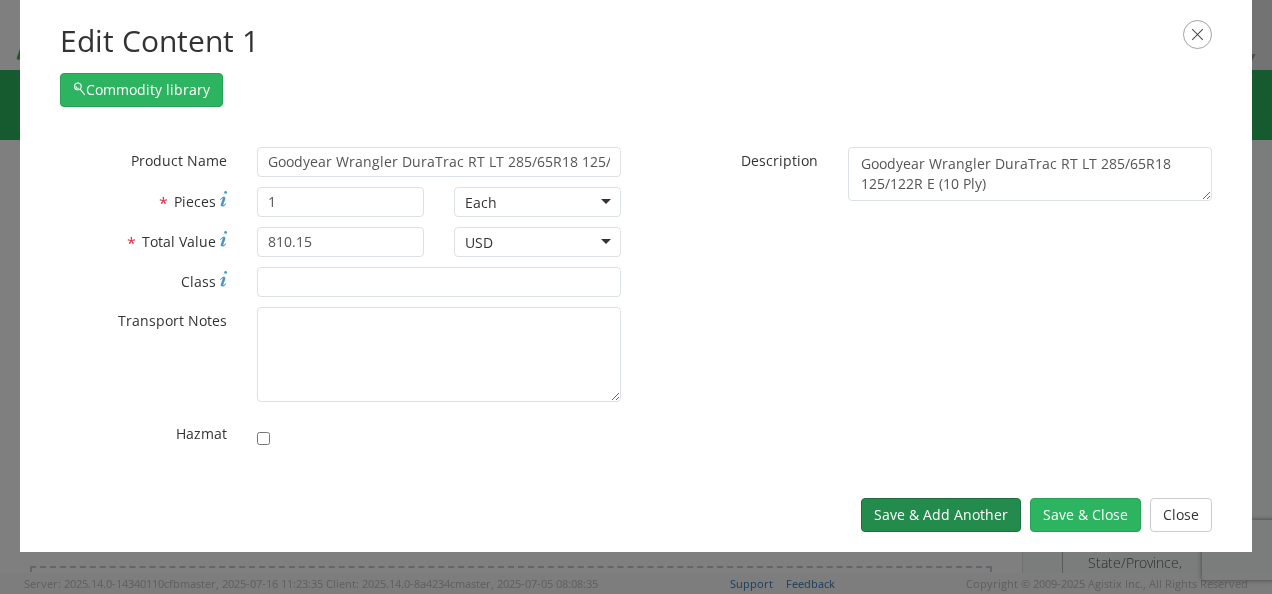 click on "Save & Add Another" at bounding box center [941, 515] 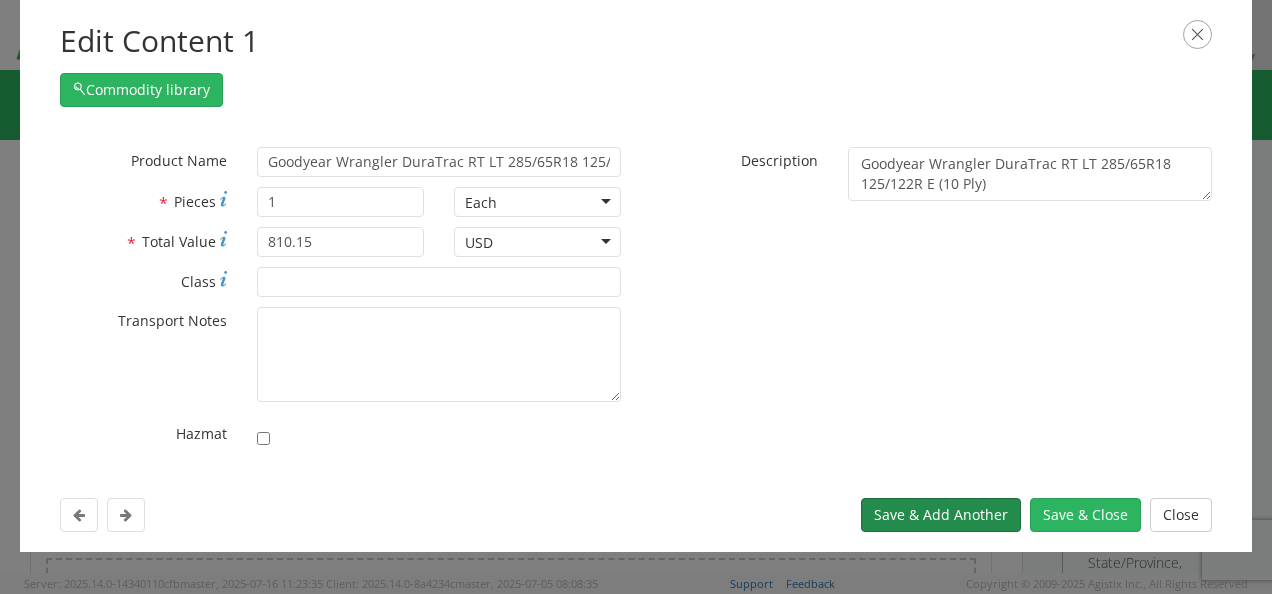 type 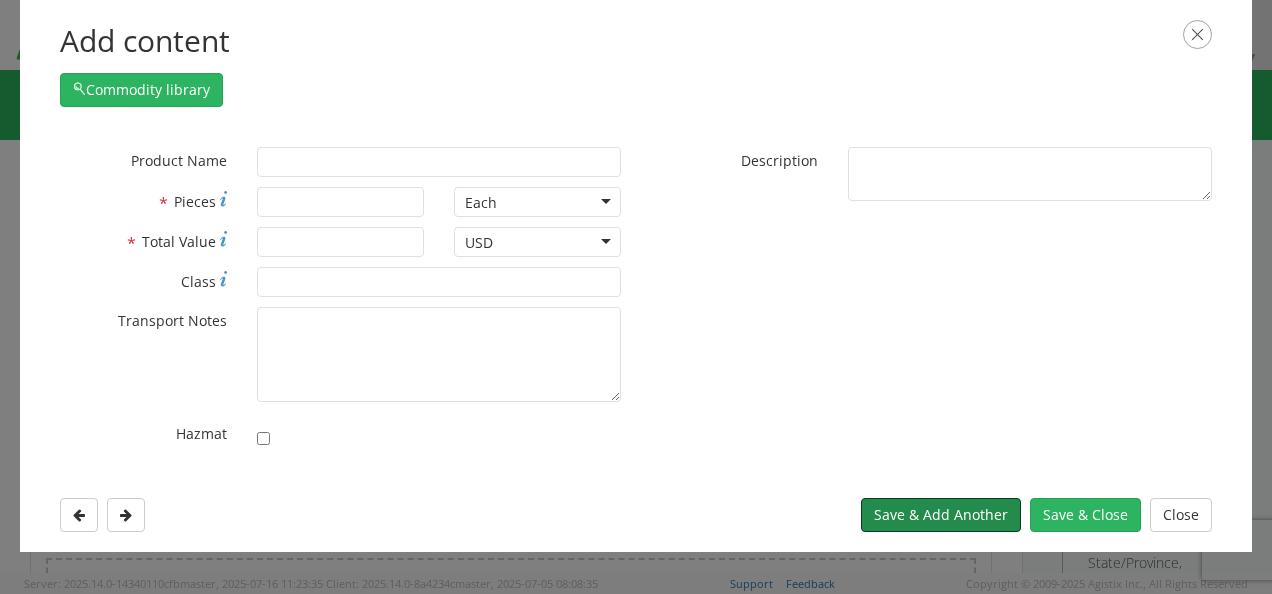 type 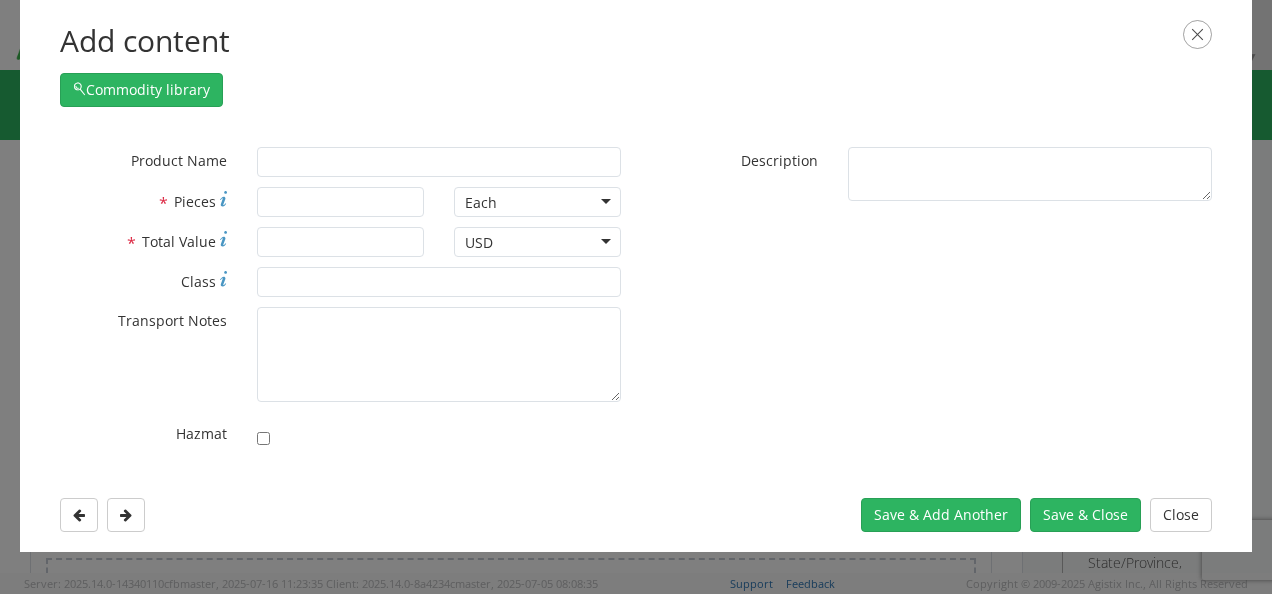 click on "*   Product Name
unable to find any results that match the current query
*   Pieces                                                                       Each Each Bag Blister Pack Bottle Capsule Carton Centimeter Cubic centimeter Cubic foot Cubic meter Cubic yard Curies Dozen Drum Each Fluid Ounce US Foot Gallons Gram Hour Inches Kilogram Kilometer Liter Meter Milligram Milliliter Ounce Pack Pound Quart, US liquid Roll Square foot Square inch Square meter Tablet Tonne US ton Vials                                               *   Total Value                                                                       USD USD USD                                             *   Class
*   Transport Notes
*" at bounding box center [636, 302] 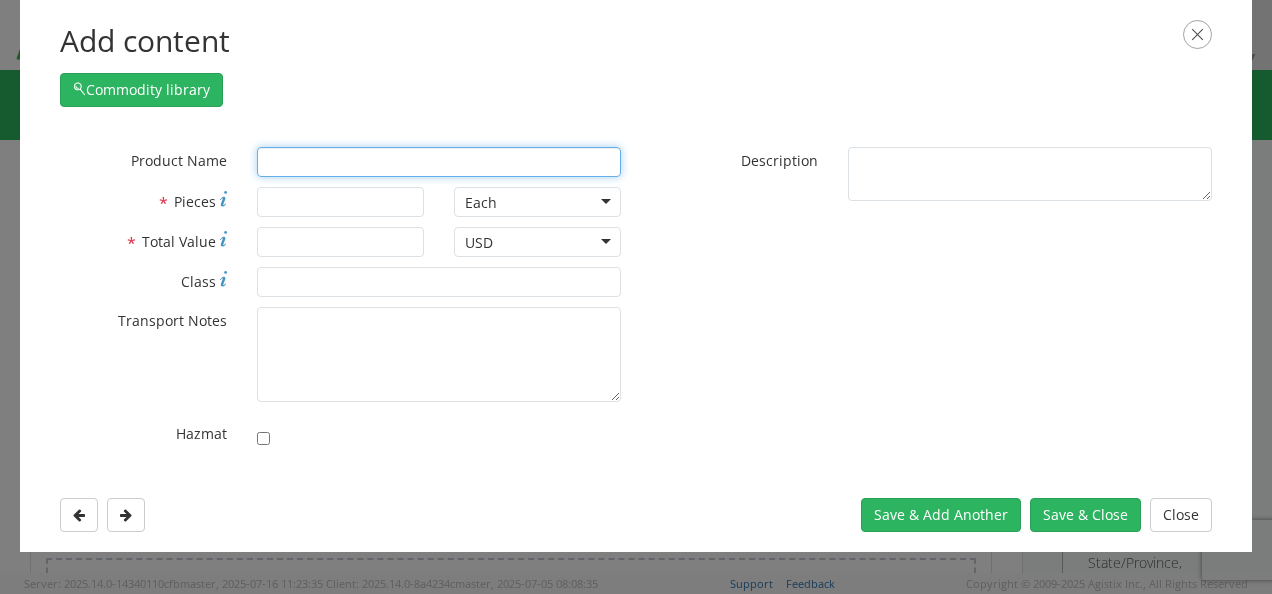 click at bounding box center (439, 162) 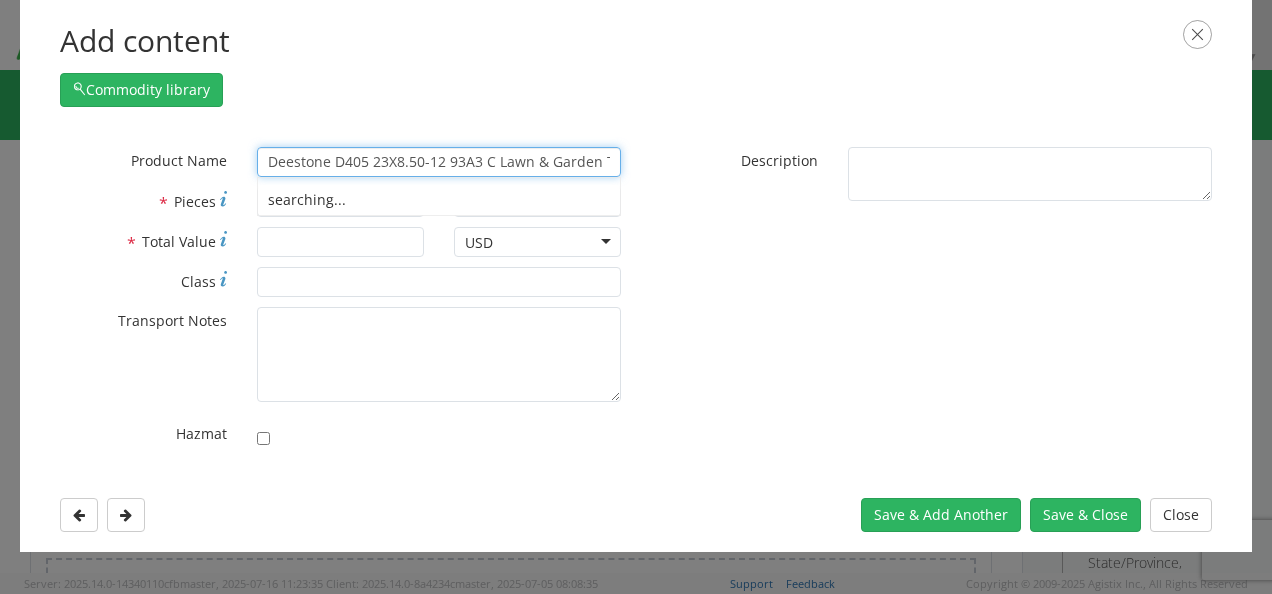 scroll, scrollTop: 0, scrollLeft: 15, axis: horizontal 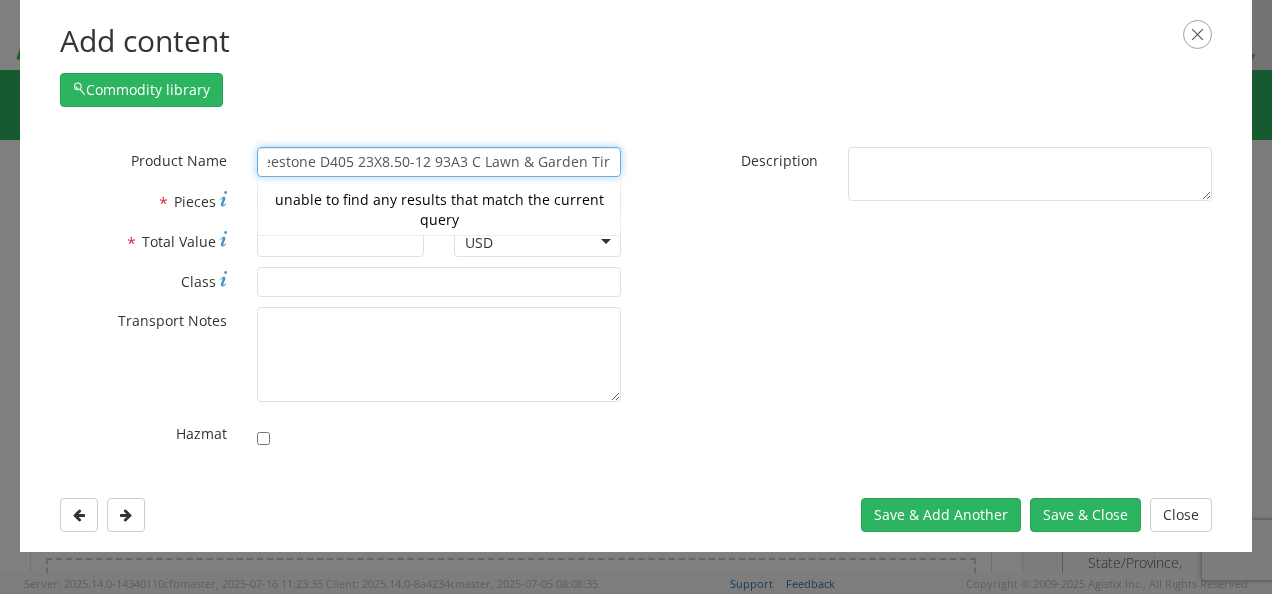type on "Deestone D405 23X8.50-12 93A3 C Lawn & Garden Tire" 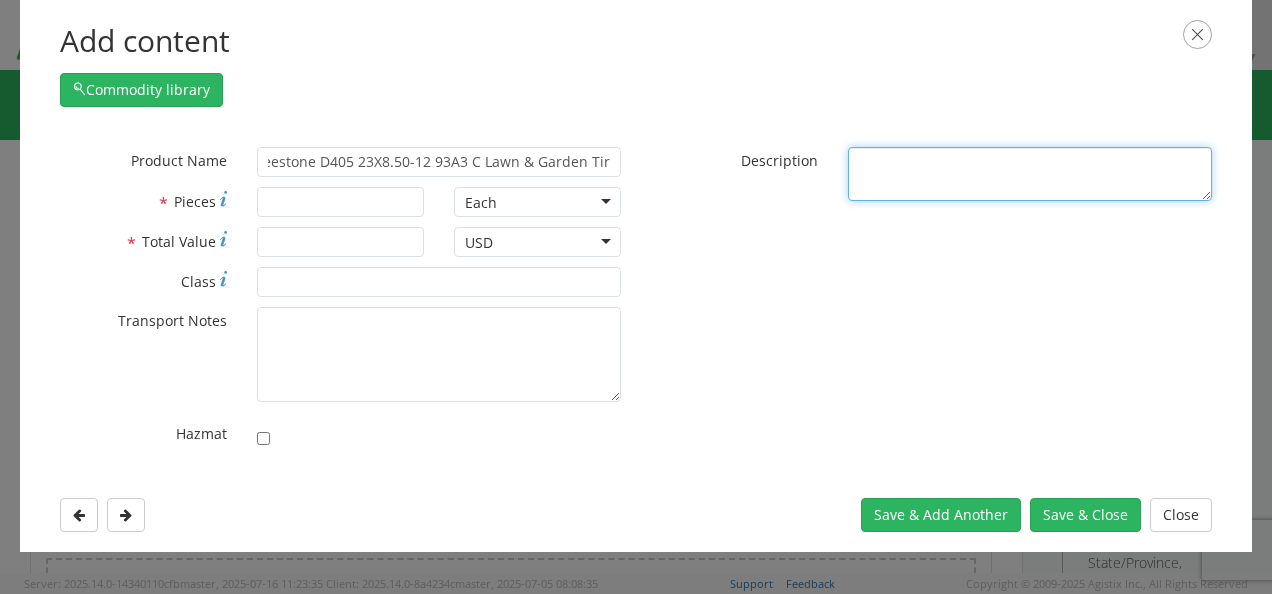 scroll, scrollTop: 0, scrollLeft: 0, axis: both 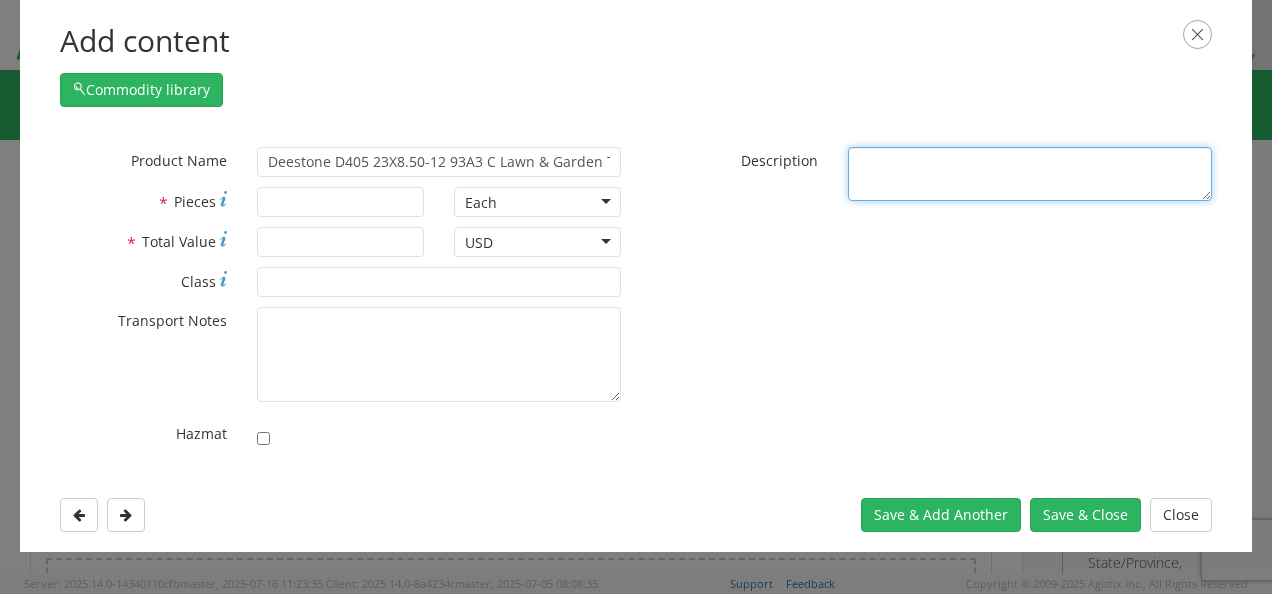 click on "*   Description" at bounding box center [1030, 174] 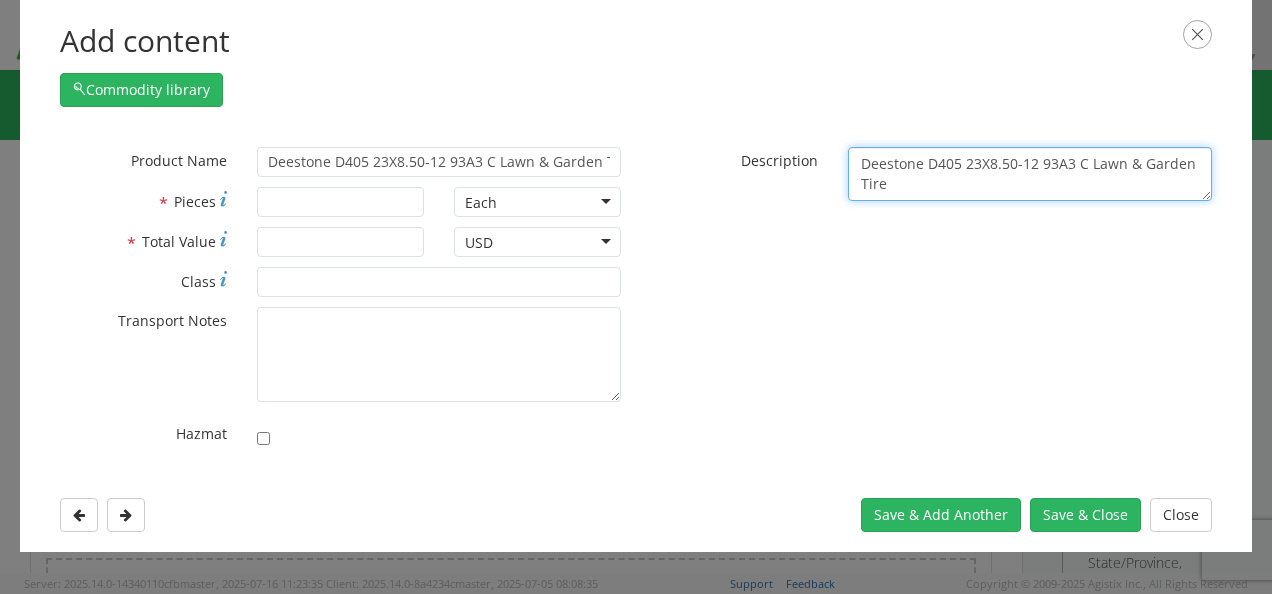 type on "Deestone D405 23X8.50-12 93A3 C Lawn & Garden Tire" 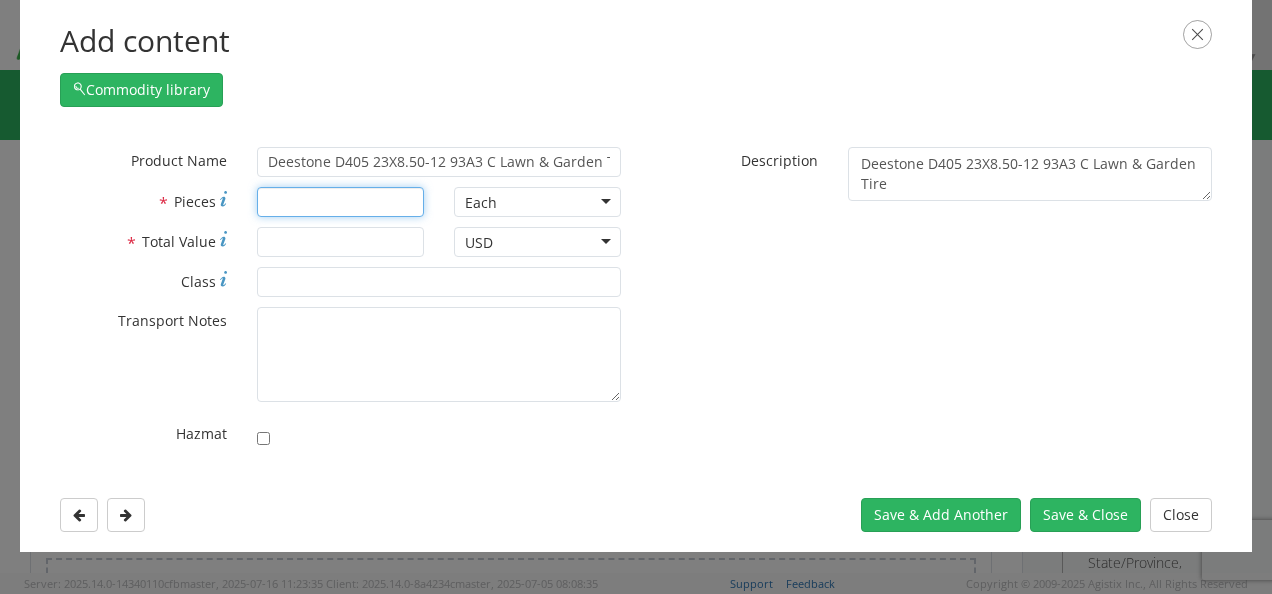 click on "*   Pieces" at bounding box center [340, 202] 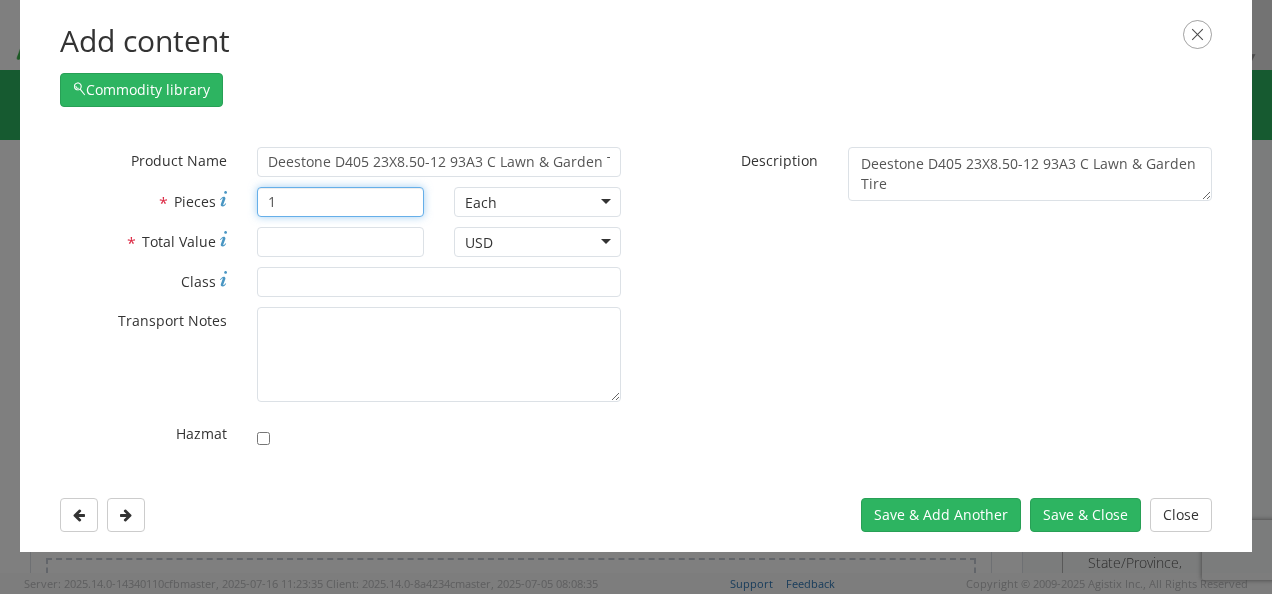 type on "1" 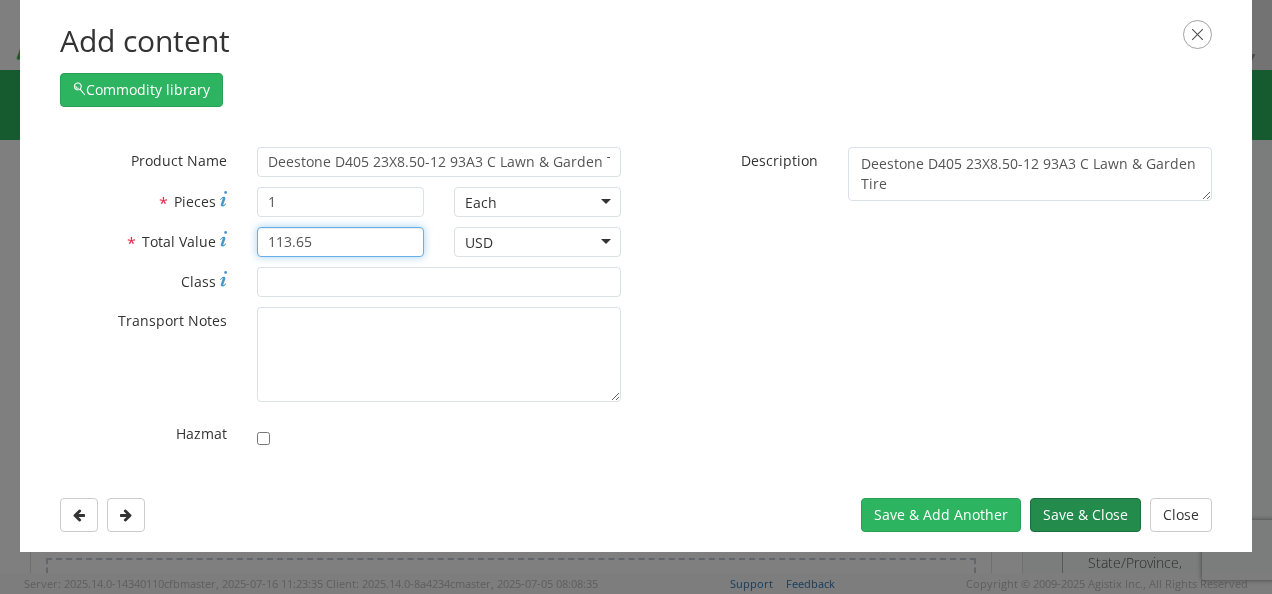 type on "113.65" 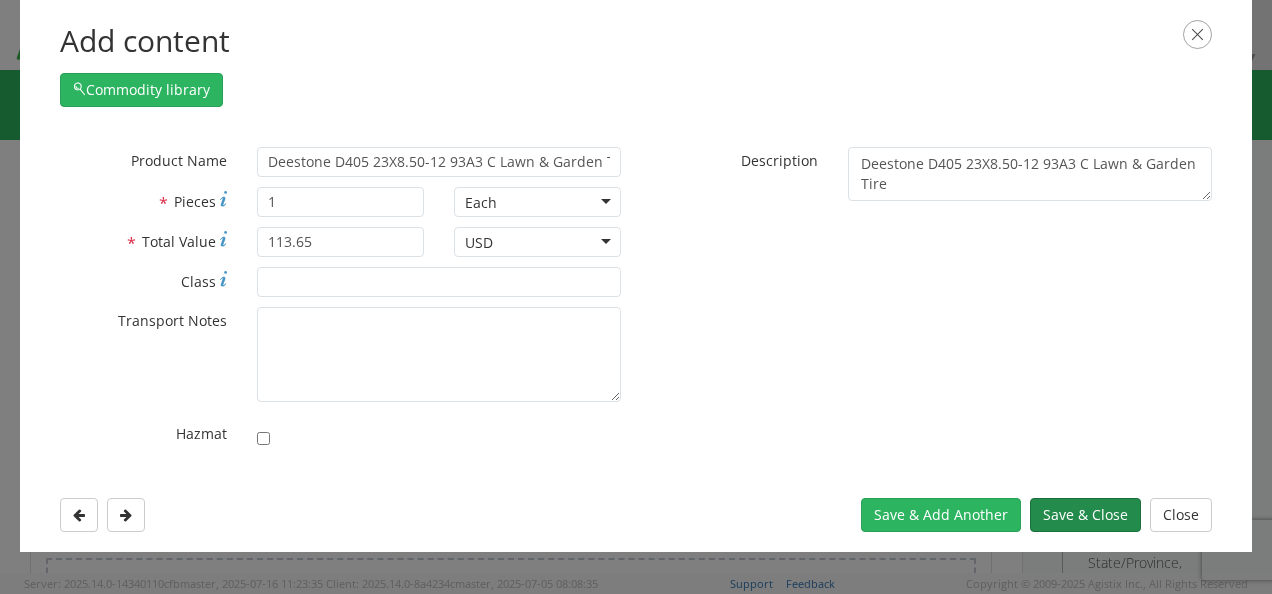 click on "Save & Close" at bounding box center [1085, 515] 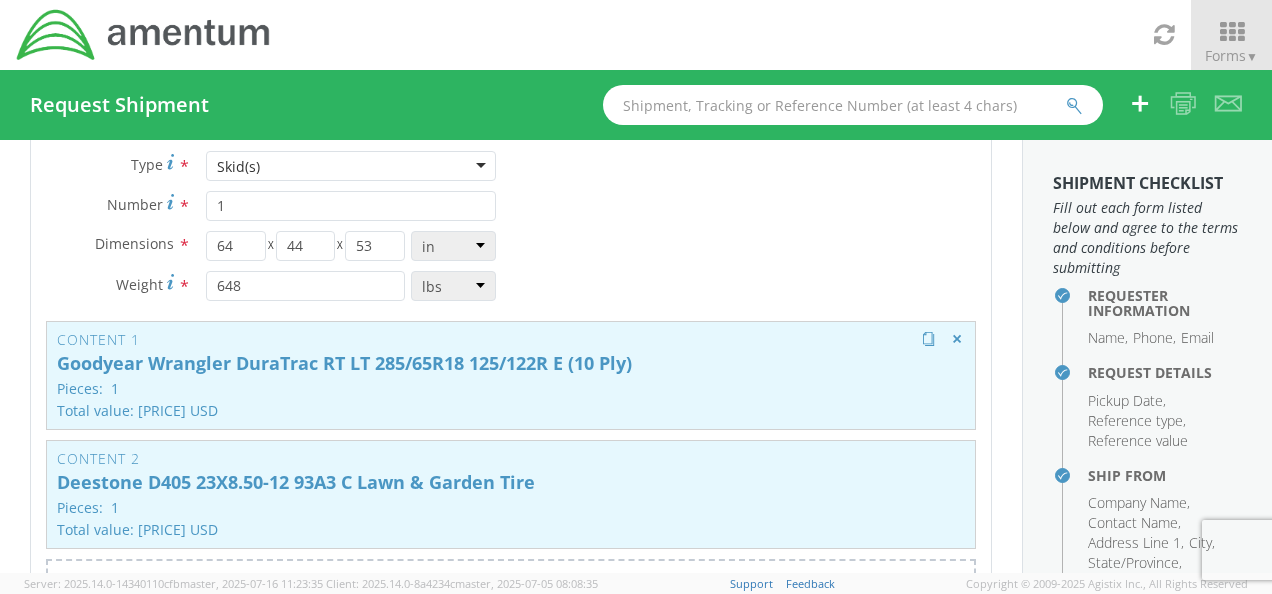 scroll, scrollTop: 268, scrollLeft: 0, axis: vertical 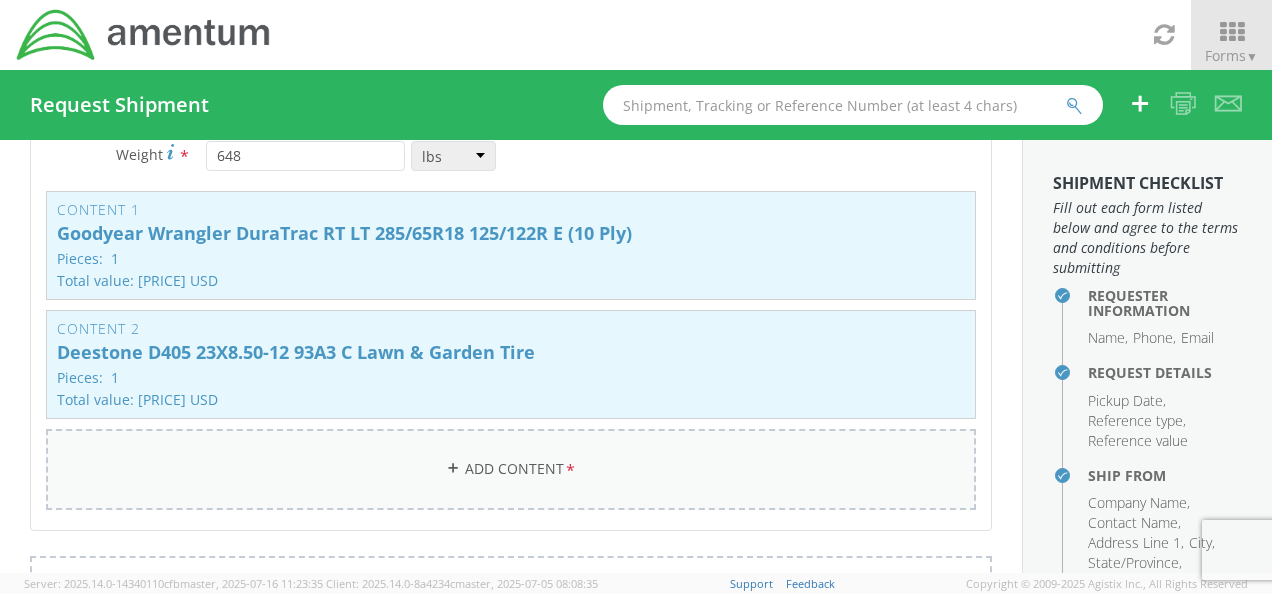 click on "Add Content  *" at bounding box center (511, 469) 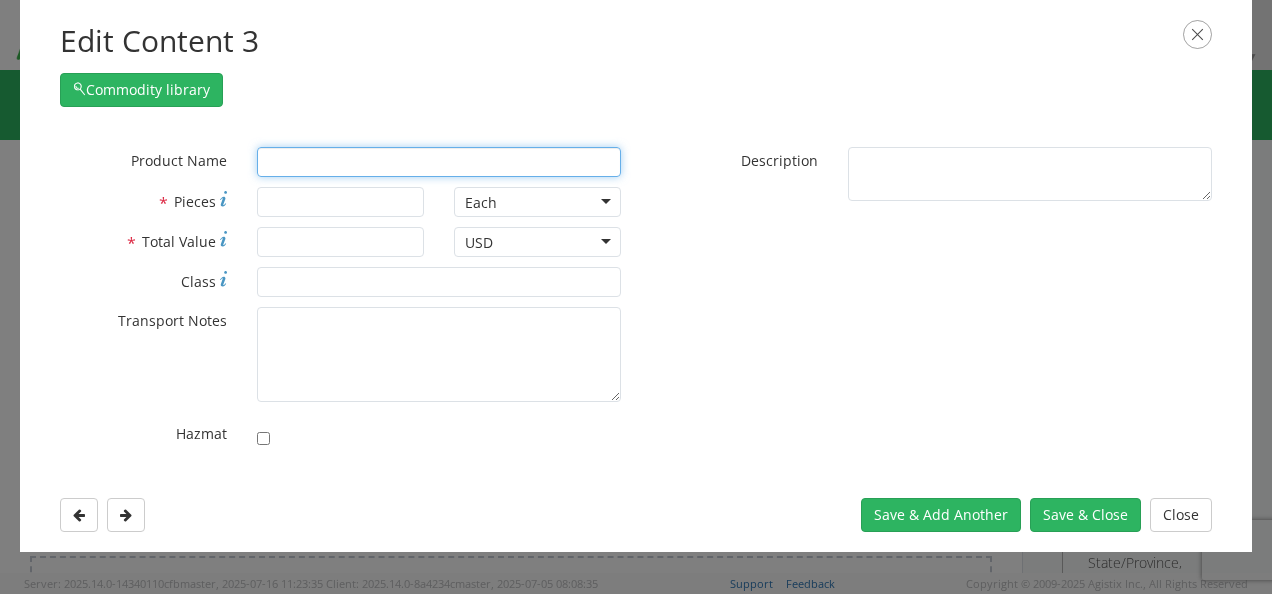 click at bounding box center (439, 162) 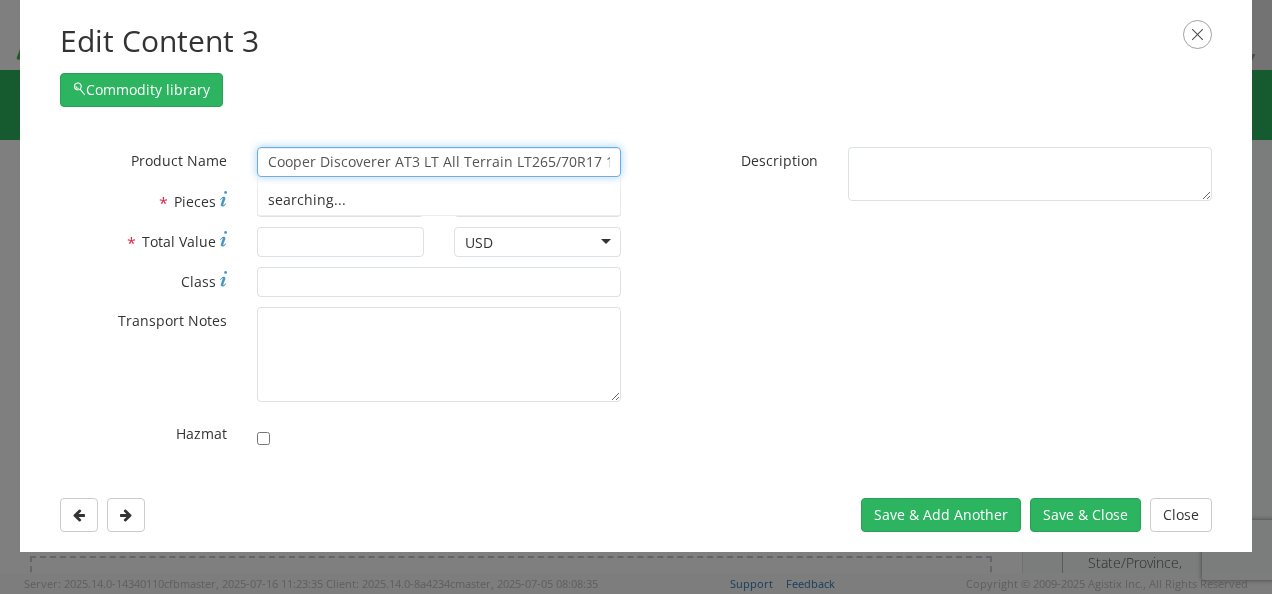 scroll, scrollTop: 0, scrollLeft: 163, axis: horizontal 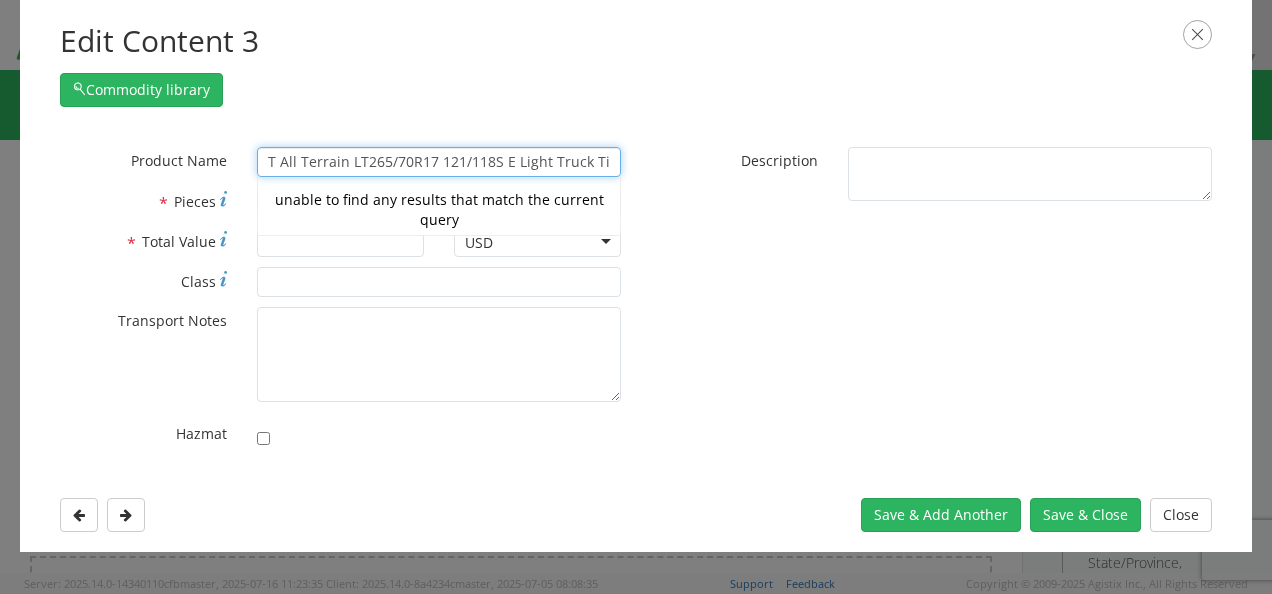 type on "Cooper Discoverer AT3 LT All Terrain LT265/70R17 121/118S E Light Truck Tire" 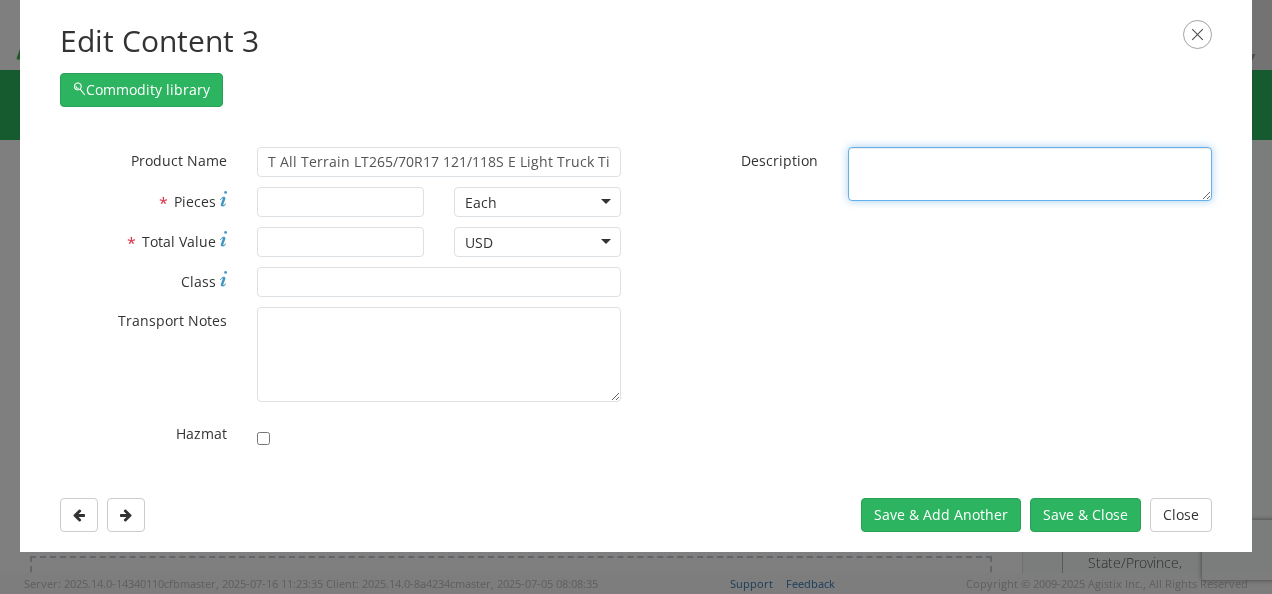 scroll, scrollTop: 0, scrollLeft: 0, axis: both 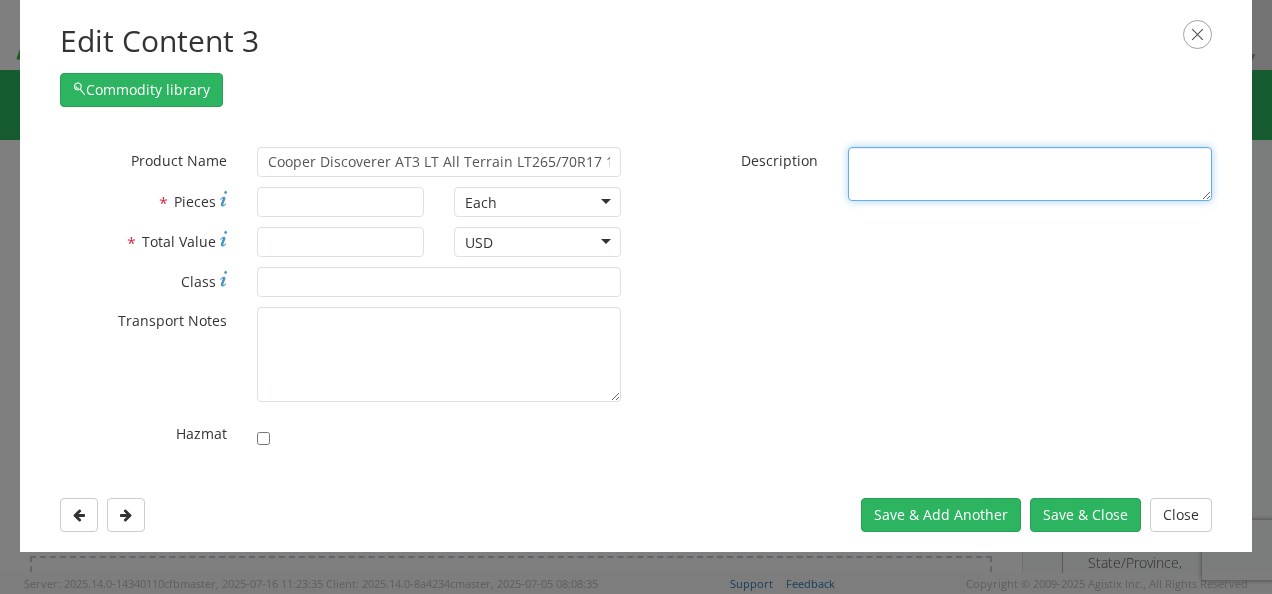 click on "*   Description" at bounding box center (1030, 174) 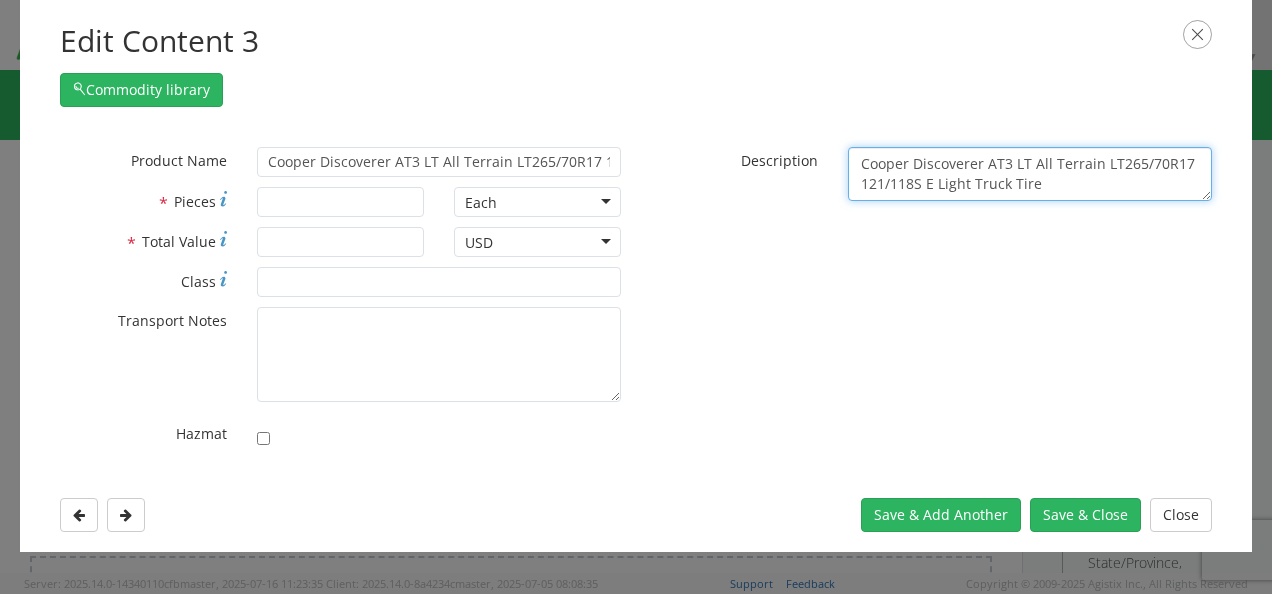type on "Cooper Discoverer AT3 LT All Terrain LT265/70R17 121/118S E Light Truck Tire" 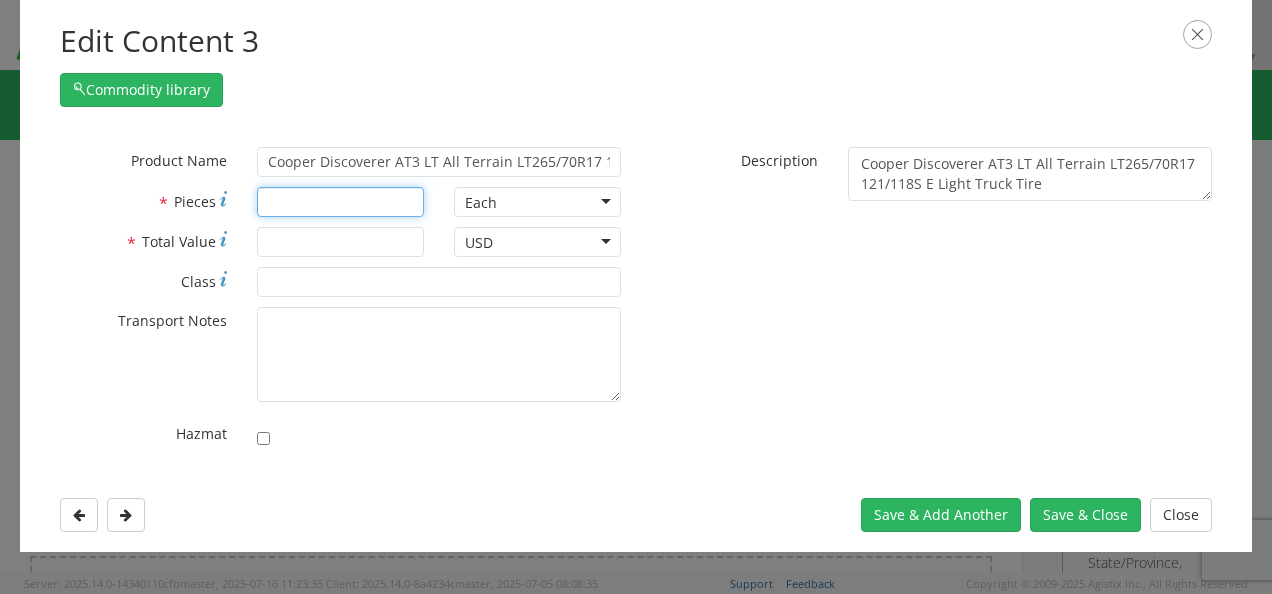 click on "*   Pieces" at bounding box center (340, 202) 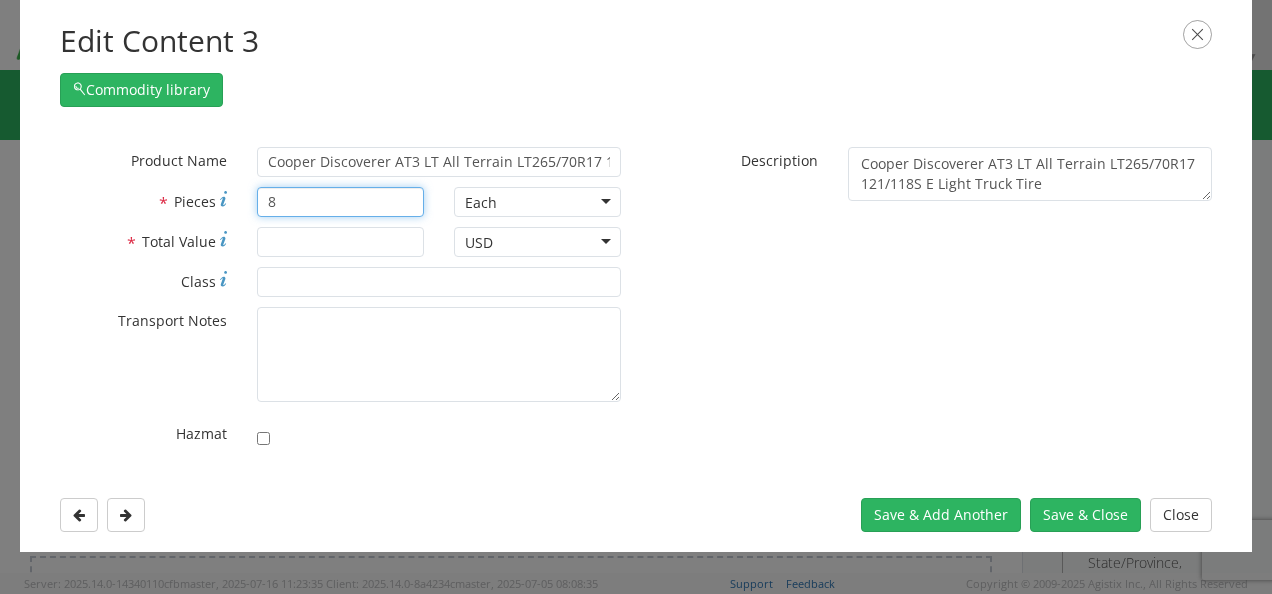 type on "8" 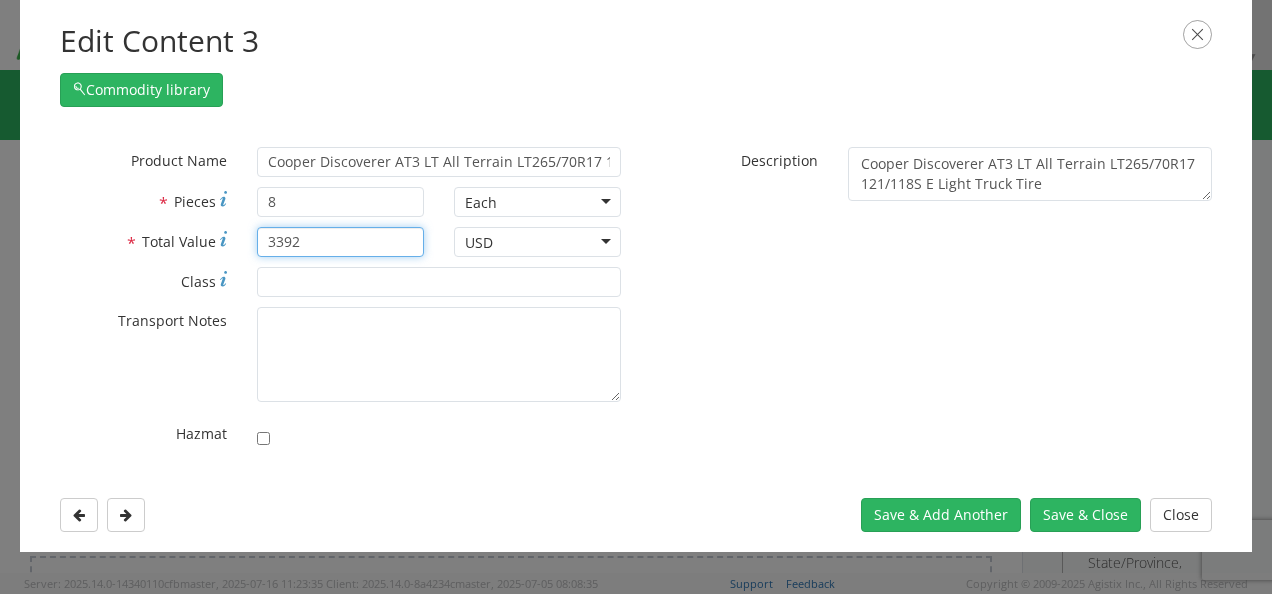 type on "3392" 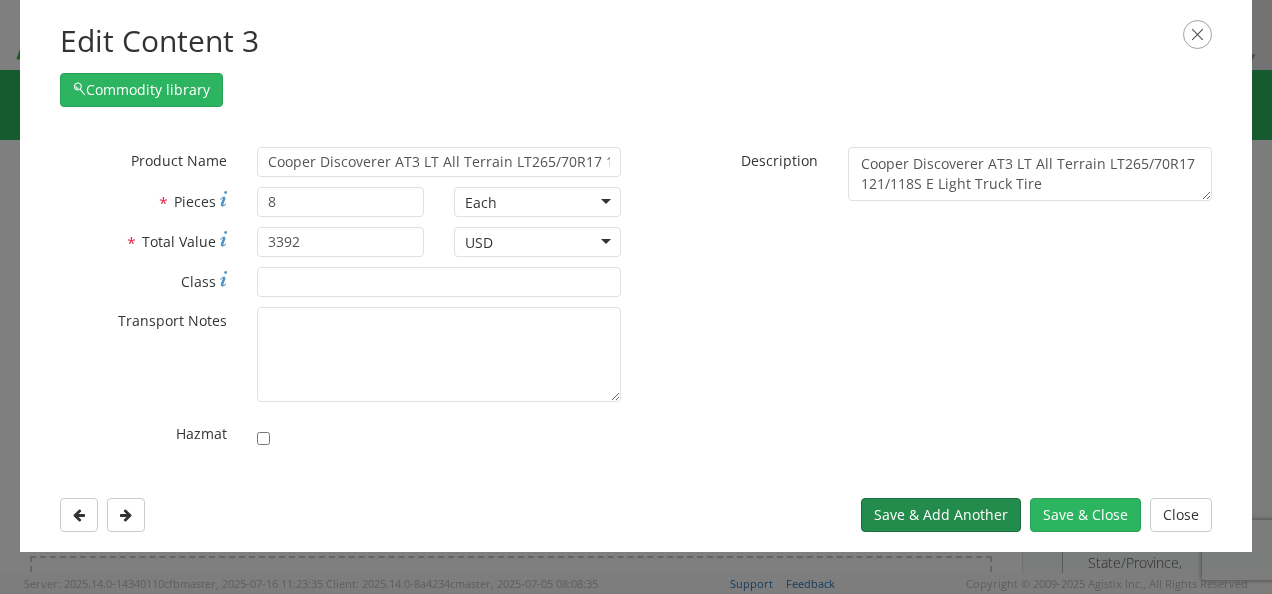 click on "Save & Add Another" at bounding box center (941, 515) 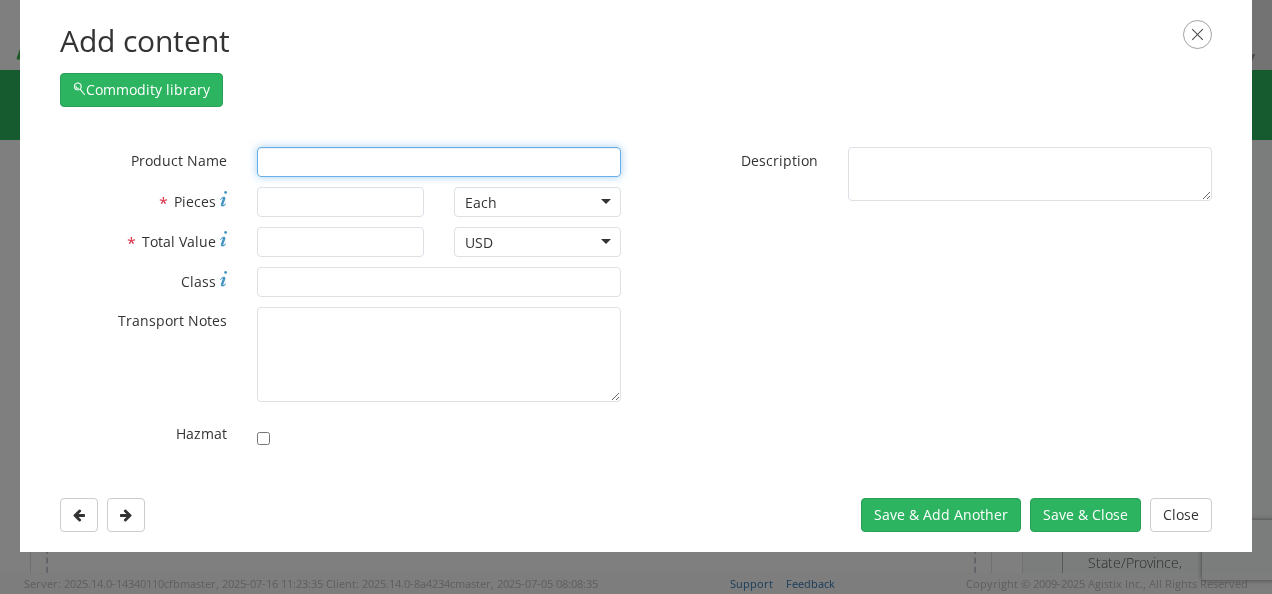 click at bounding box center (439, 162) 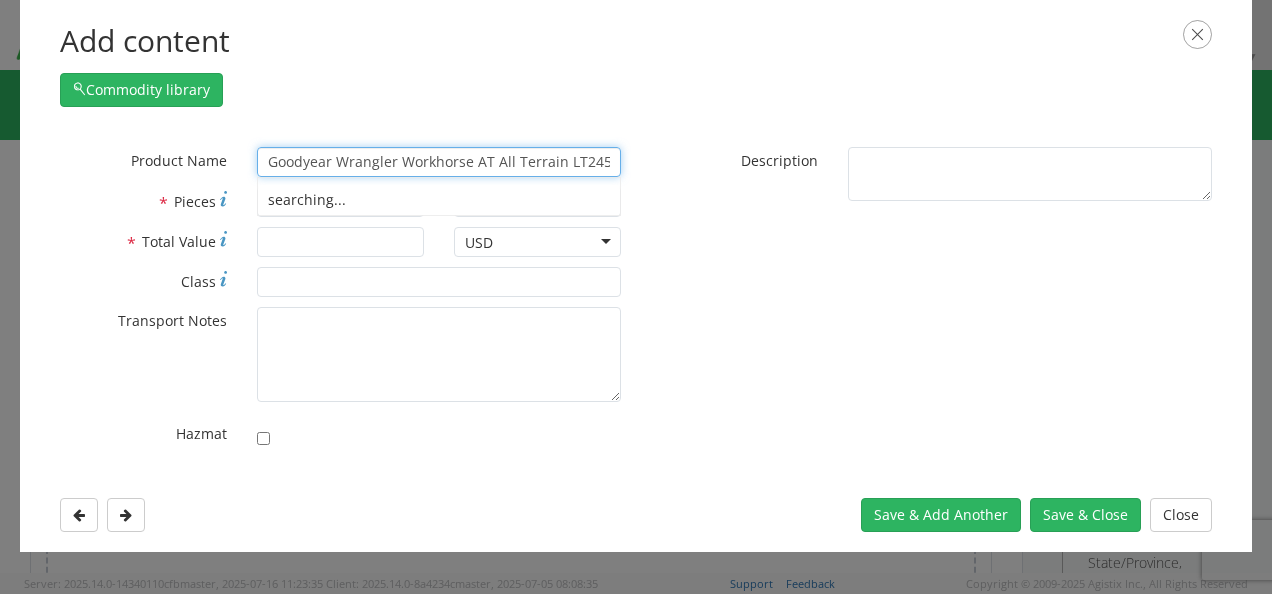 scroll, scrollTop: 0, scrollLeft: 218, axis: horizontal 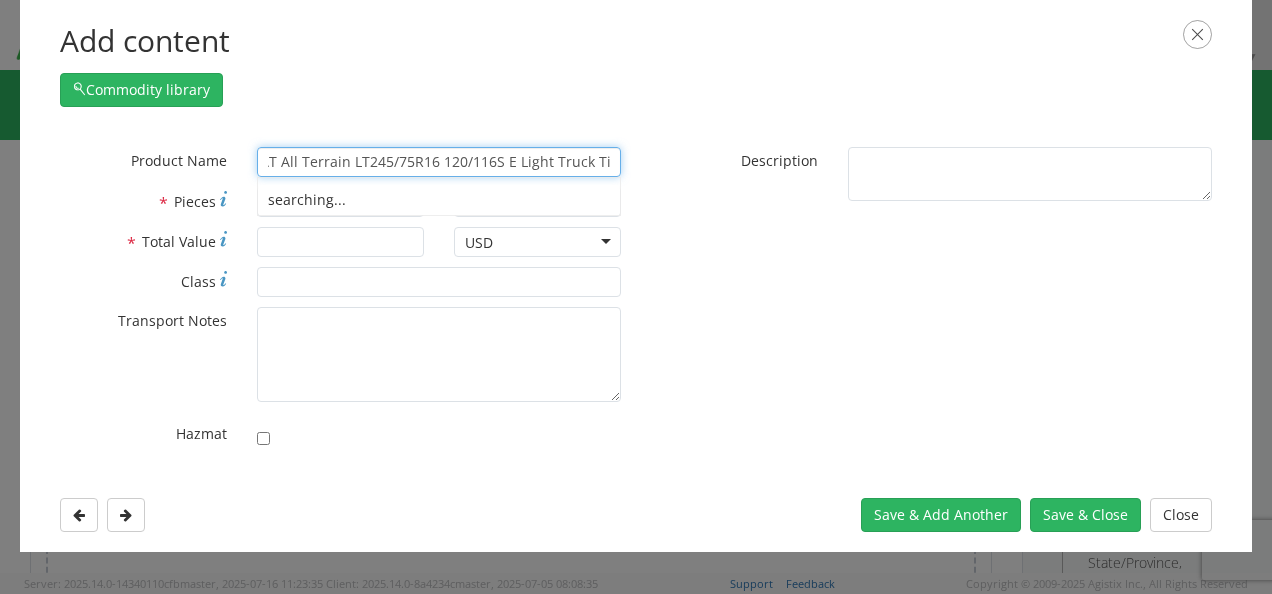 type on "Goodyear Wrangler Workhorse AT All Terrain LT245/75R16 120/116S E Light Truck Tire" 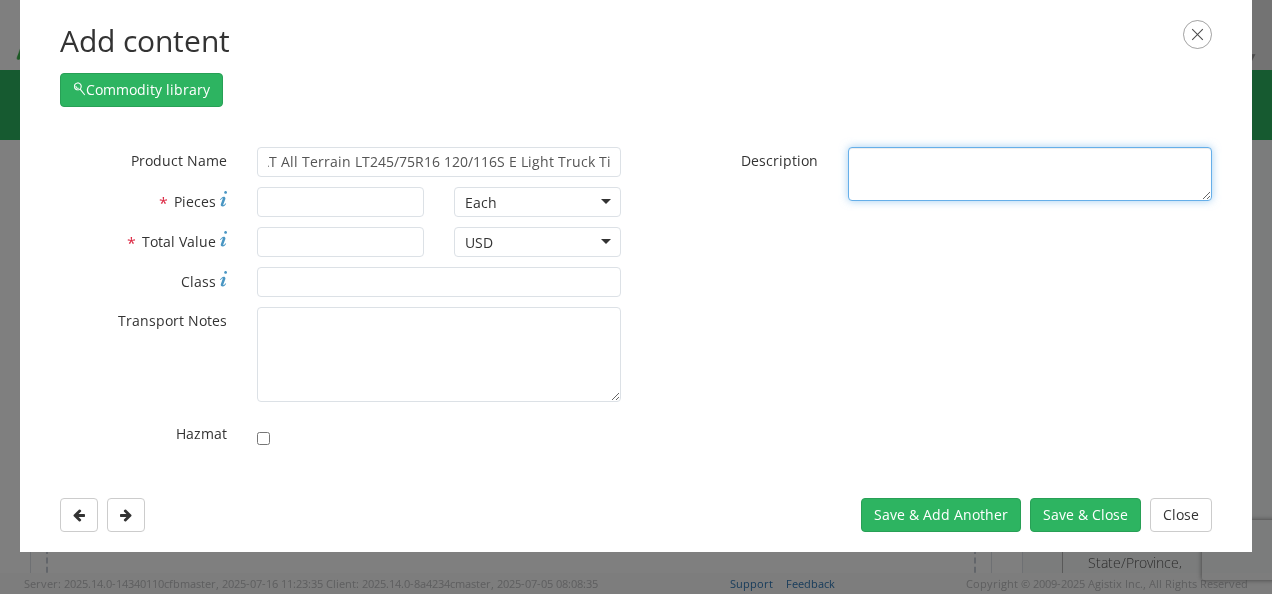 scroll, scrollTop: 0, scrollLeft: 0, axis: both 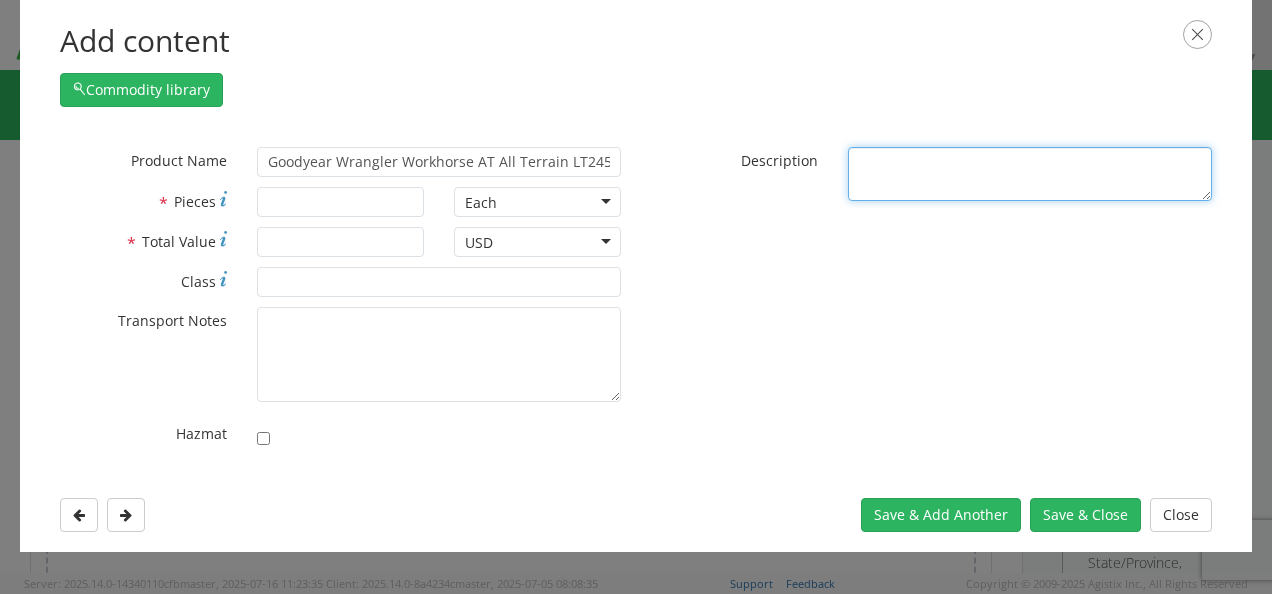 click on "*   Description" at bounding box center (1030, 174) 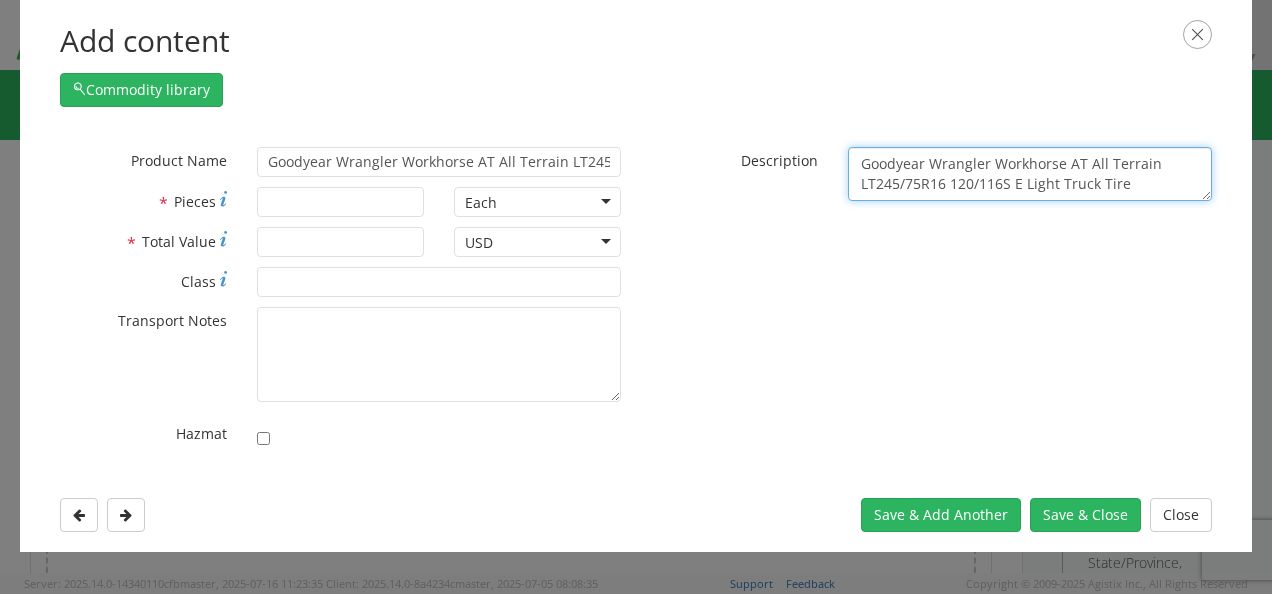 type on "Goodyear Wrangler Workhorse AT All Terrain LT245/75R16 120/116S E Light Truck Tire" 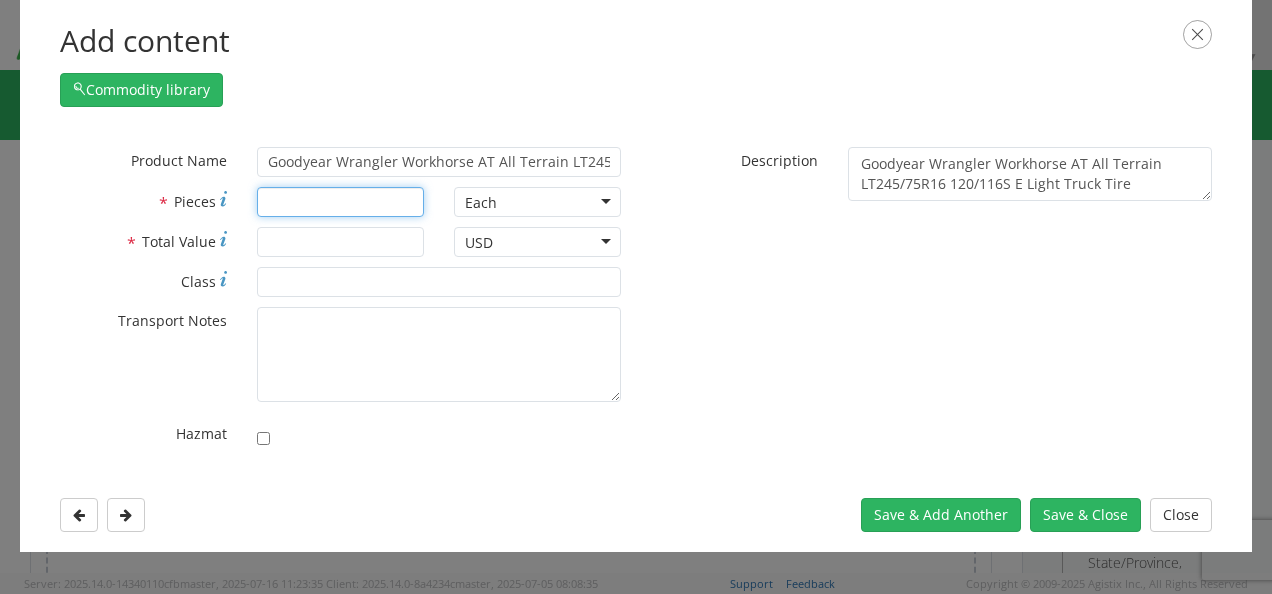 click on "*   Pieces" at bounding box center (340, 202) 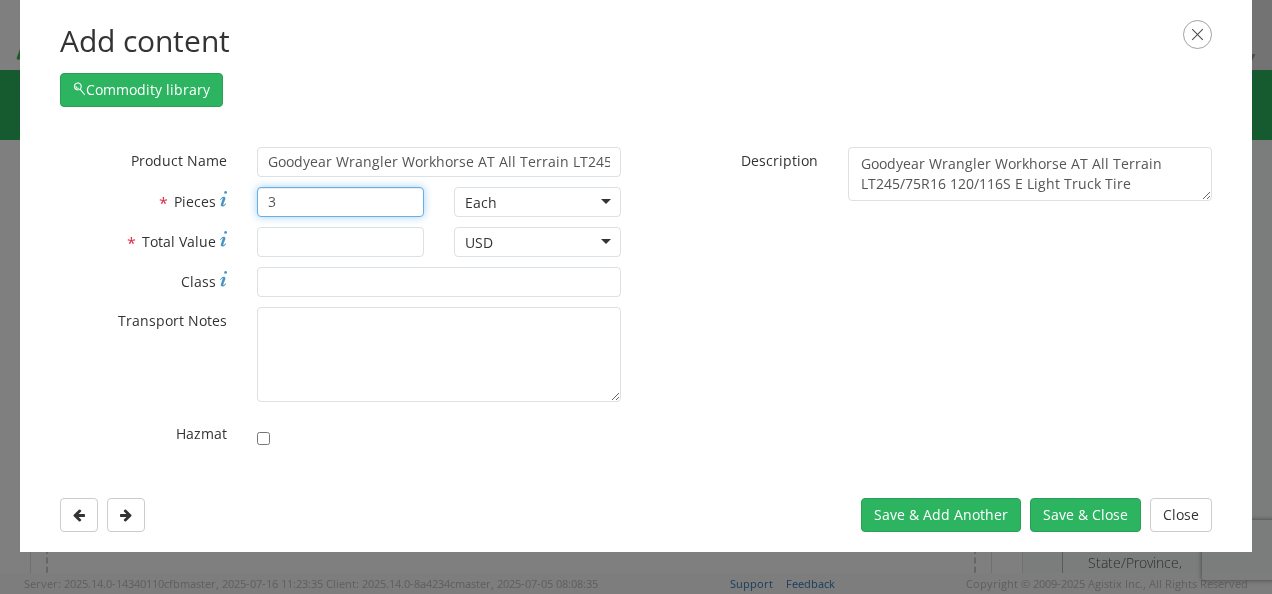 type on "3" 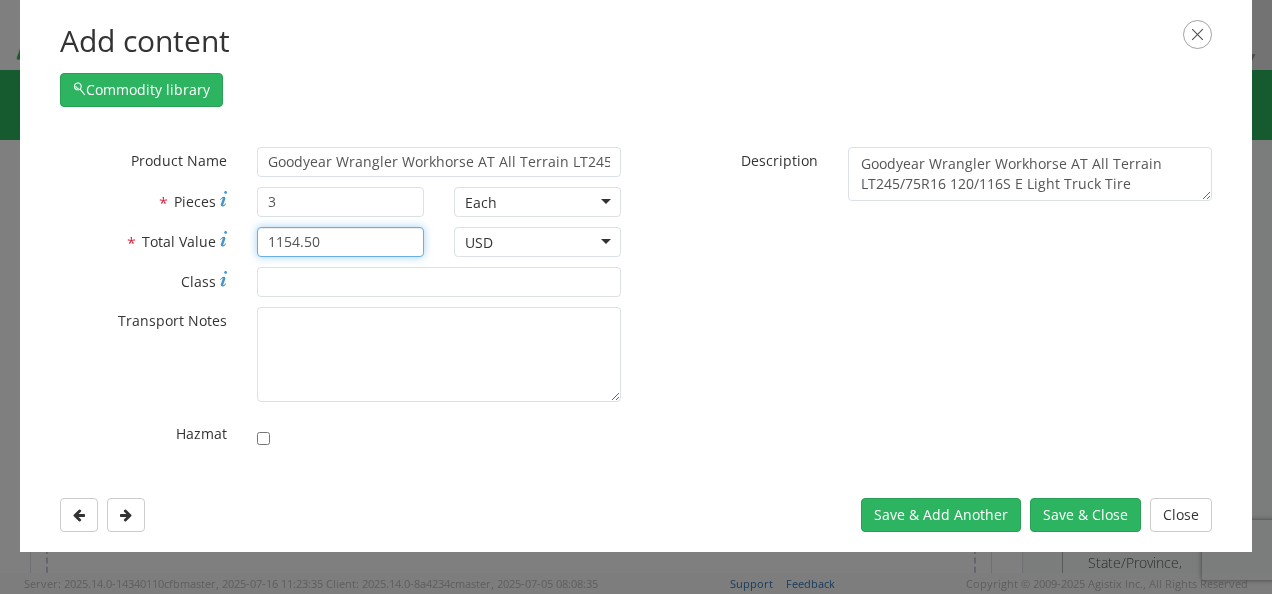 type on "1154.50" 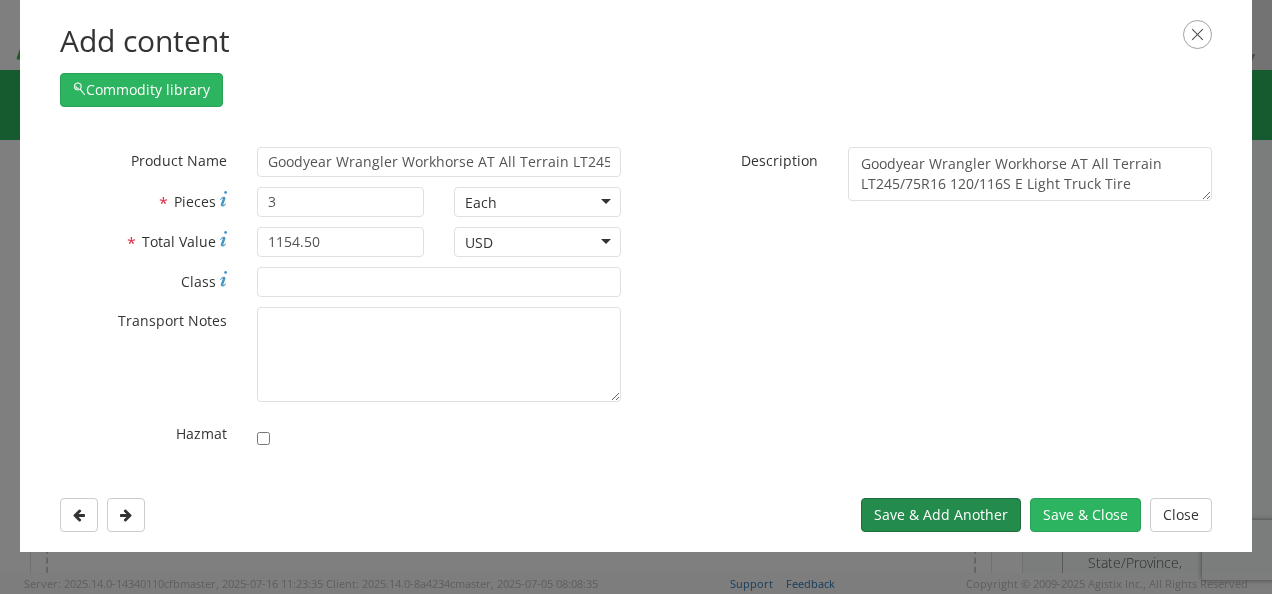 click on "Save & Add Another" at bounding box center (941, 515) 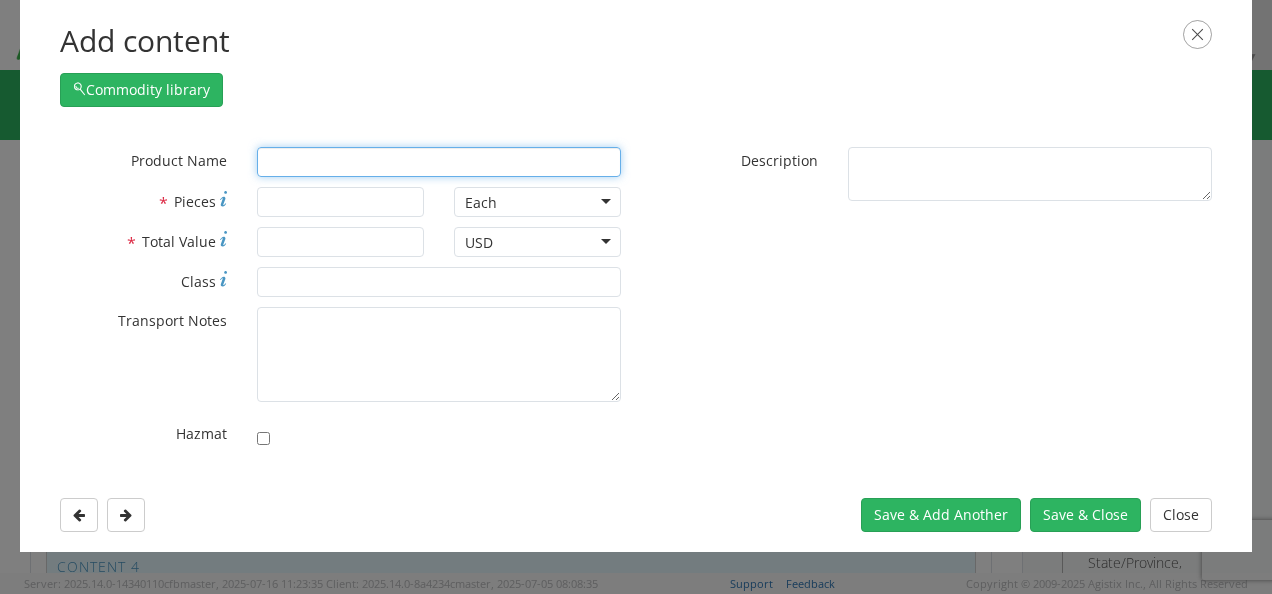 click at bounding box center (439, 162) 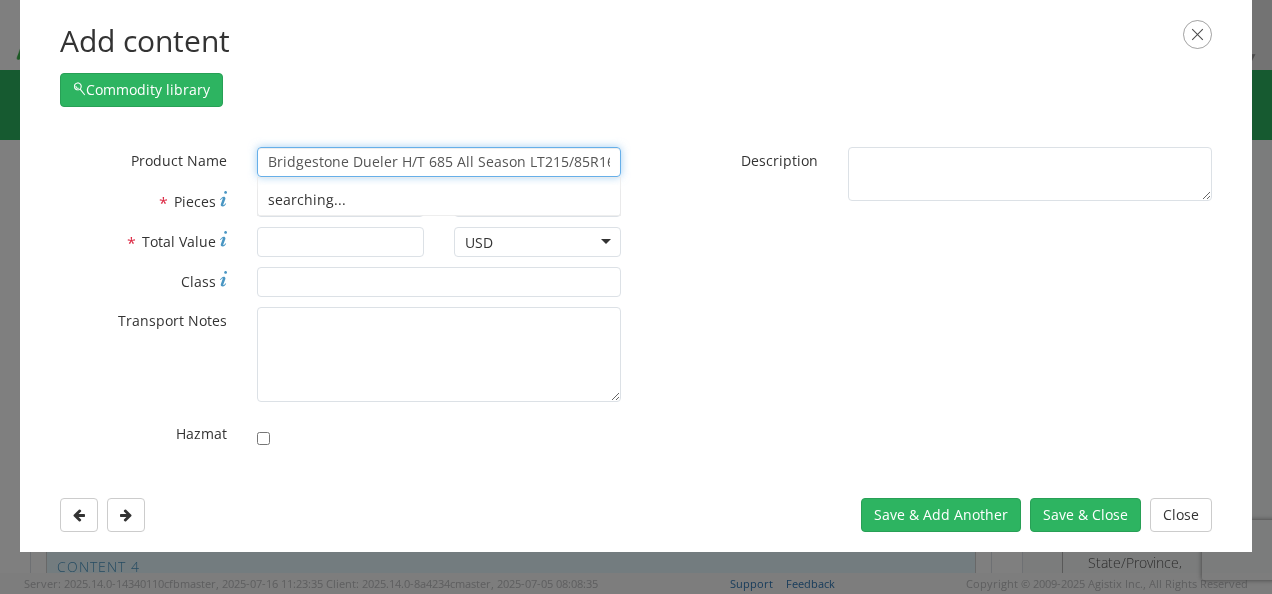 scroll, scrollTop: 0, scrollLeft: 177, axis: horizontal 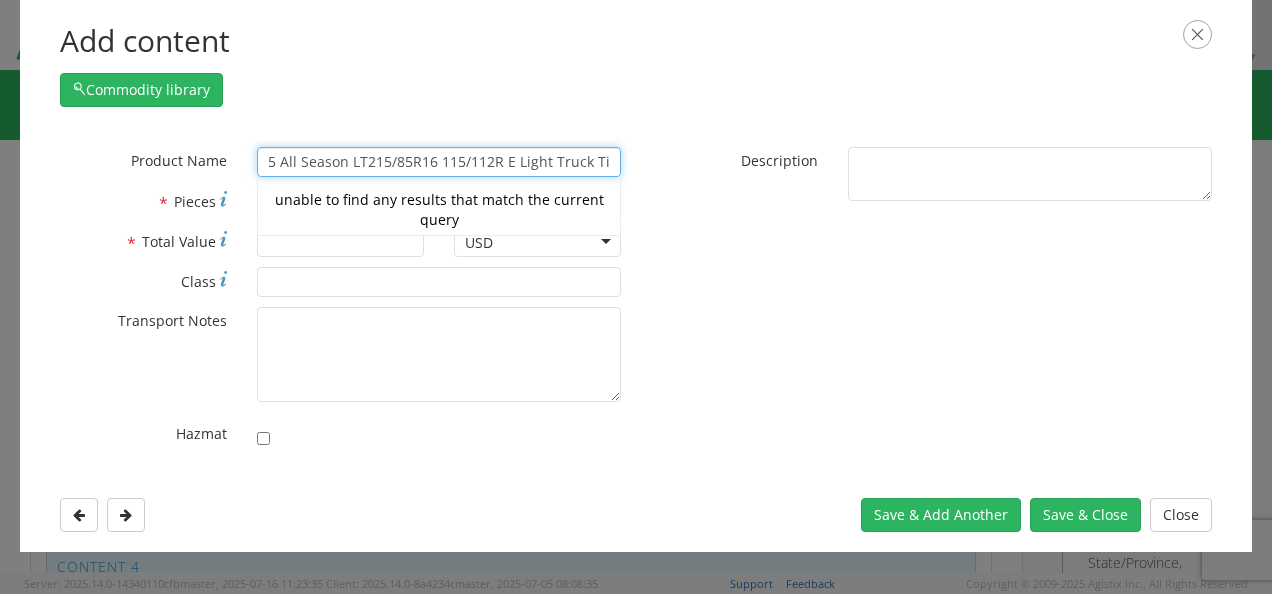 type on "Bridgestone Dueler H/T 685 All Season LT215/85R16 115/112R E Light Truck Tire" 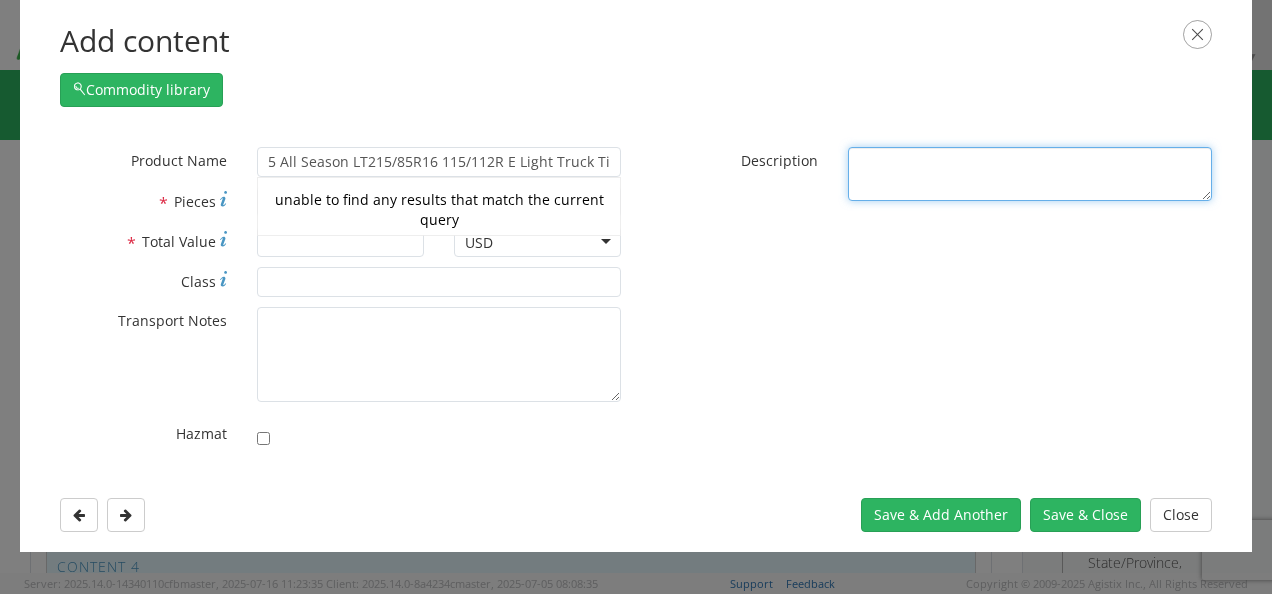 scroll, scrollTop: 0, scrollLeft: 0, axis: both 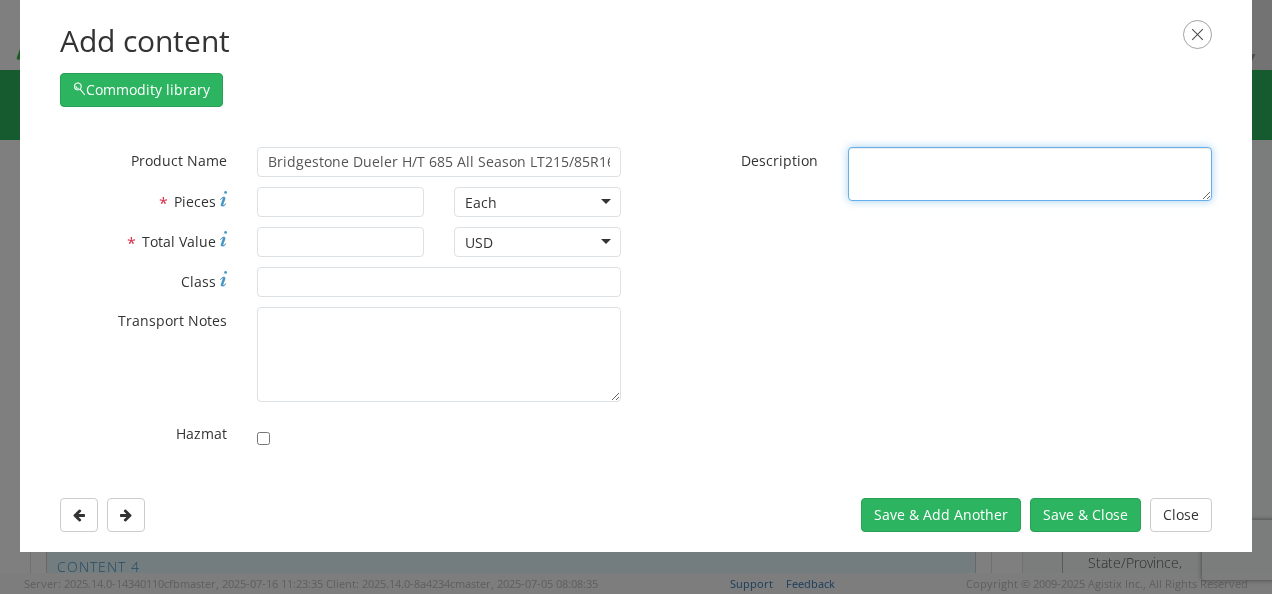 click on "*   Description" at bounding box center (1030, 174) 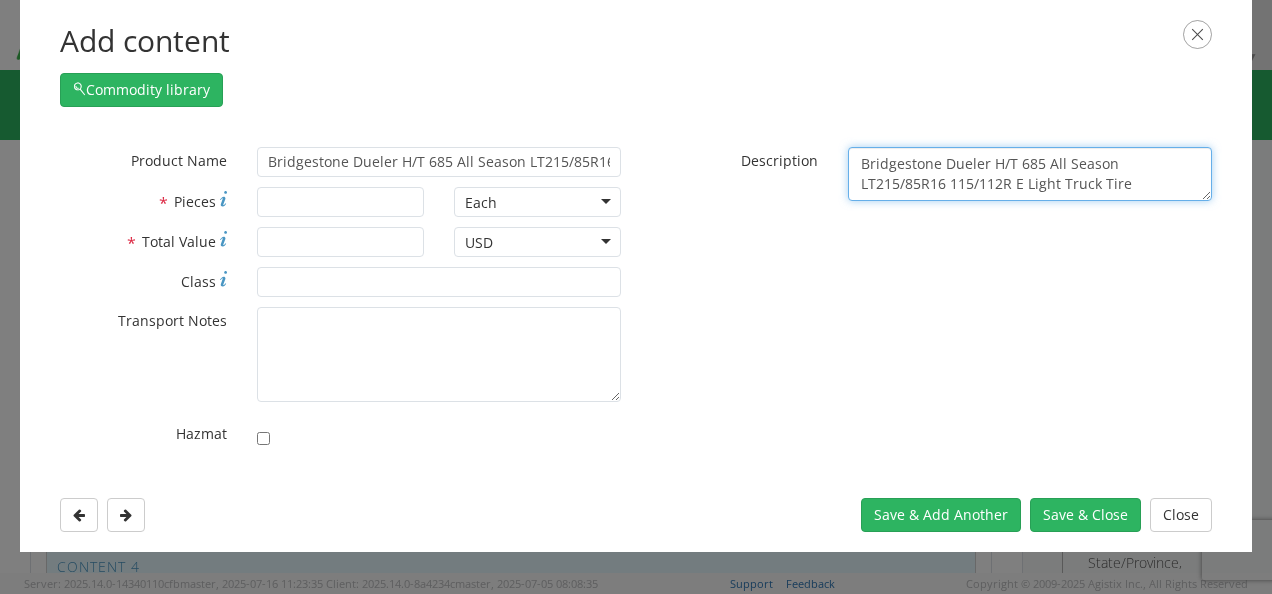 type on "Bridgestone Dueler H/T 685 All Season LT215/85R16 115/112R E Light Truck Tire" 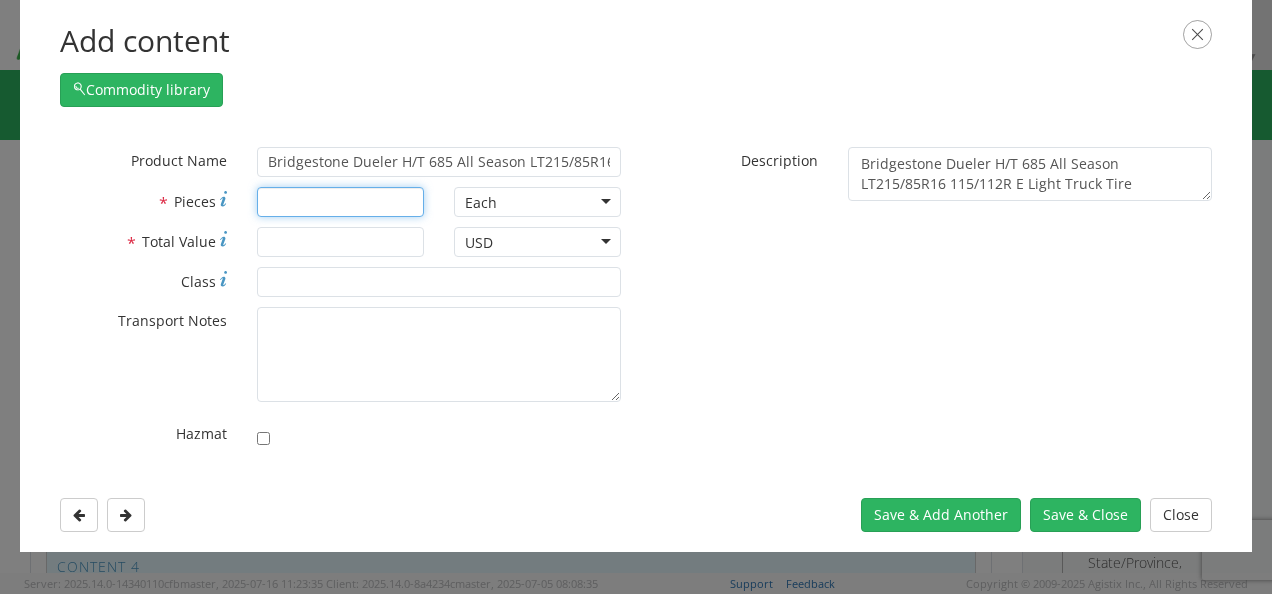 click on "*   Pieces" at bounding box center [340, 202] 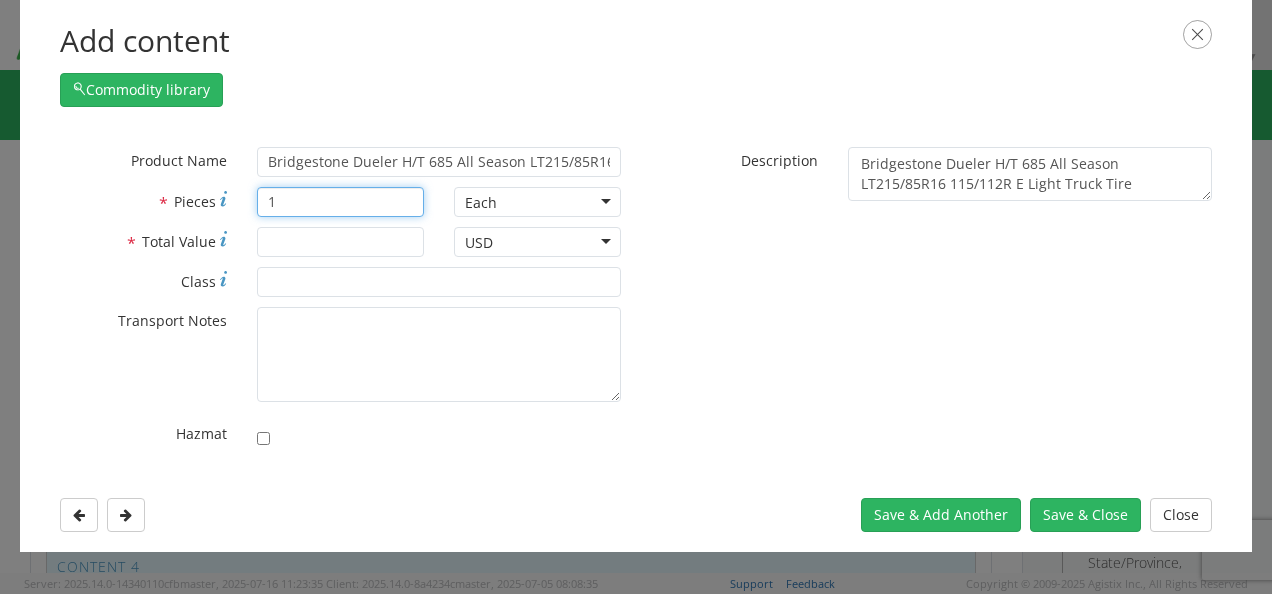 type on "1" 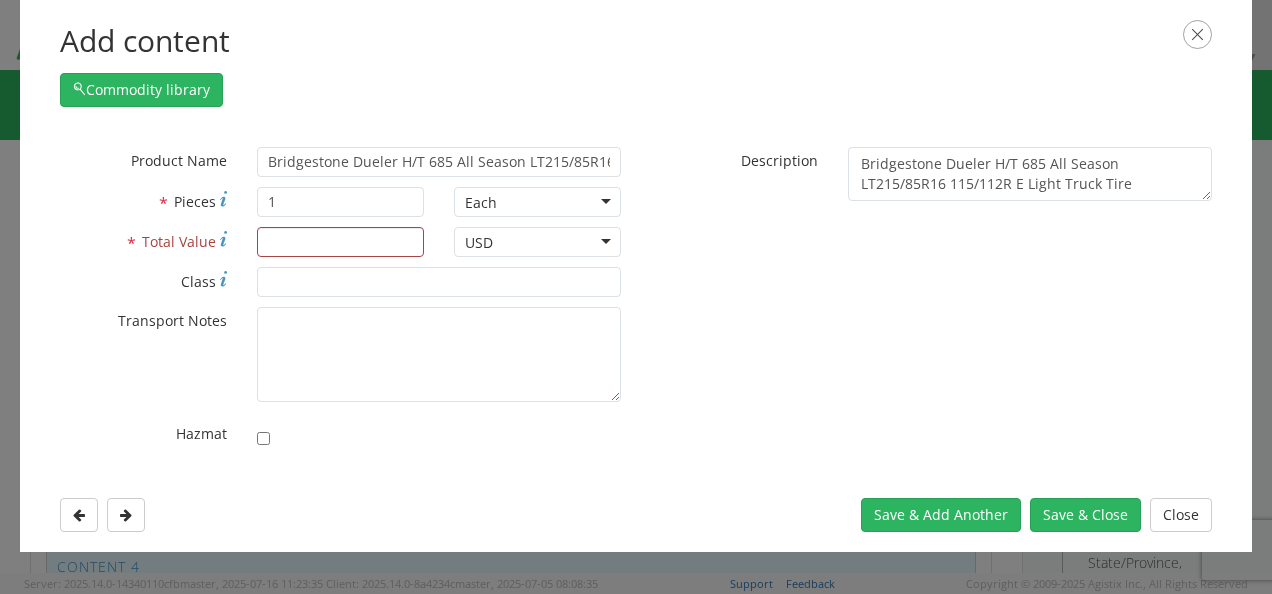 drag, startPoint x: 345, startPoint y: 264, endPoint x: 331, endPoint y: 240, distance: 27.784887 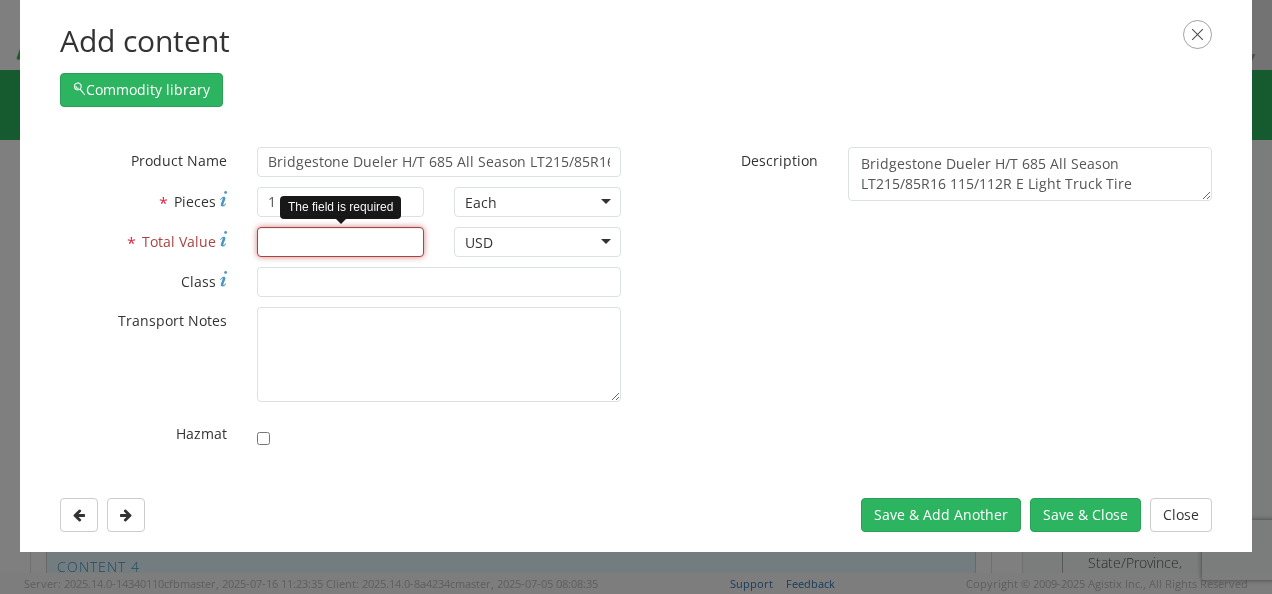 click on "*   Total Value" at bounding box center [340, 242] 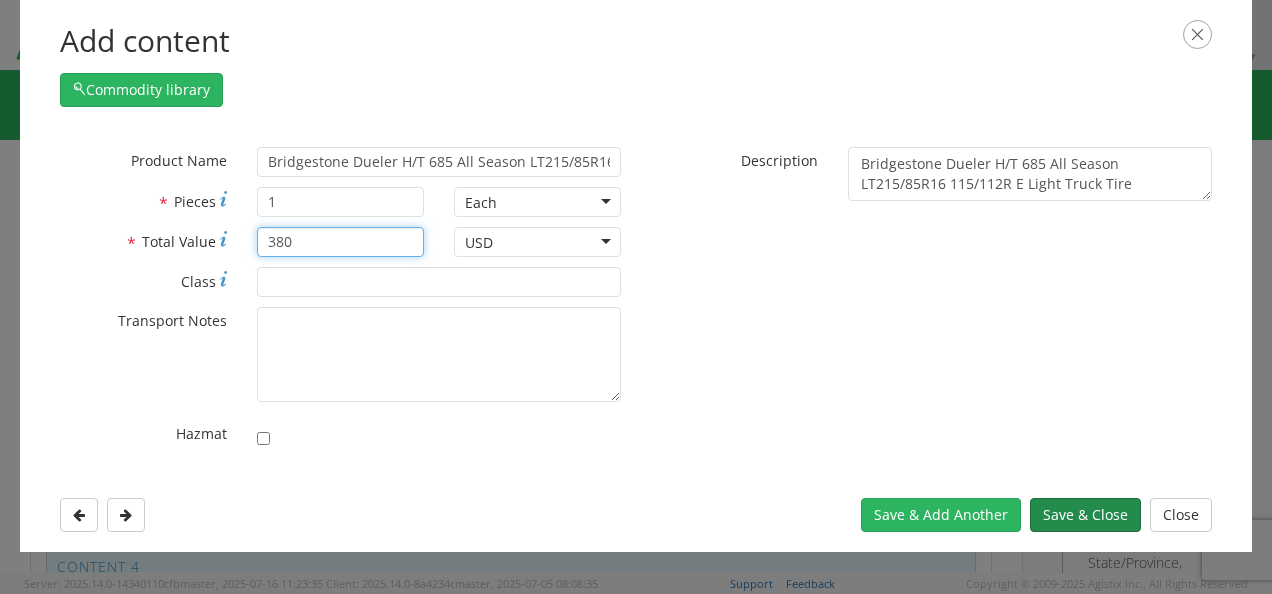 type on "380" 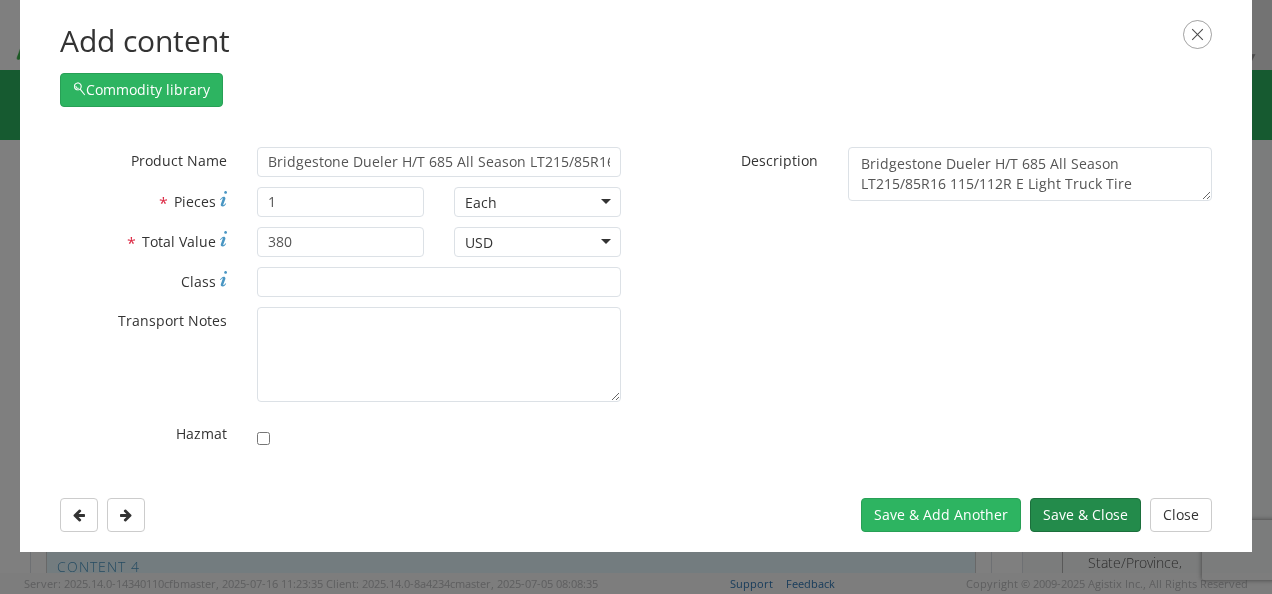 click on "Save & Close" at bounding box center [1085, 515] 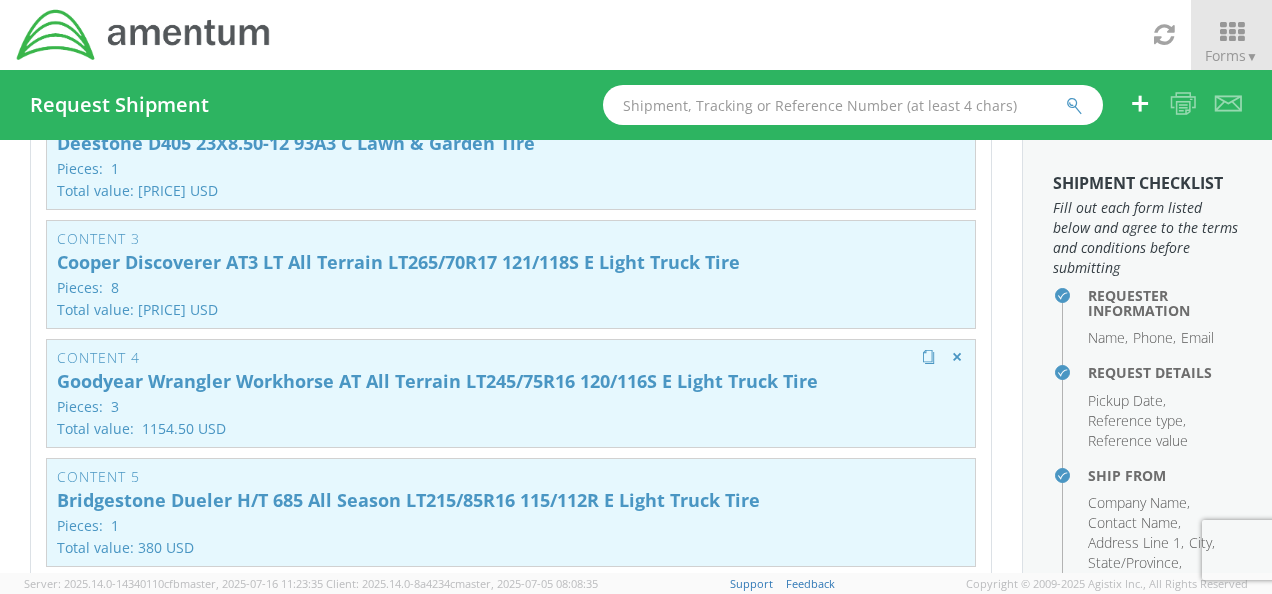 scroll, scrollTop: 480, scrollLeft: 0, axis: vertical 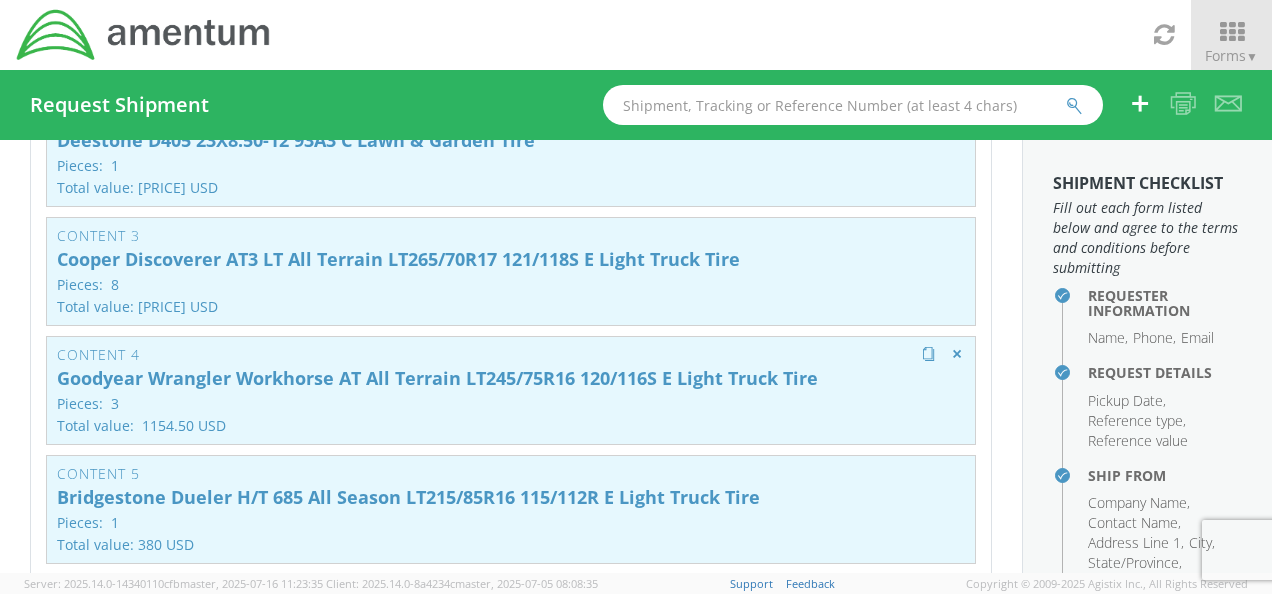 click on "Pieces:  3" at bounding box center (511, 403) 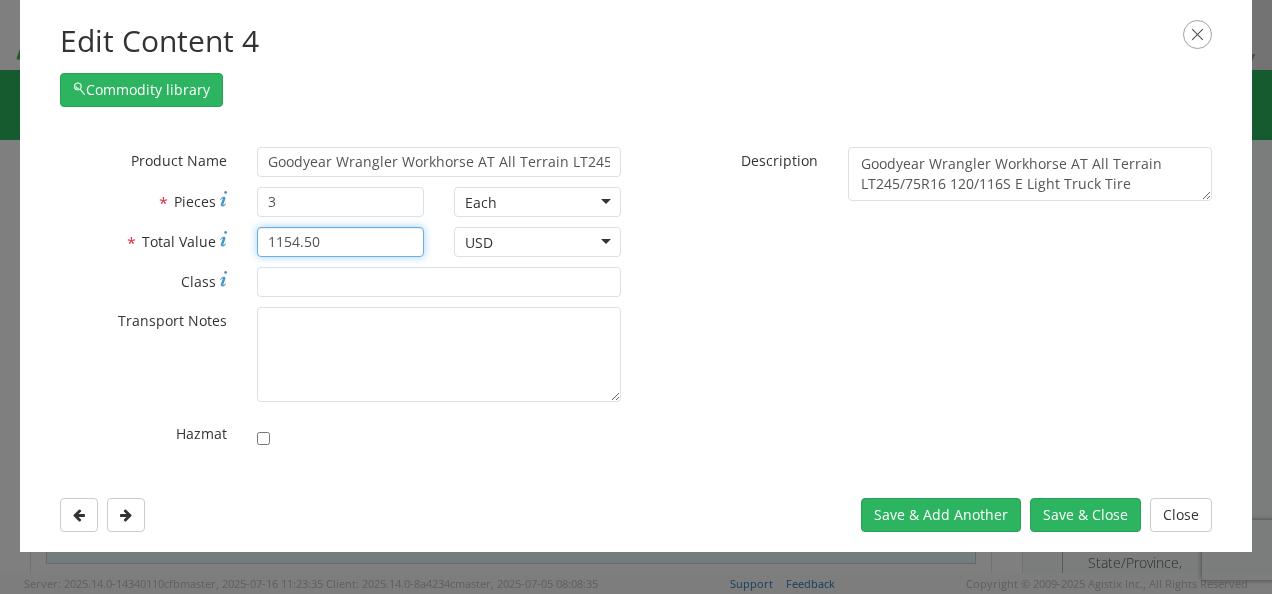 click on "1154.50" at bounding box center (340, 242) 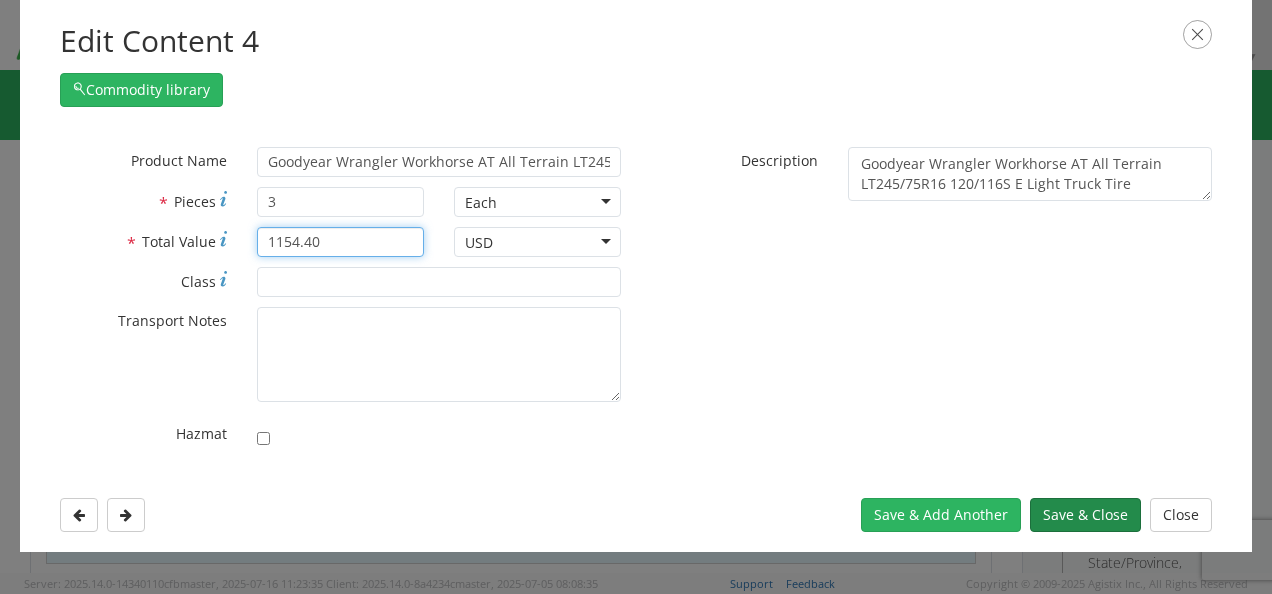 type on "1154.40" 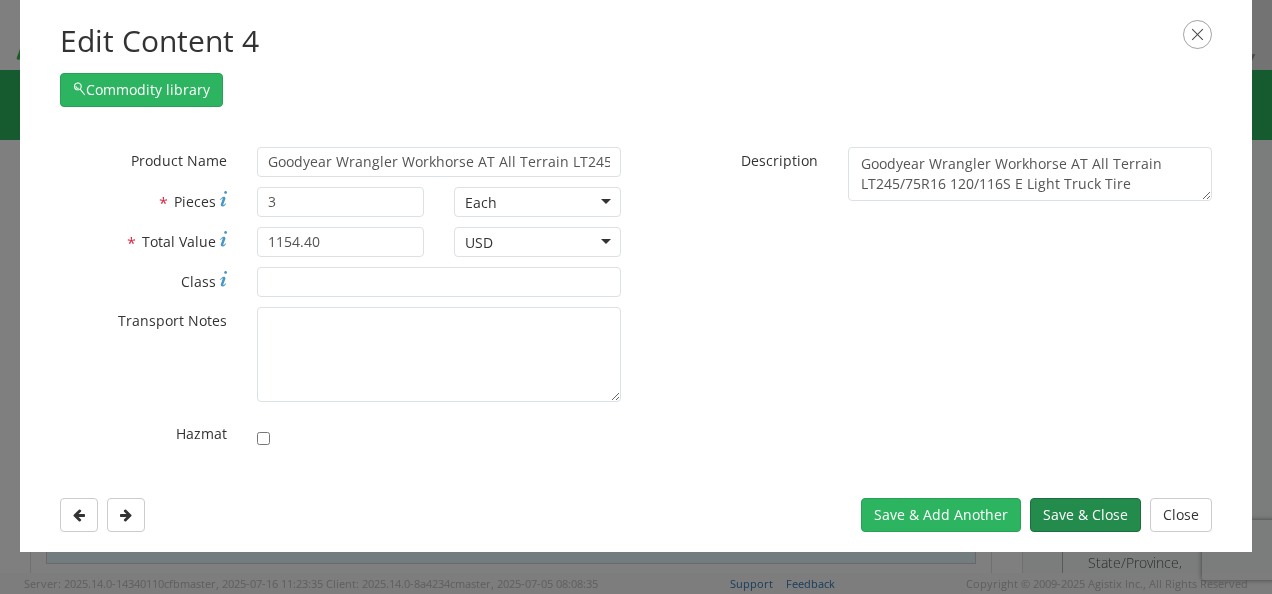 click on "Save & Close" at bounding box center (1085, 515) 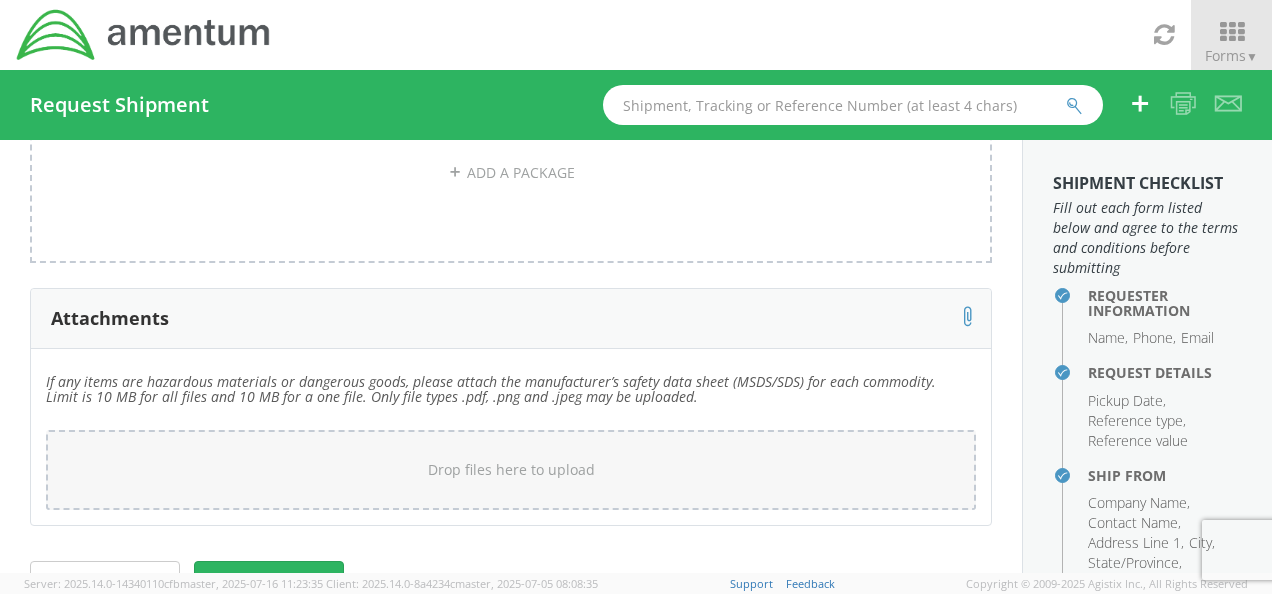 scroll, scrollTop: 1150, scrollLeft: 0, axis: vertical 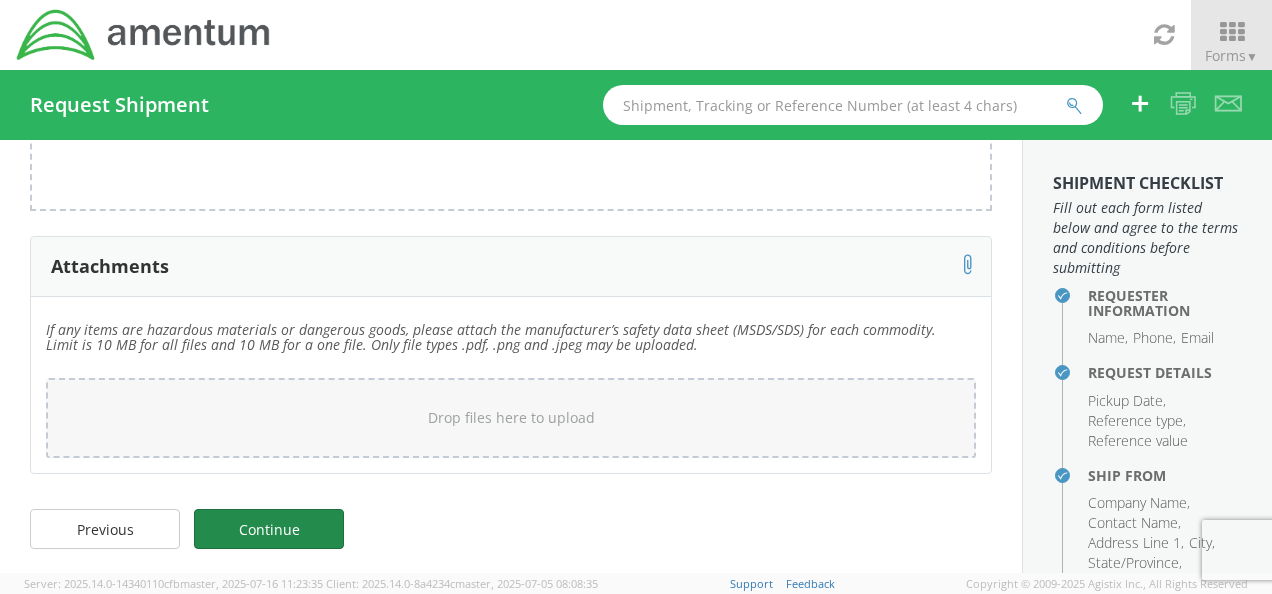 click on "Continue" at bounding box center [269, 529] 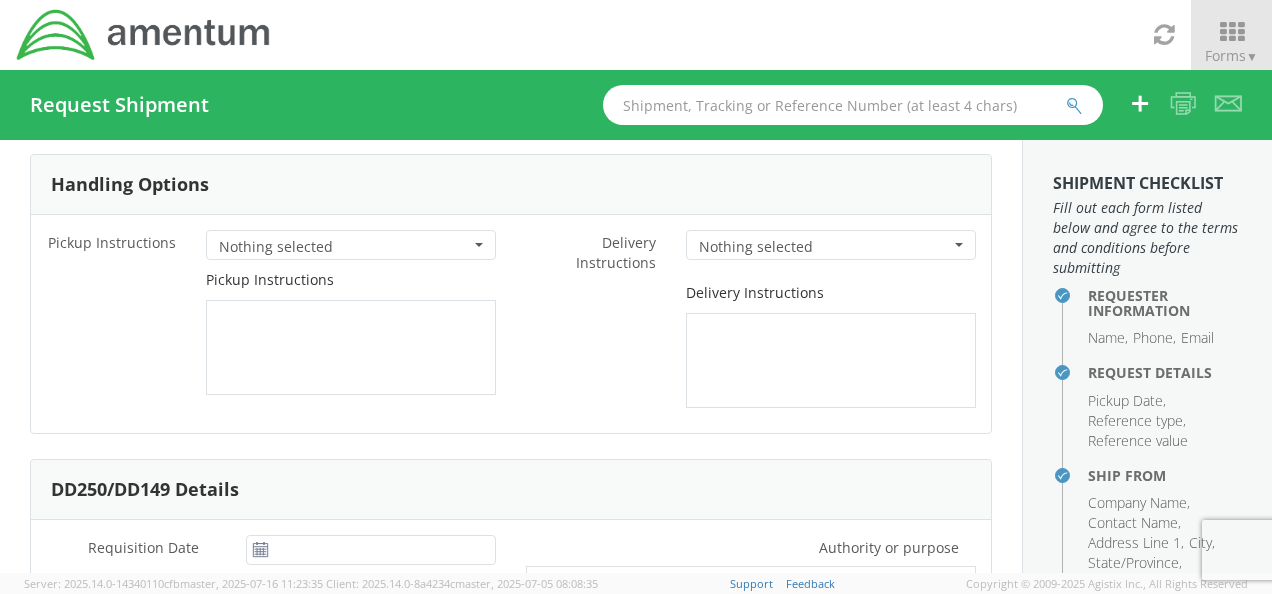 scroll, scrollTop: 0, scrollLeft: 0, axis: both 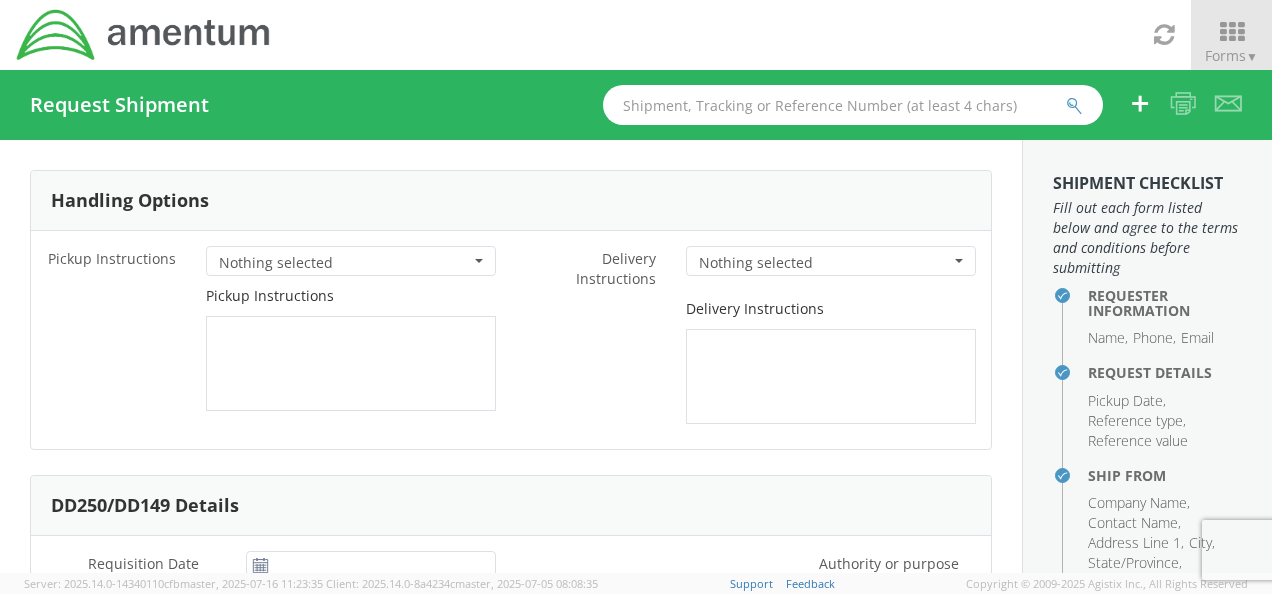 click on "Nothing selected" at bounding box center [351, 261] 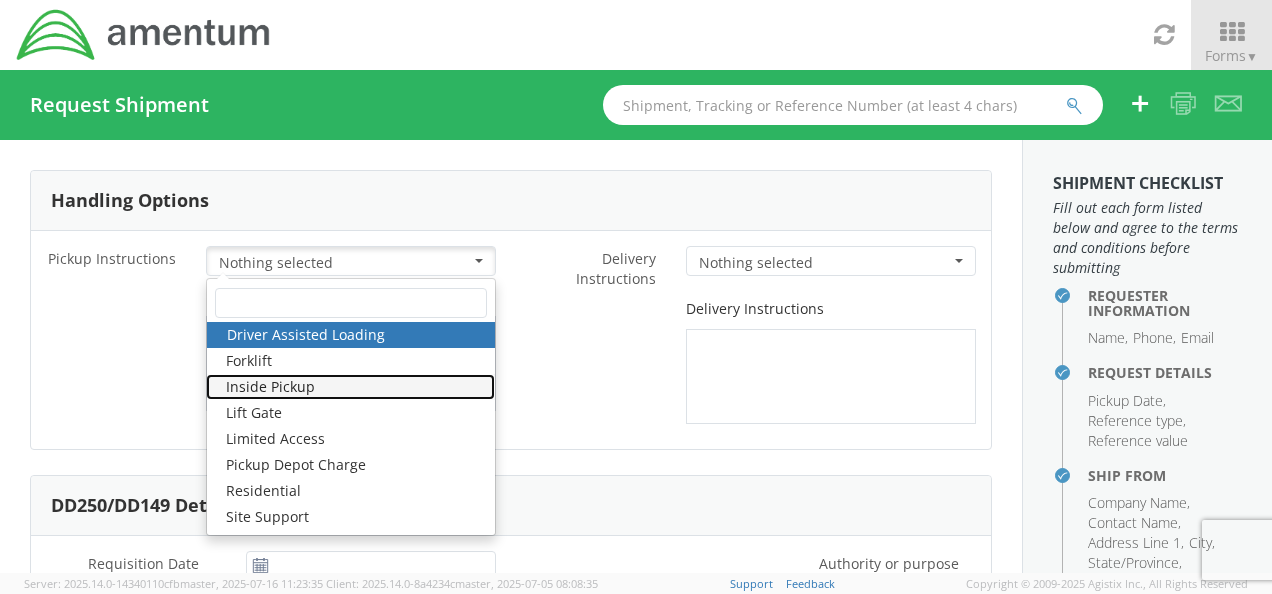 click on "Inside Pickup" at bounding box center (350, 387) 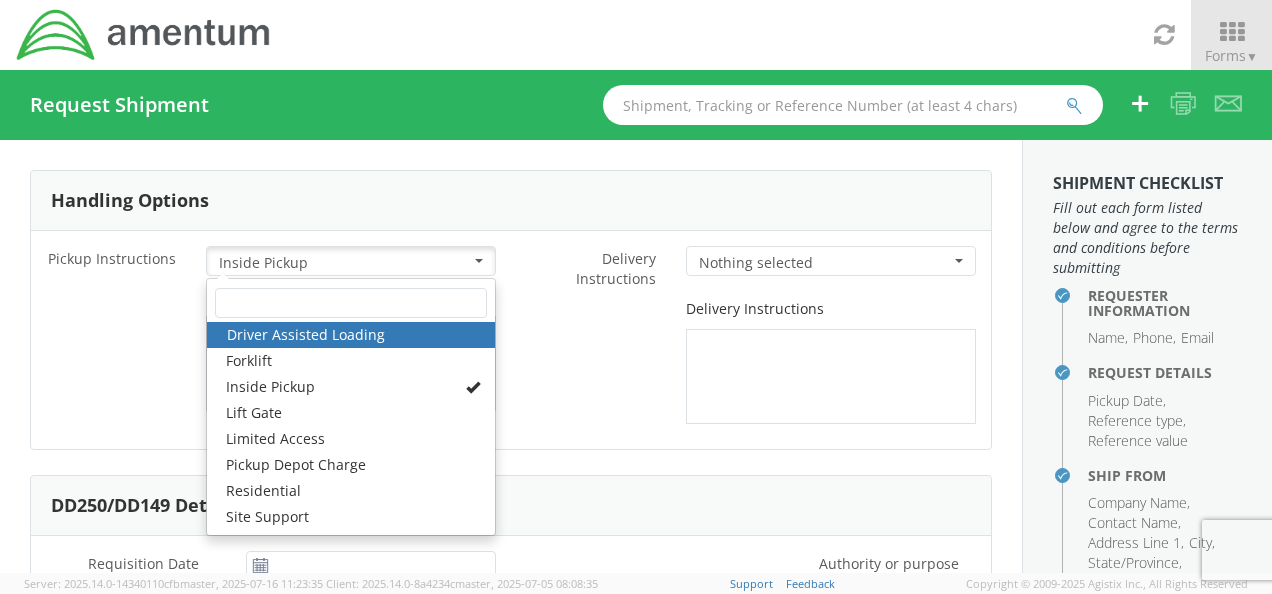 click on "Delivery Instructions" at bounding box center [751, 361] 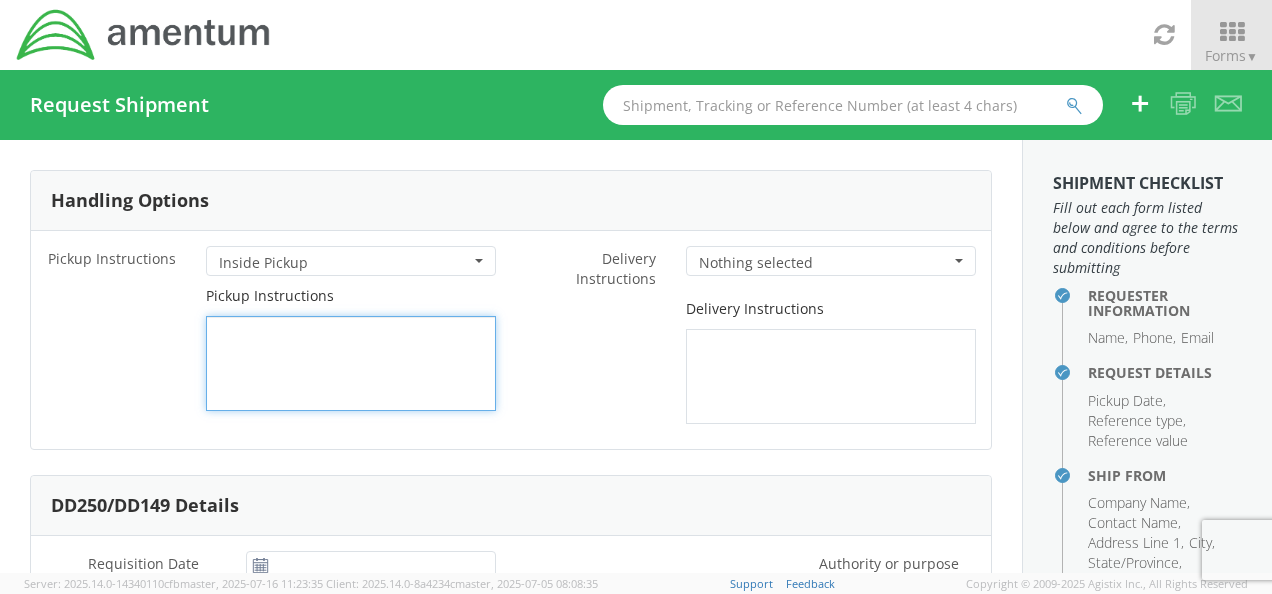 click at bounding box center (351, 363) 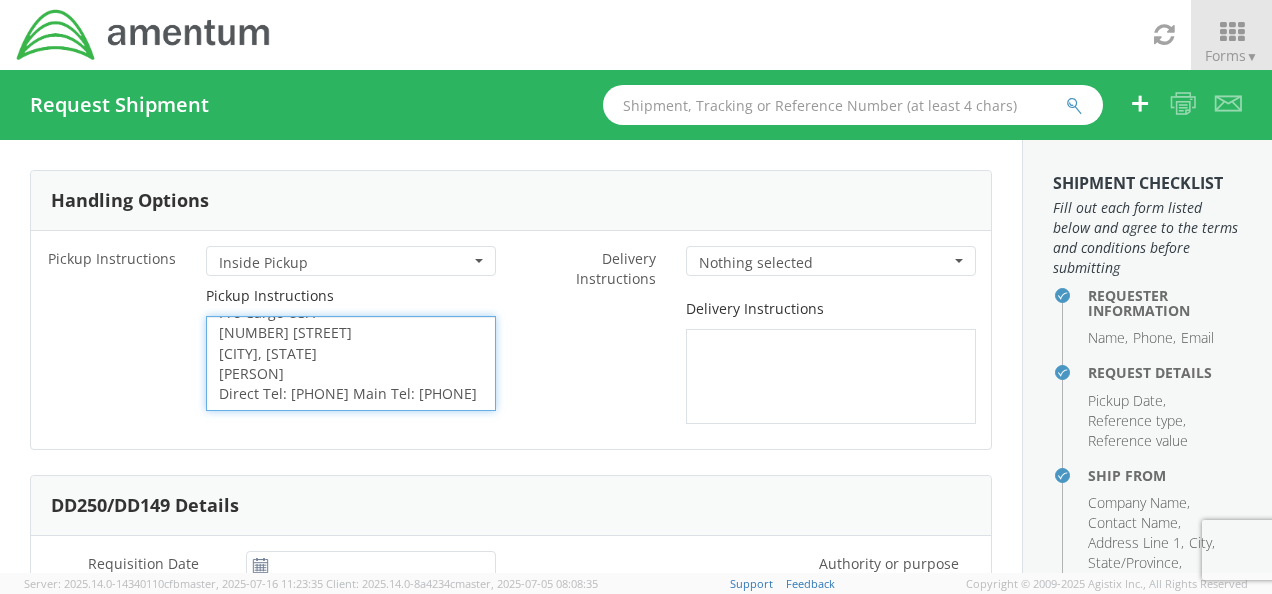 scroll, scrollTop: 40, scrollLeft: 0, axis: vertical 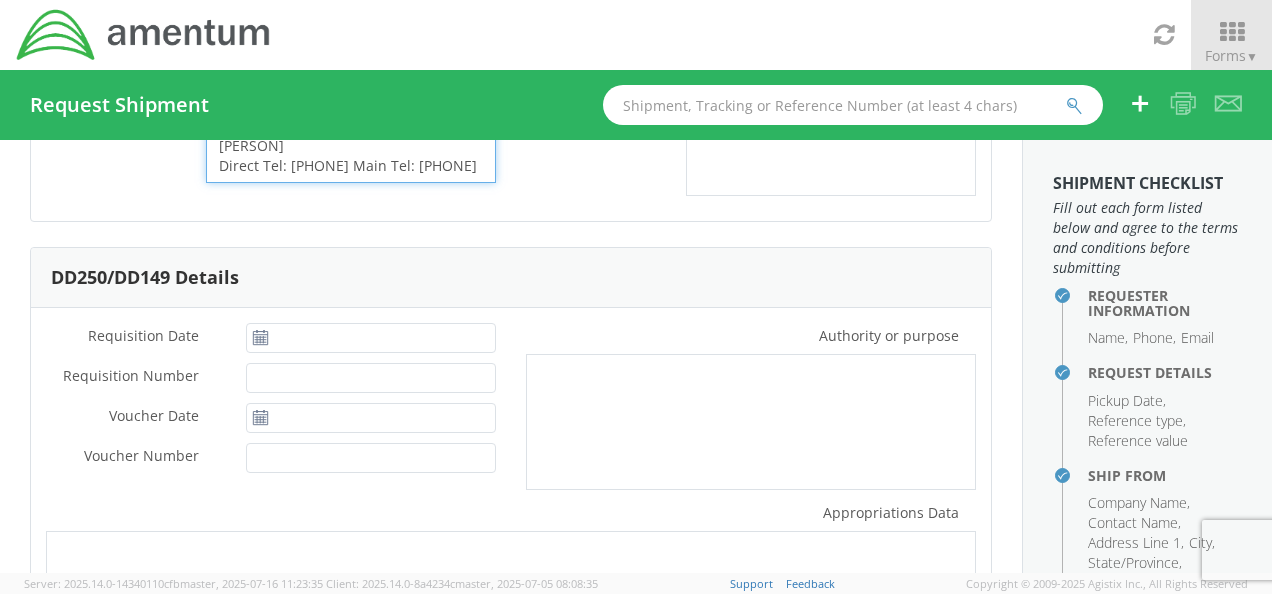 type on "Pro Cargo USA
[NUMBER] [STREET]
[CITY], [STATE]
[PERSON]
Direct Tel: [PHONE] Main Tel: [PHONE]" 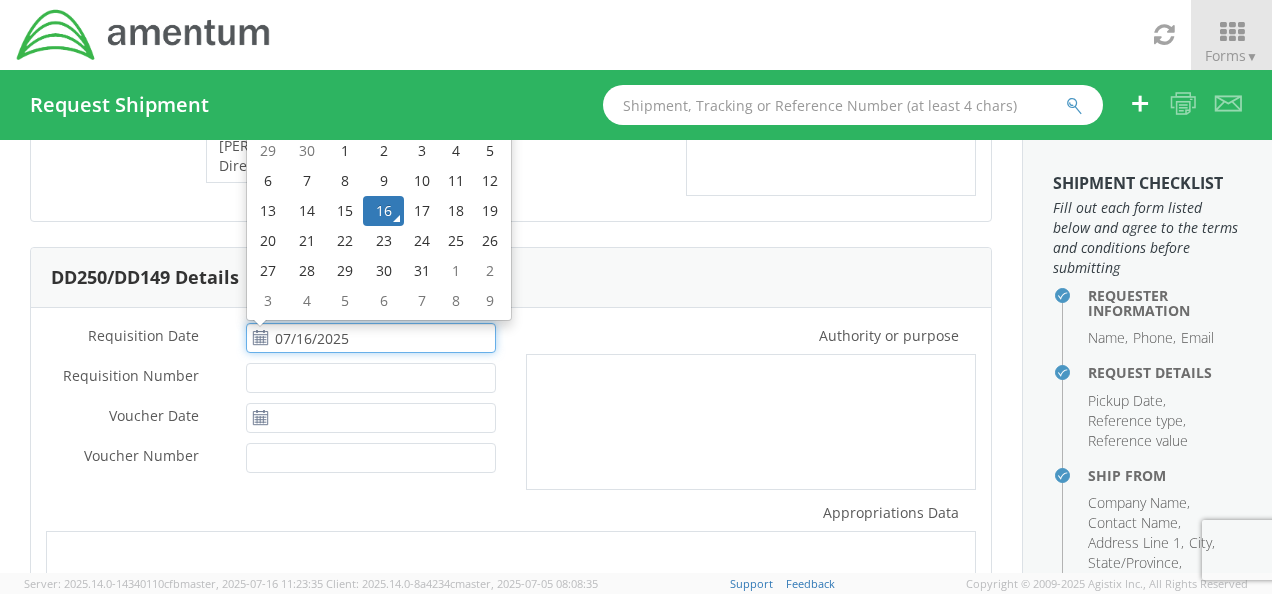 click on "07/16/2025" at bounding box center (371, 338) 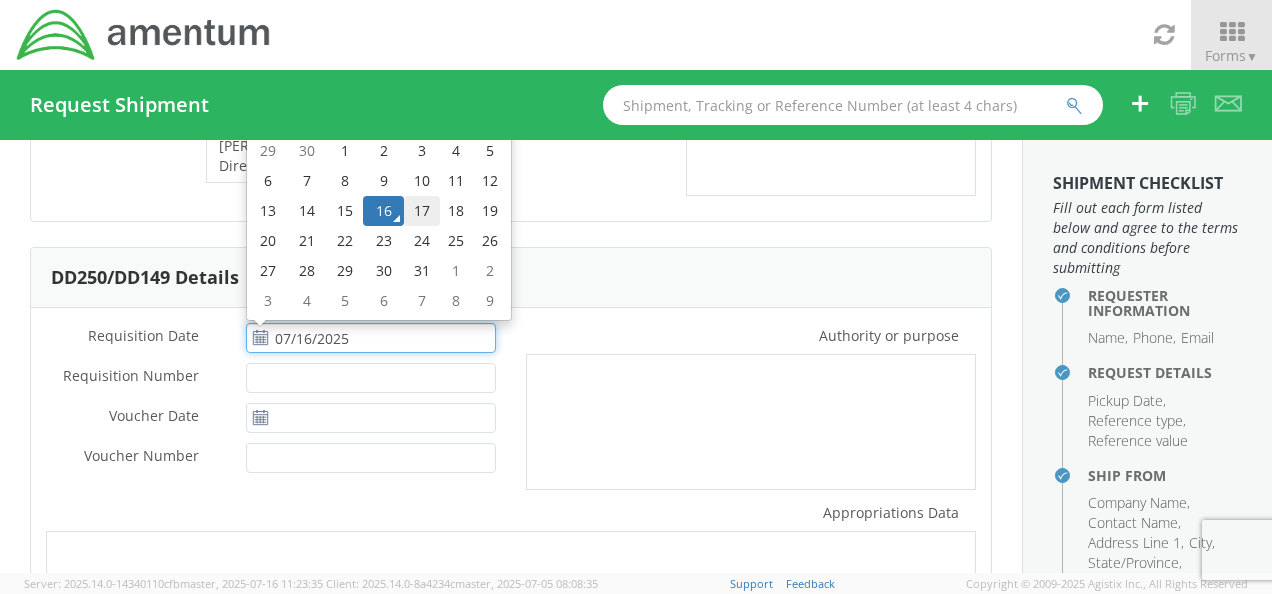 click on "17" at bounding box center [421, 211] 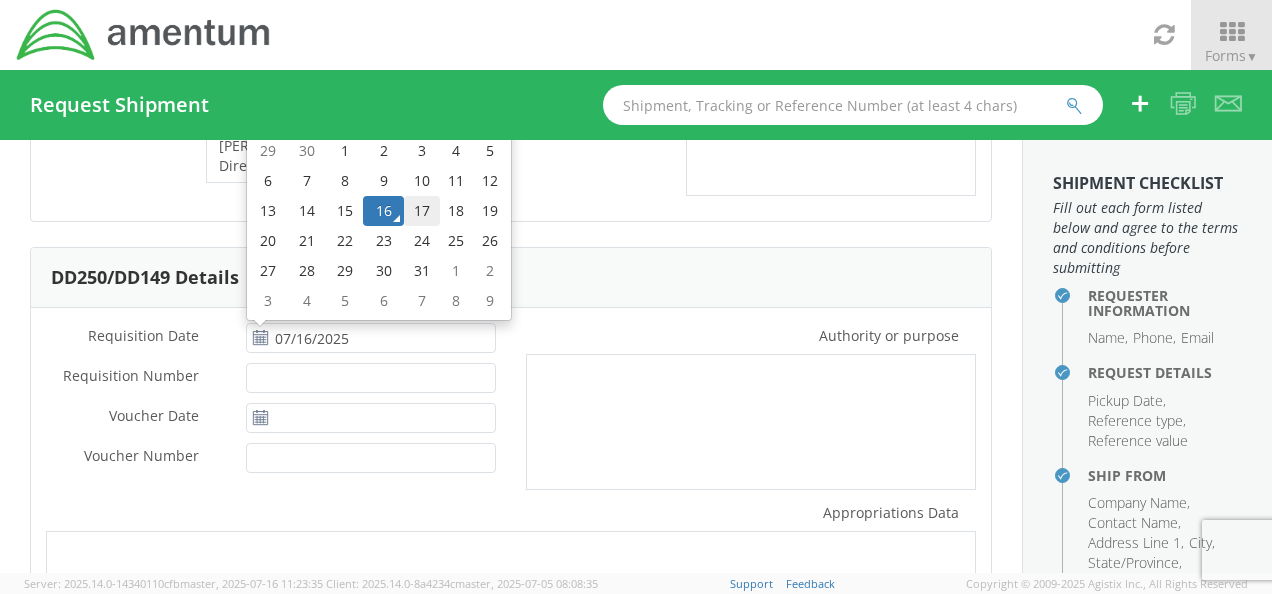 type on "07/17/2025" 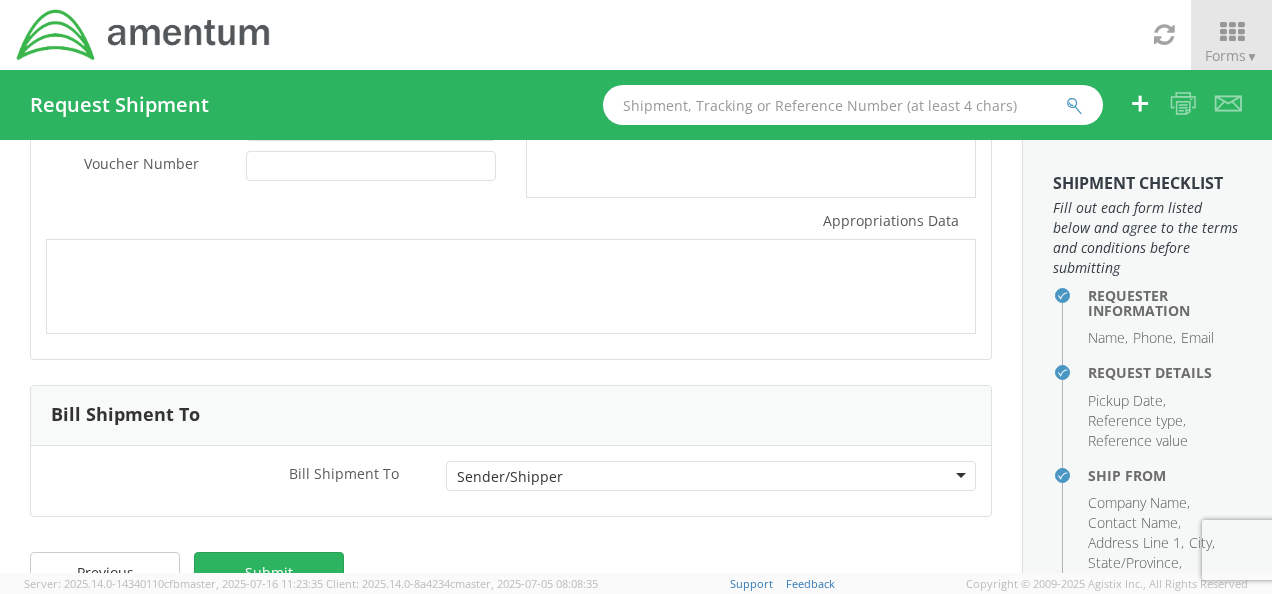 scroll, scrollTop: 564, scrollLeft: 0, axis: vertical 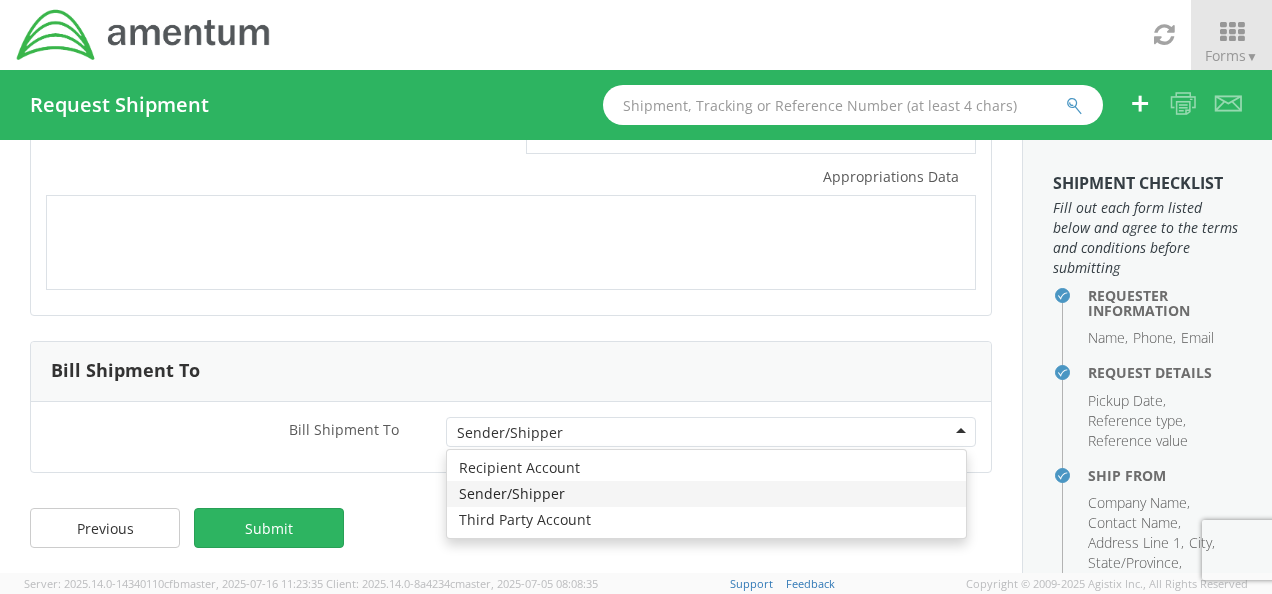 click on "Sender/Shipper" at bounding box center (711, 432) 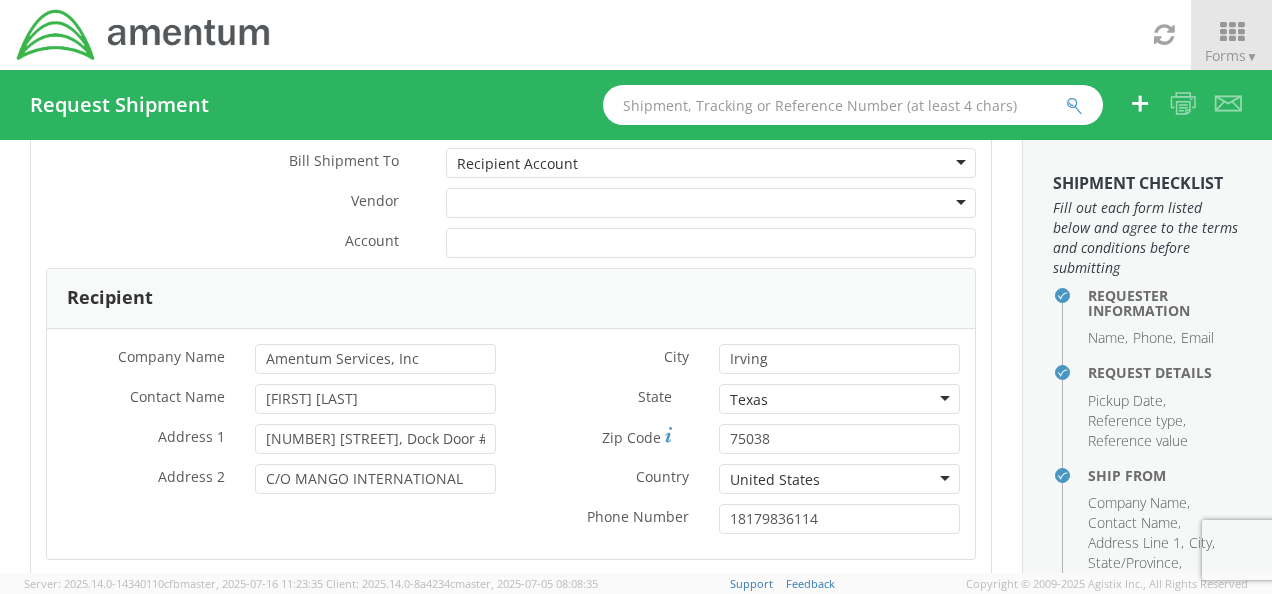scroll, scrollTop: 961, scrollLeft: 0, axis: vertical 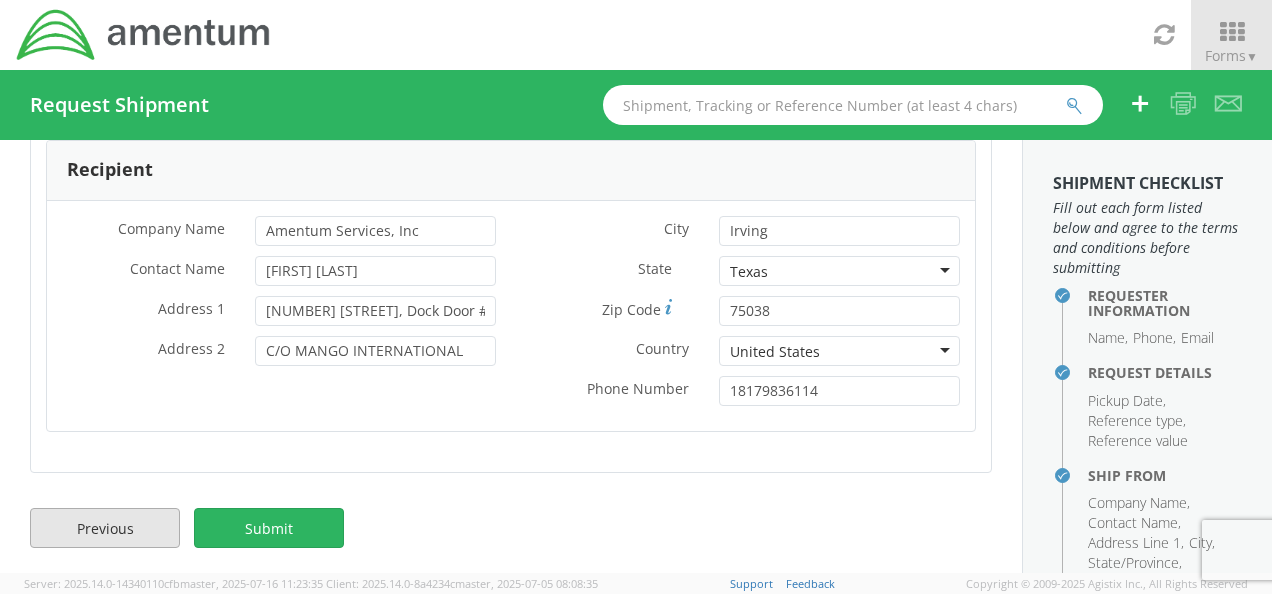 click on "Previous" at bounding box center (105, 528) 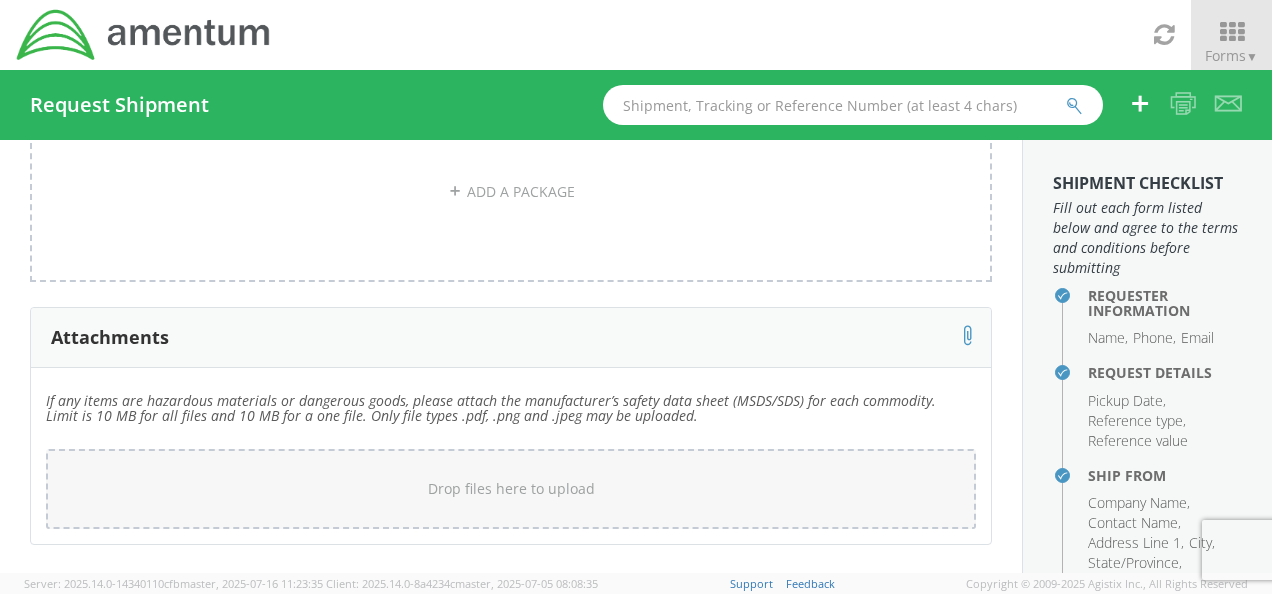 scroll, scrollTop: 1150, scrollLeft: 0, axis: vertical 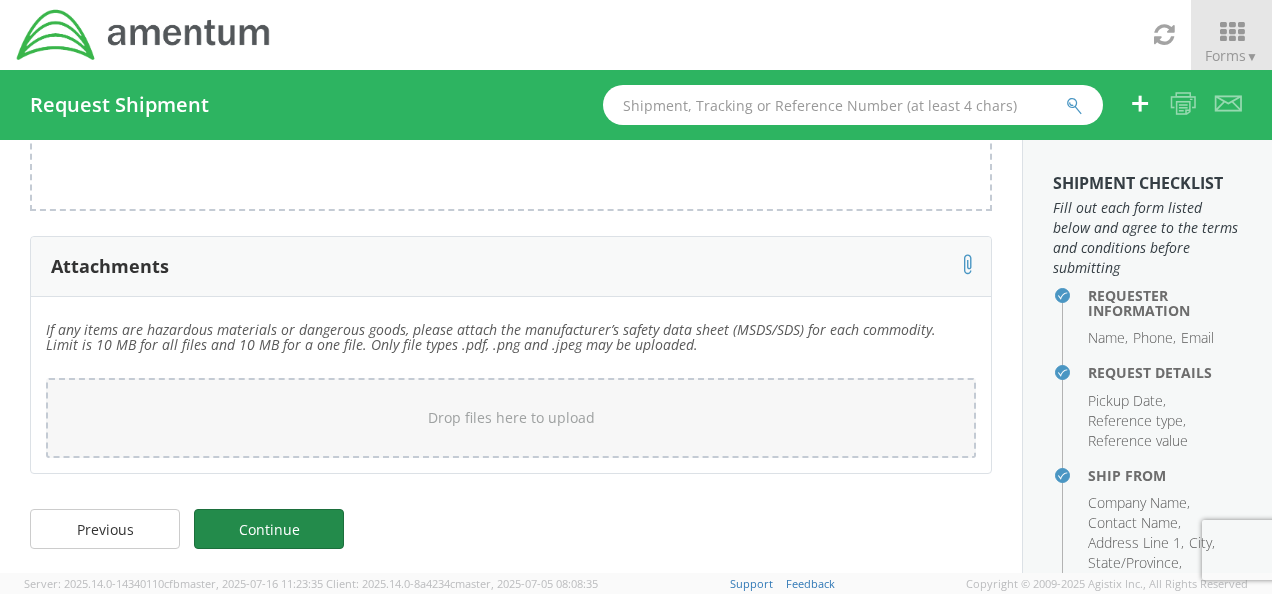 click on "Continue" at bounding box center [269, 529] 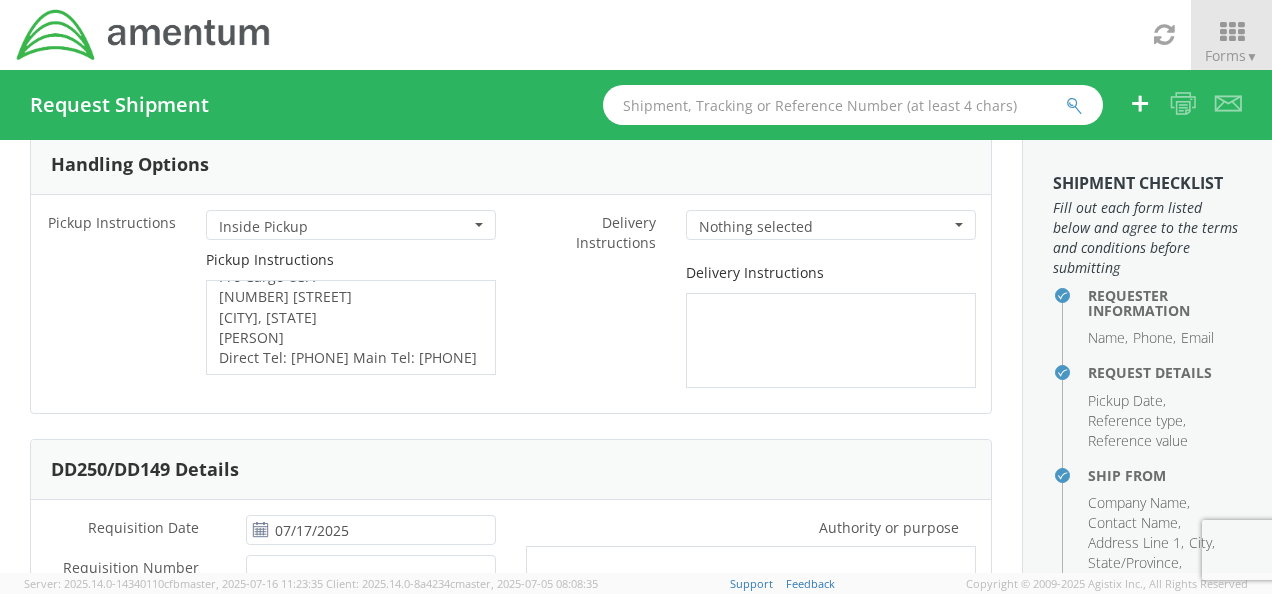 scroll, scrollTop: 35, scrollLeft: 0, axis: vertical 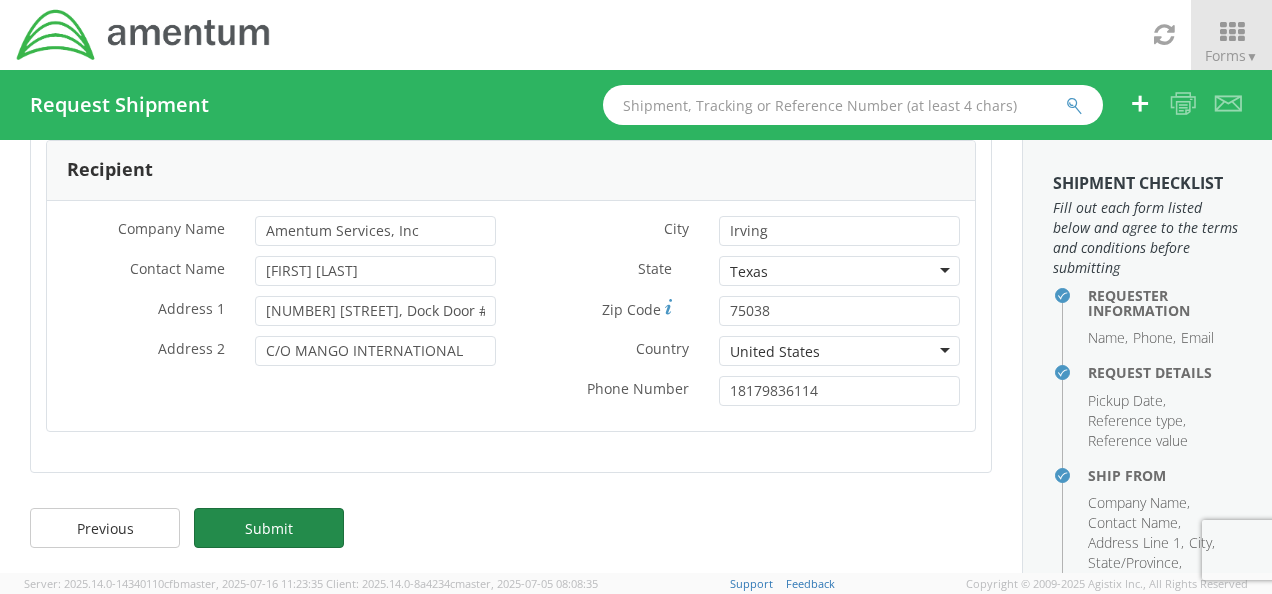 click on "Submit" at bounding box center [269, 528] 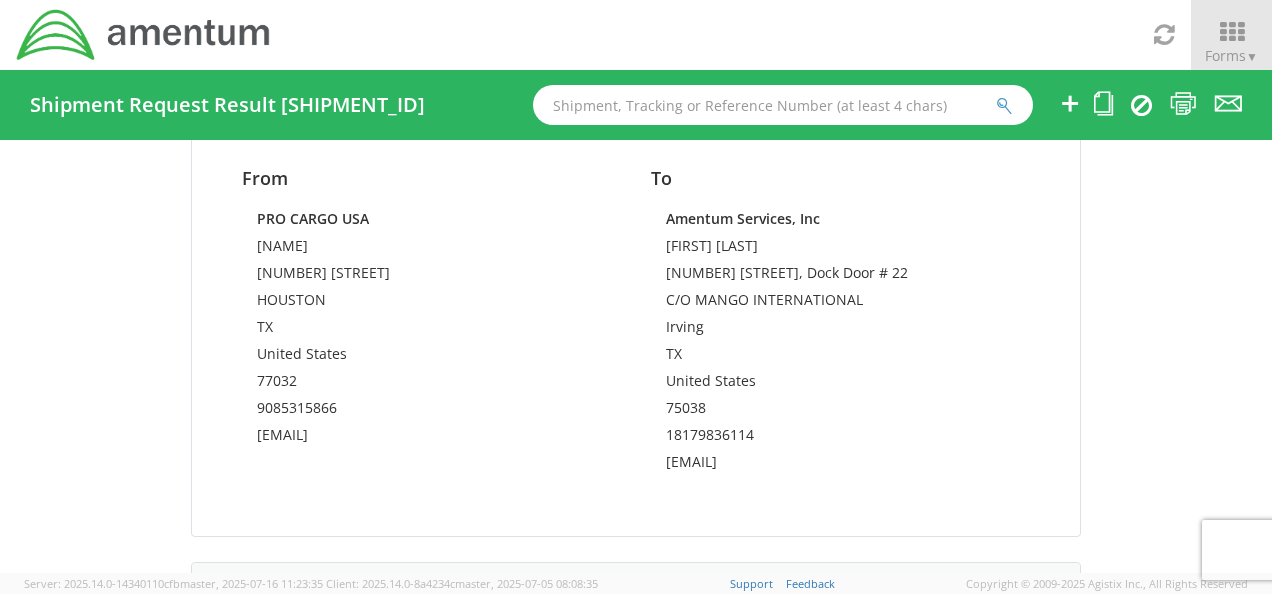 scroll, scrollTop: 1202, scrollLeft: 0, axis: vertical 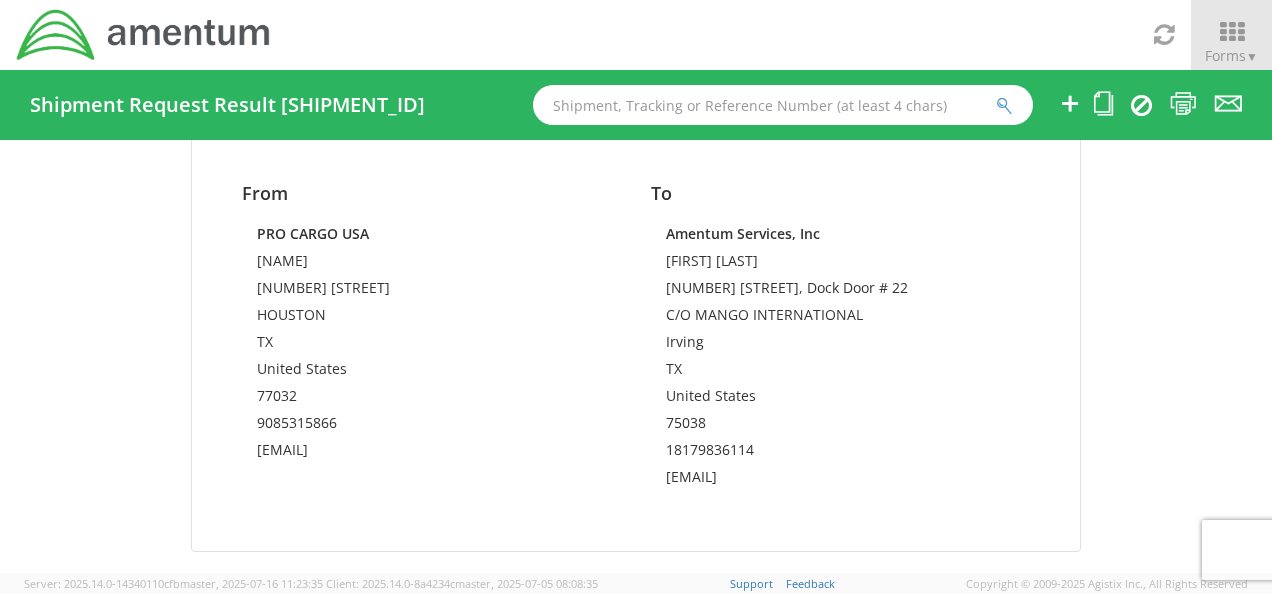 drag, startPoint x: 236, startPoint y: 187, endPoint x: 909, endPoint y: 478, distance: 733.21893 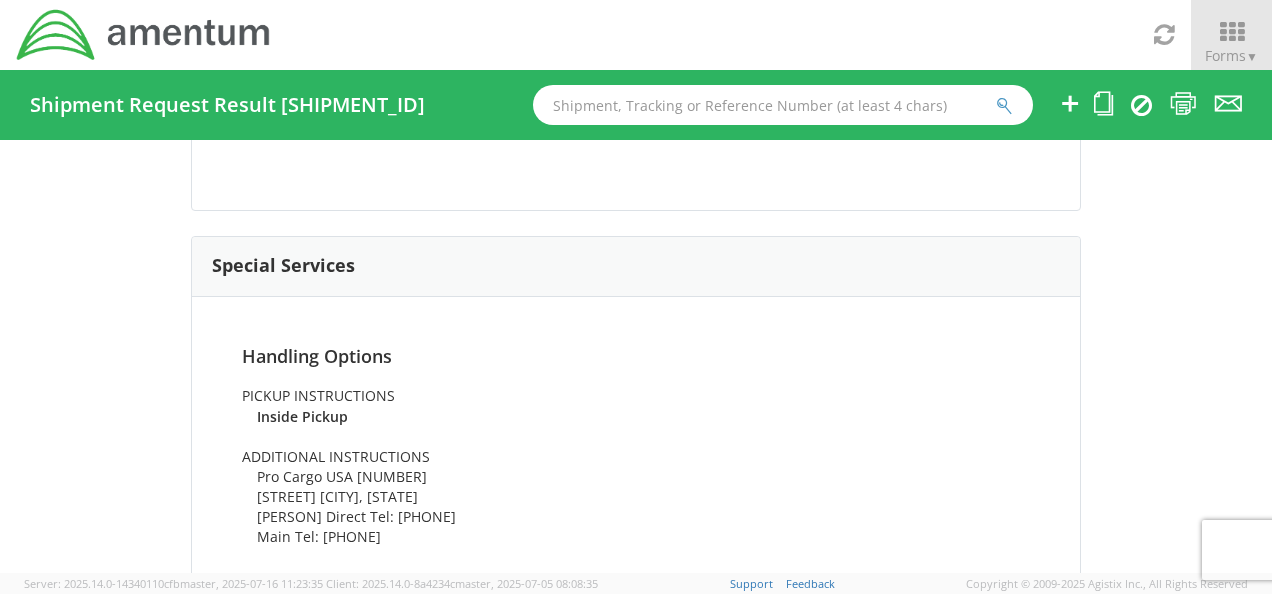 scroll, scrollTop: 2496, scrollLeft: 0, axis: vertical 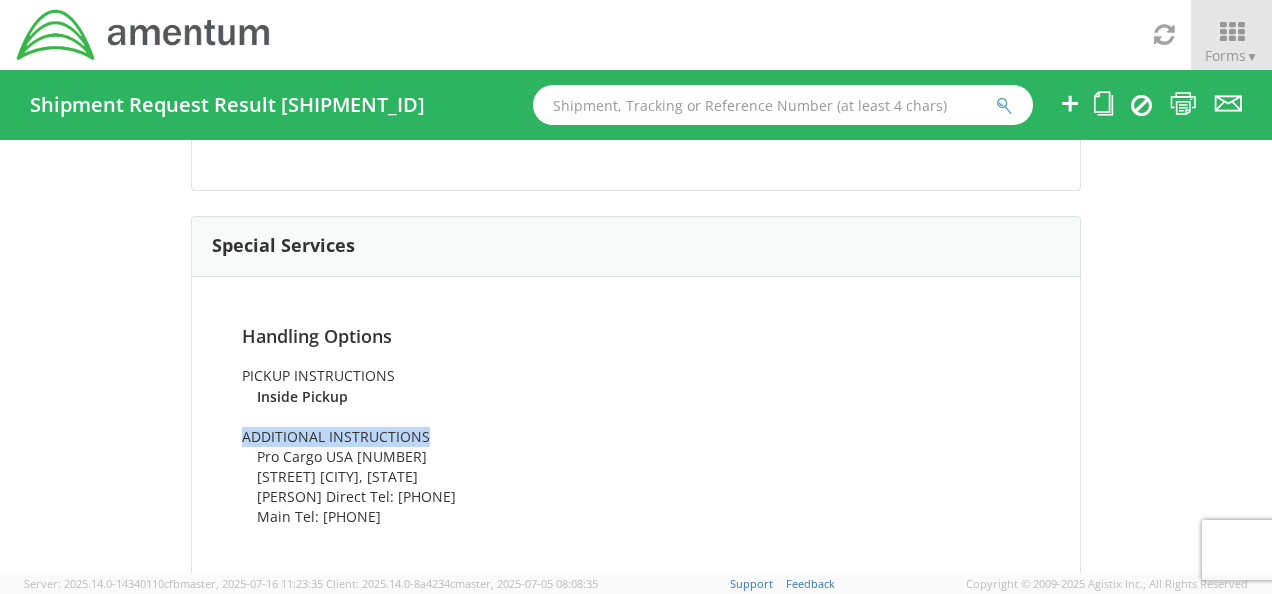 drag, startPoint x: 446, startPoint y: 525, endPoint x: 220, endPoint y: 398, distance: 259.23926 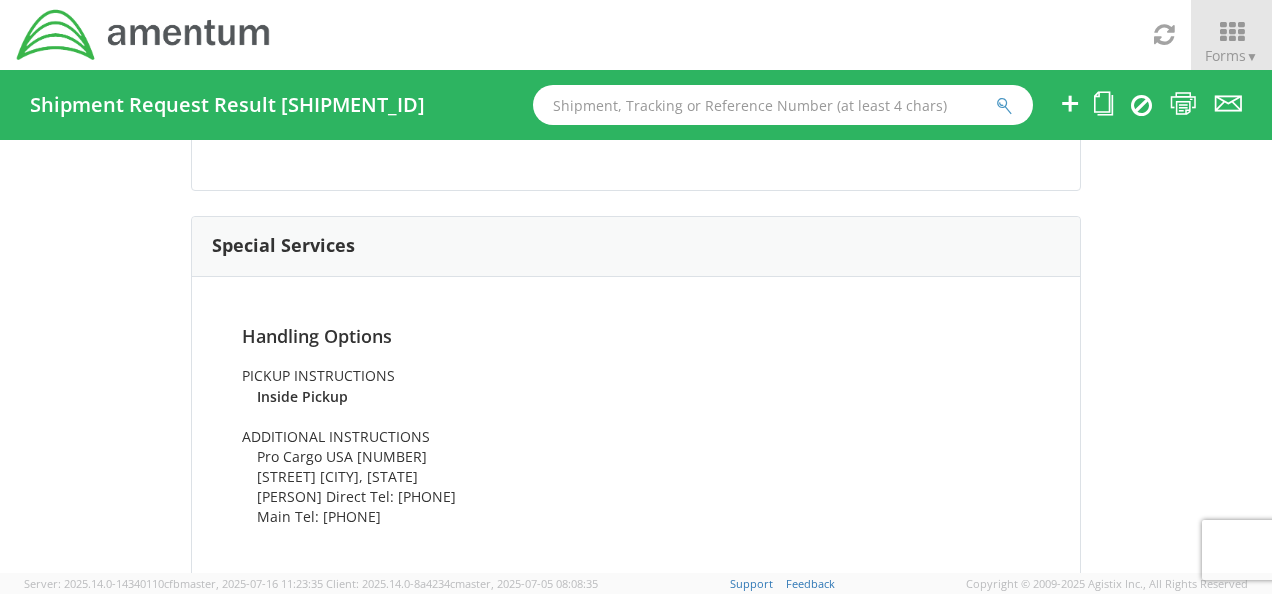 drag, startPoint x: 220, startPoint y: 398, endPoint x: 208, endPoint y: 326, distance: 72.99315 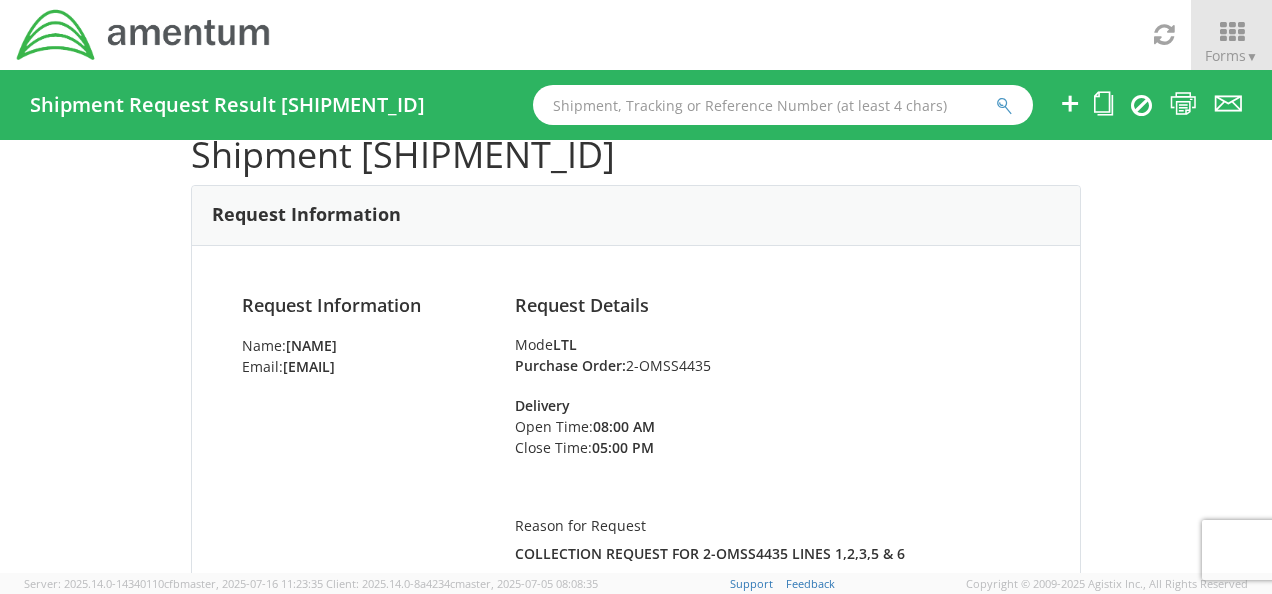 scroll, scrollTop: 72, scrollLeft: 0, axis: vertical 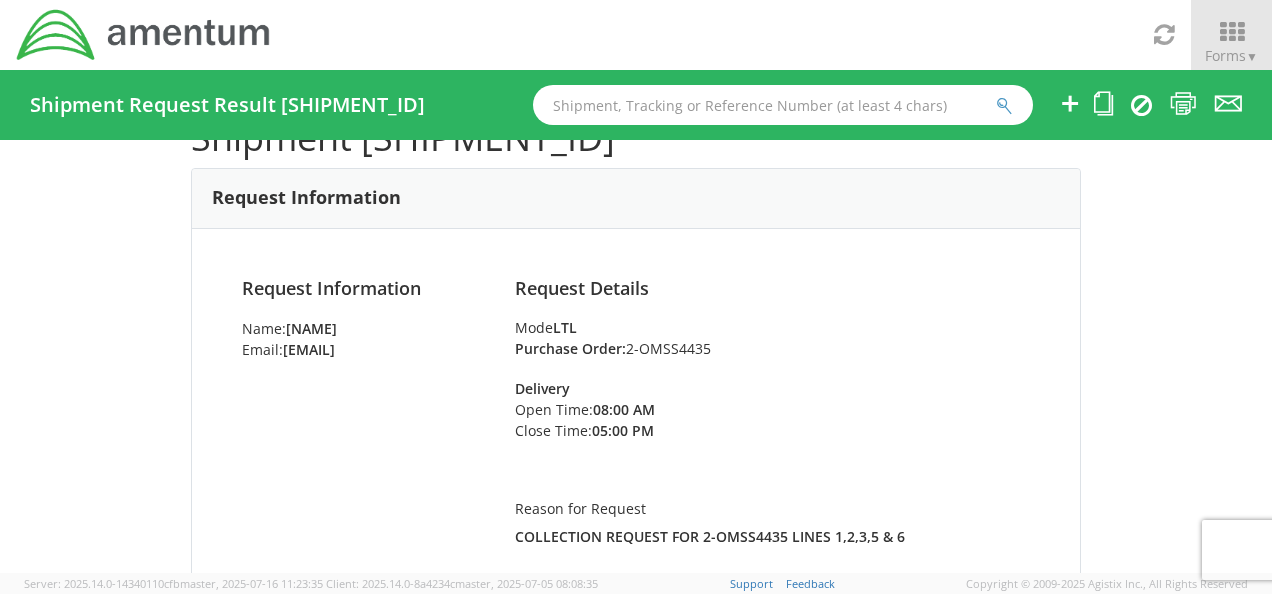 drag, startPoint x: 454, startPoint y: 368, endPoint x: 230, endPoint y: 333, distance: 226.71788 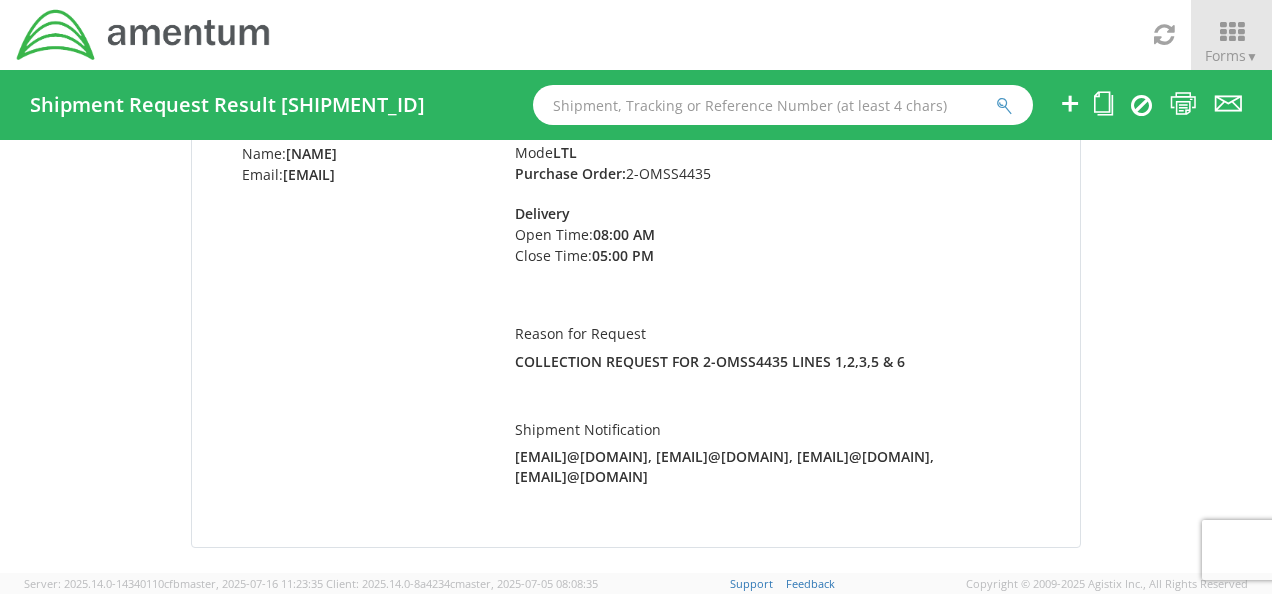 scroll, scrollTop: 235, scrollLeft: 0, axis: vertical 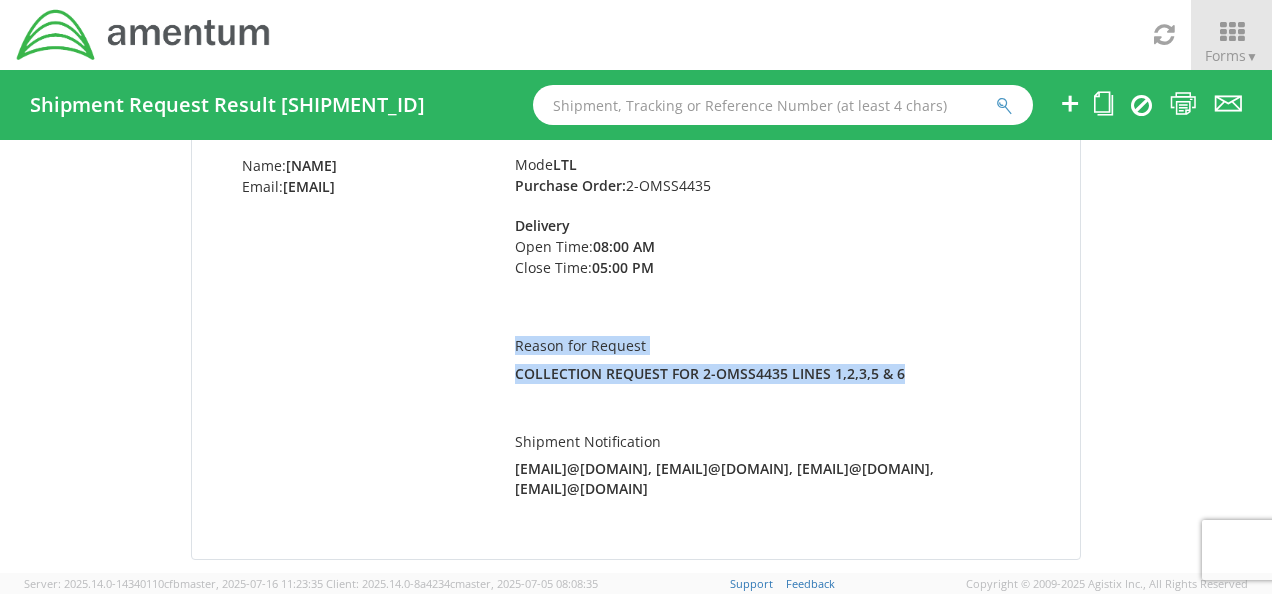 drag, startPoint x: 917, startPoint y: 375, endPoint x: 498, endPoint y: 347, distance: 419.9345 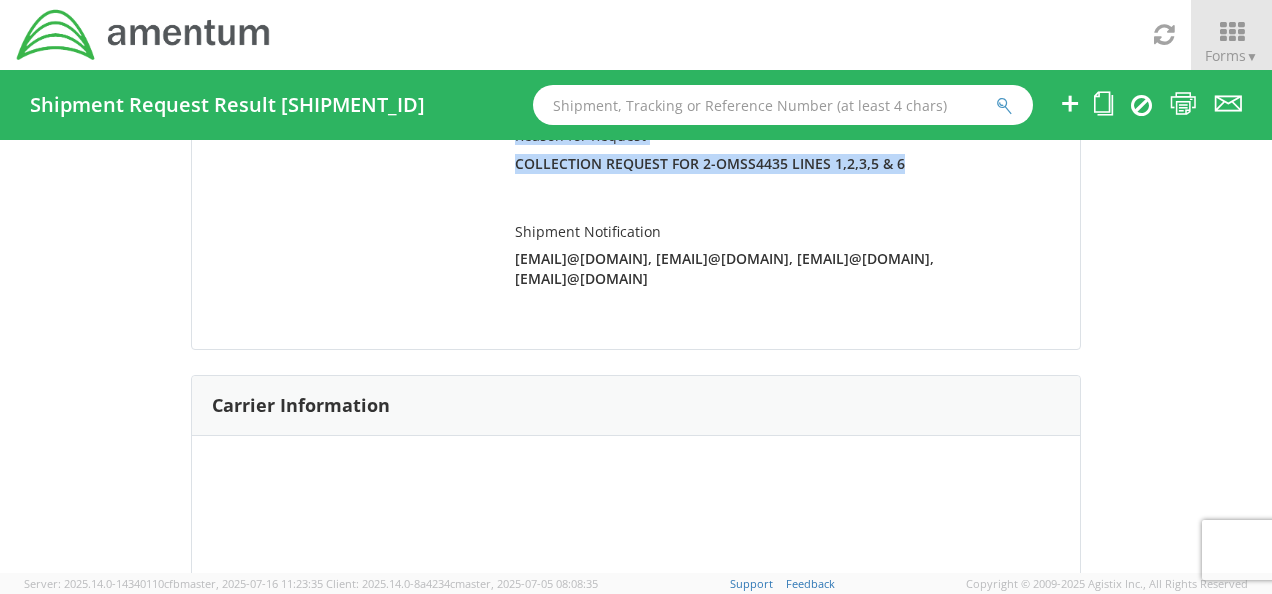 scroll, scrollTop: 347, scrollLeft: 0, axis: vertical 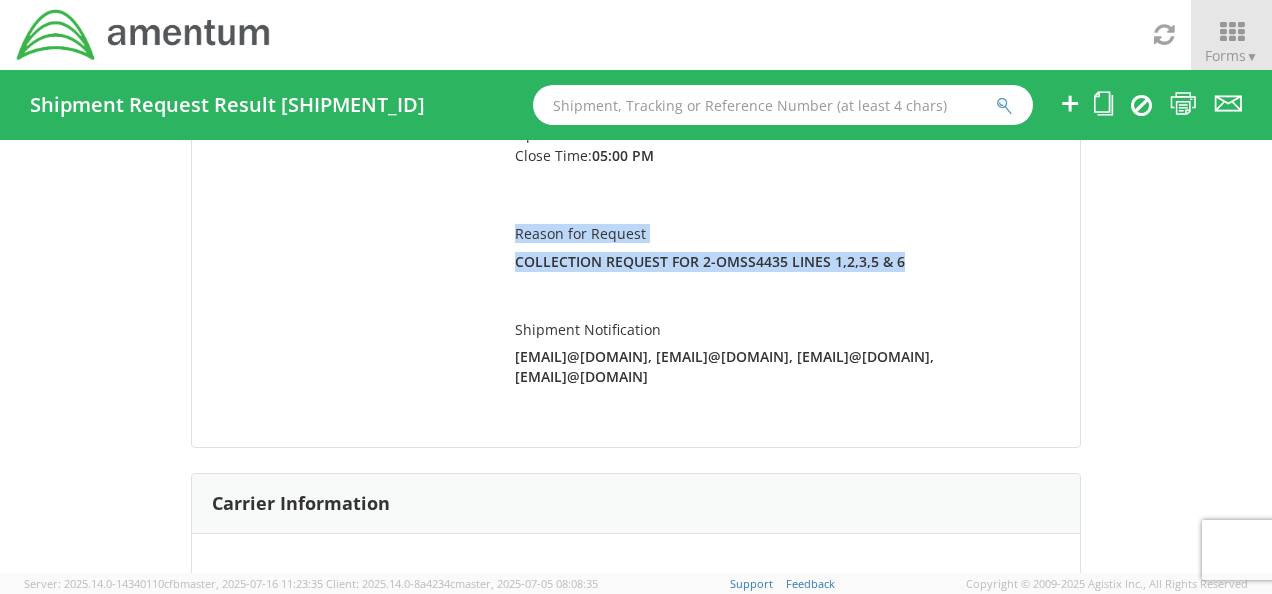 drag, startPoint x: 659, startPoint y: 378, endPoint x: 494, endPoint y: 203, distance: 240.52026 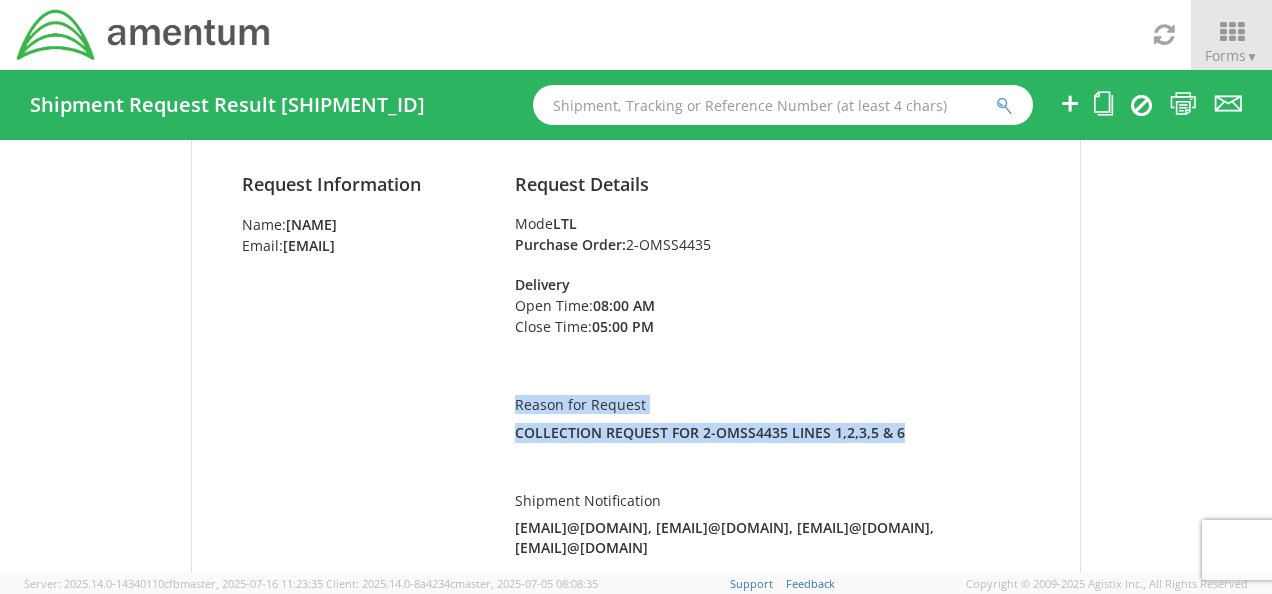 scroll, scrollTop: 175, scrollLeft: 0, axis: vertical 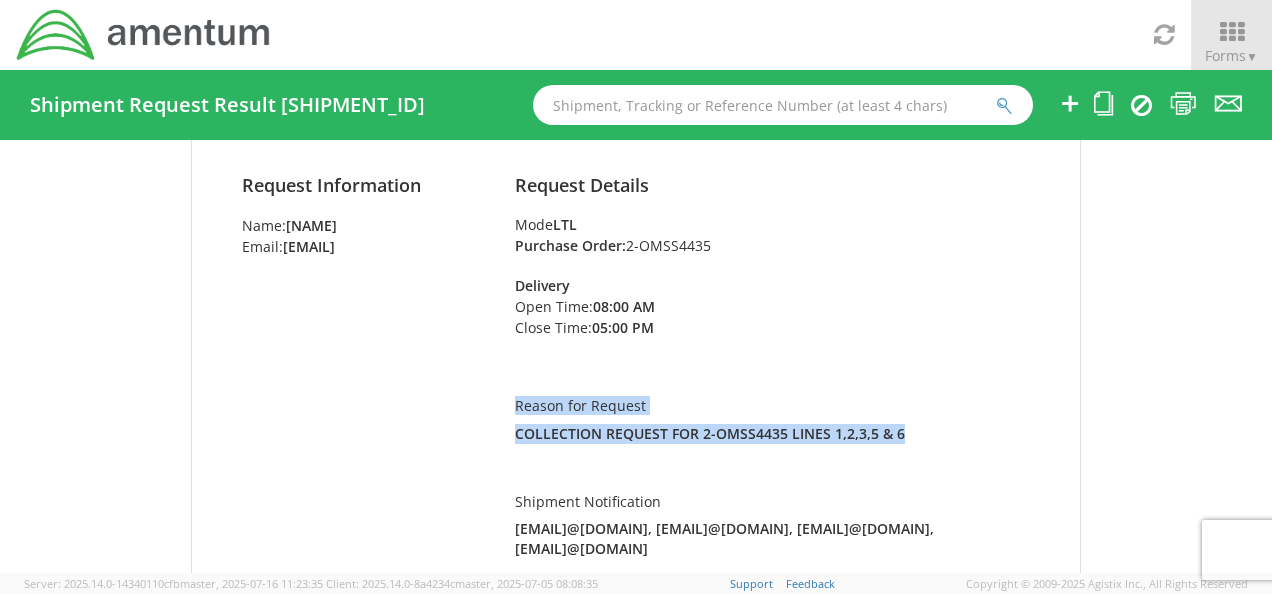 copy on "Request Details   Mode  LTL       Purchase Order:  2-OMSS4435           Delivery       Open Time:  08:00 AM   Close Time:  05:00 PM           Reason for Request   COLLECTION REQUEST FOR 2-OMSS4435 LINES 1,2,3,5 & 6           Shipment Notification   zafar@[EXAMPLE.COM], soni@[EXAMPLE.COM], mukesh@[EXAMPLE.COM], amir@[EXAMPLE.COM]" 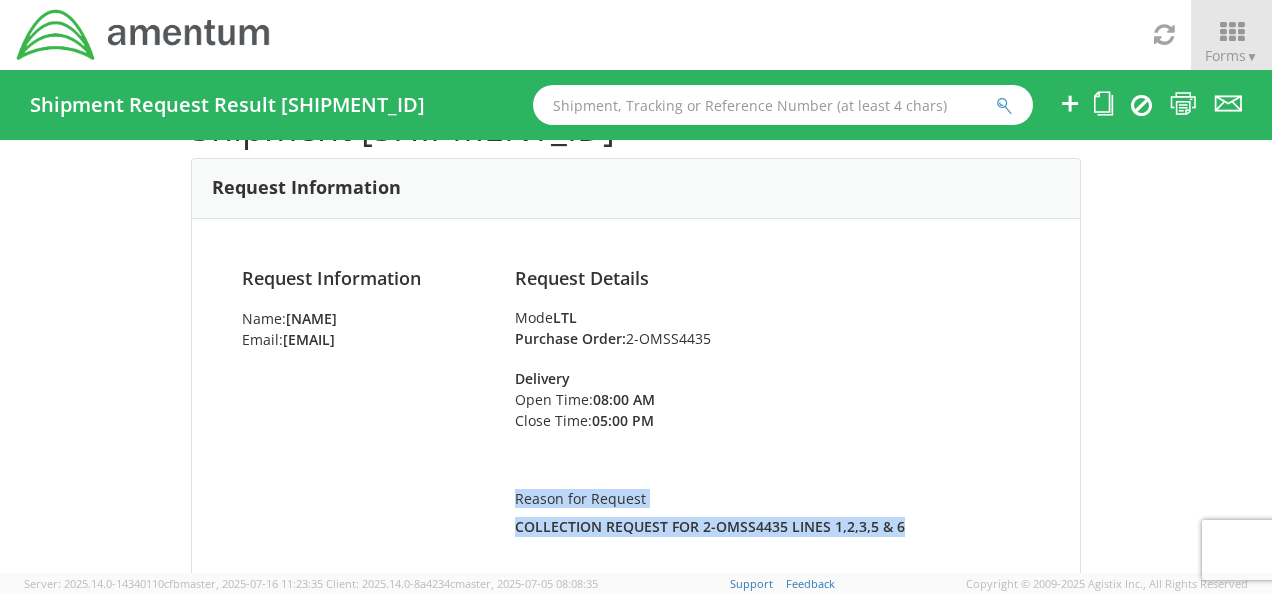 scroll, scrollTop: 0, scrollLeft: 0, axis: both 